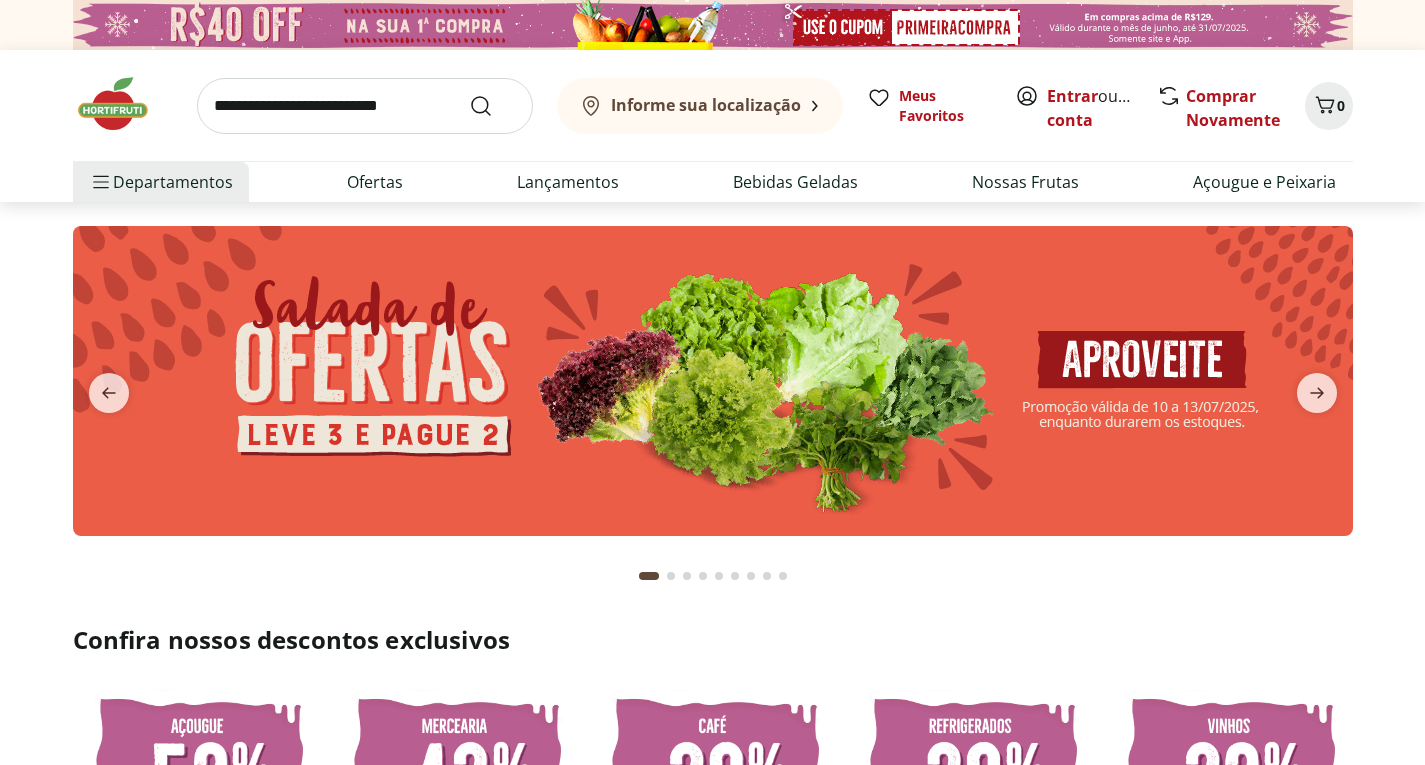 scroll, scrollTop: 0, scrollLeft: 0, axis: both 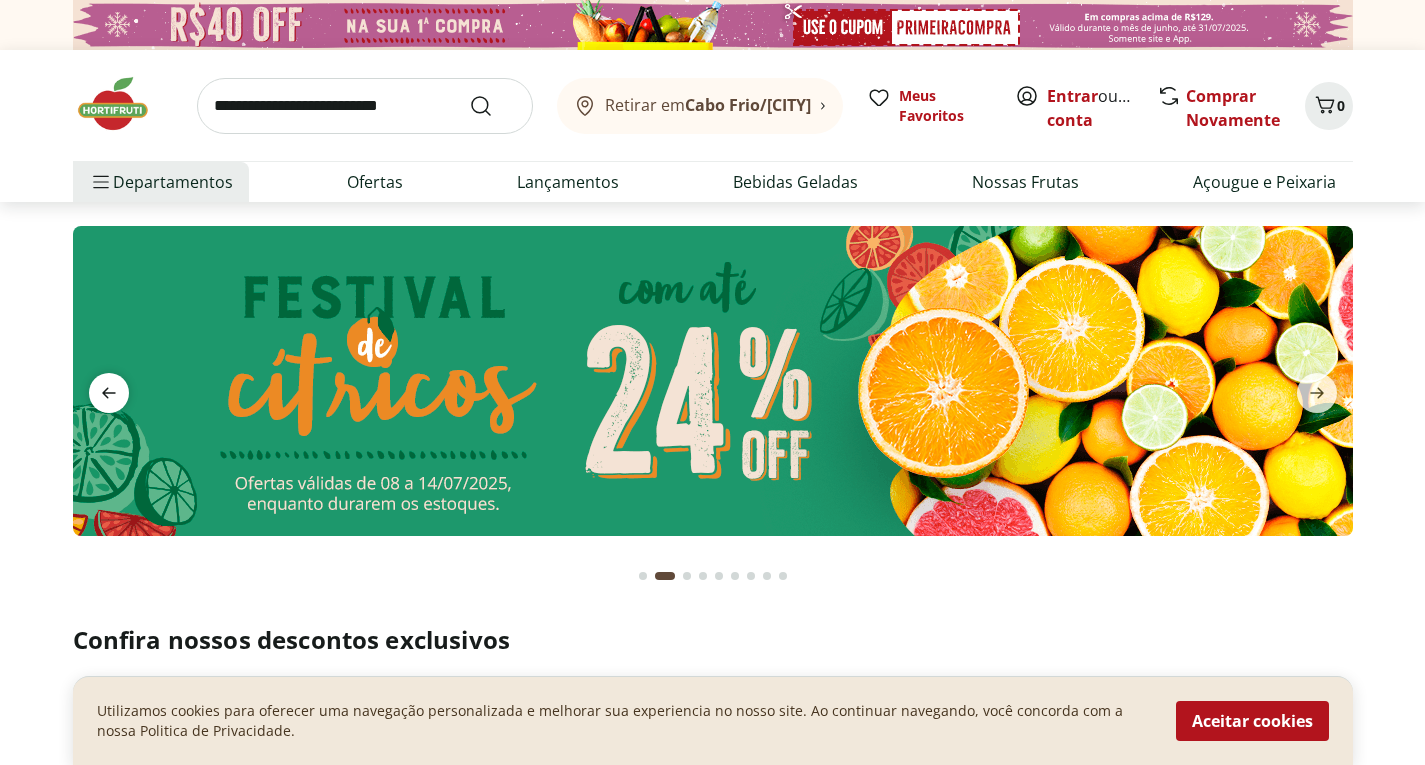 click 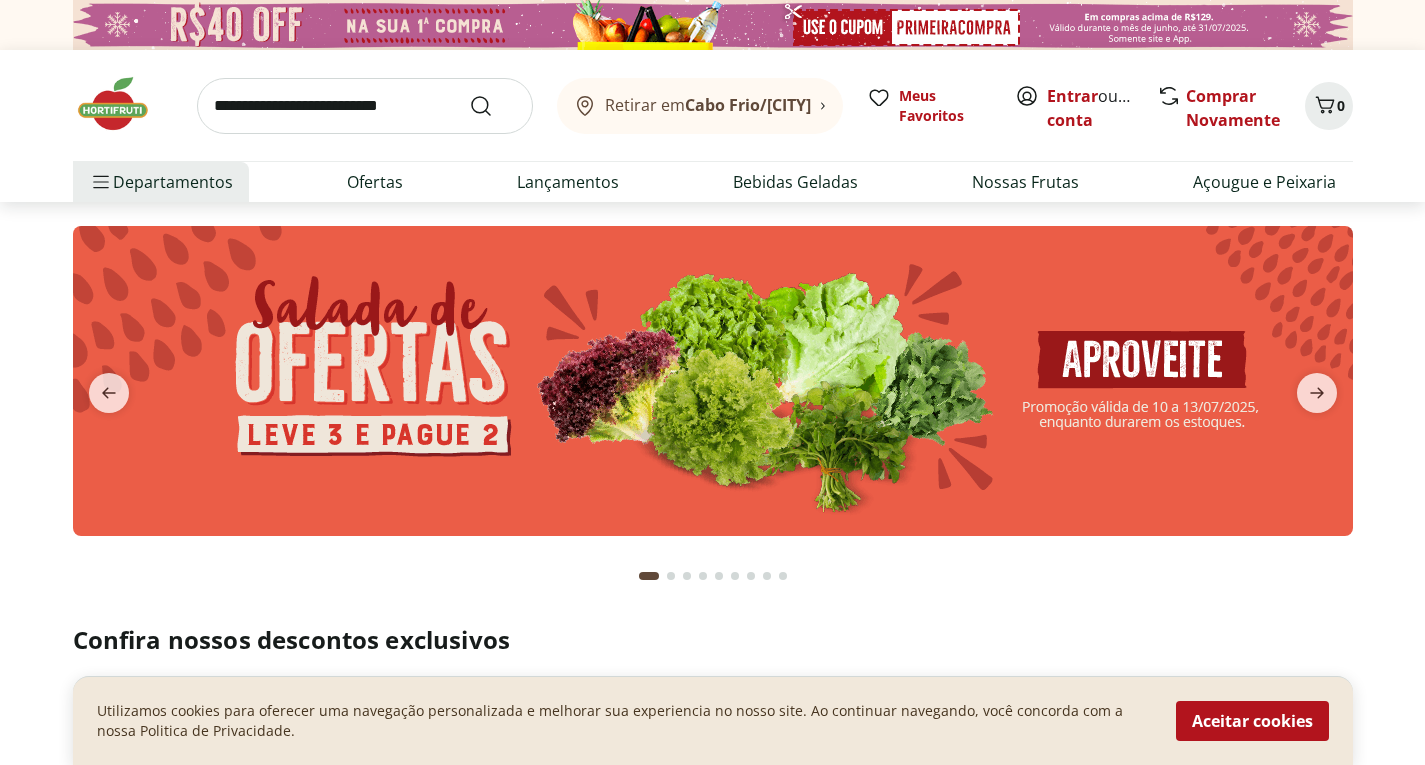 click at bounding box center (713, 381) 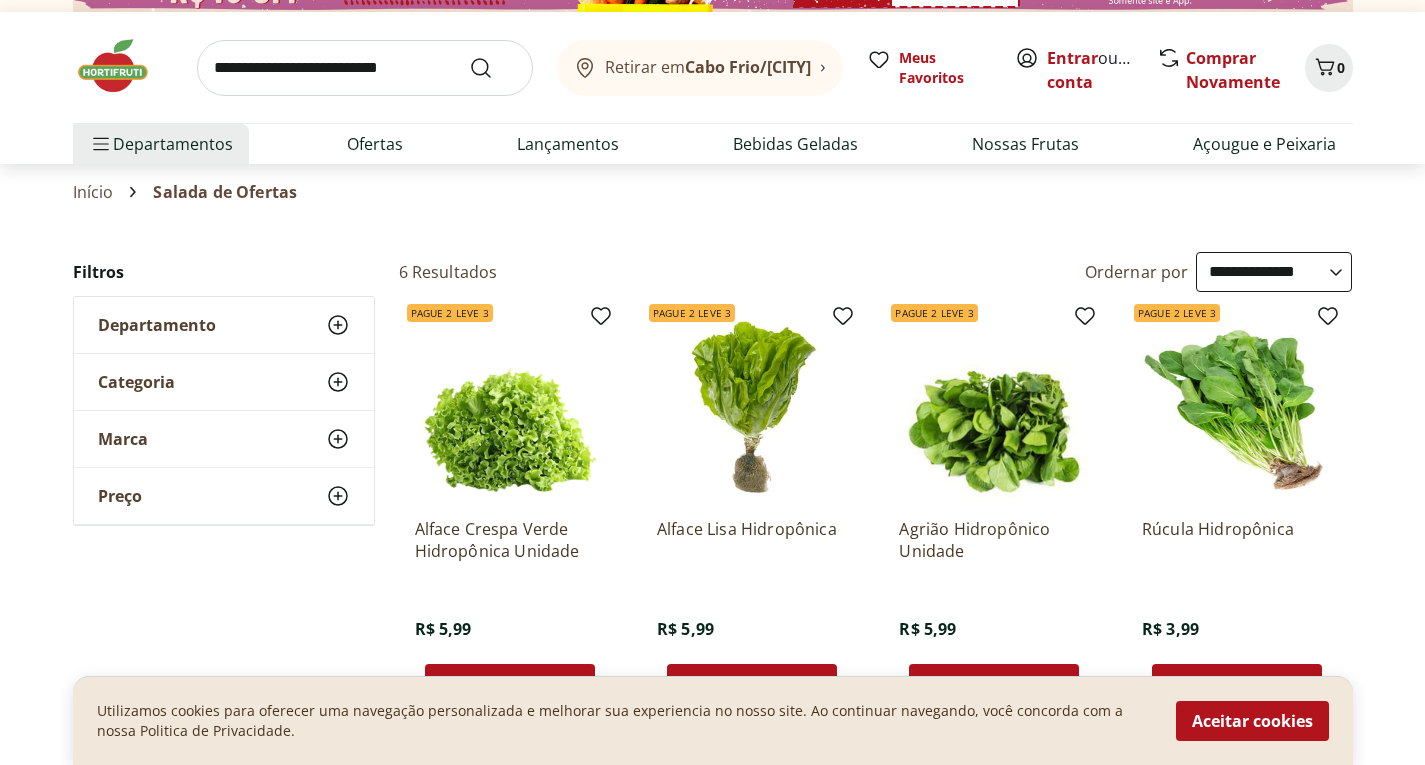 scroll, scrollTop: 0, scrollLeft: 0, axis: both 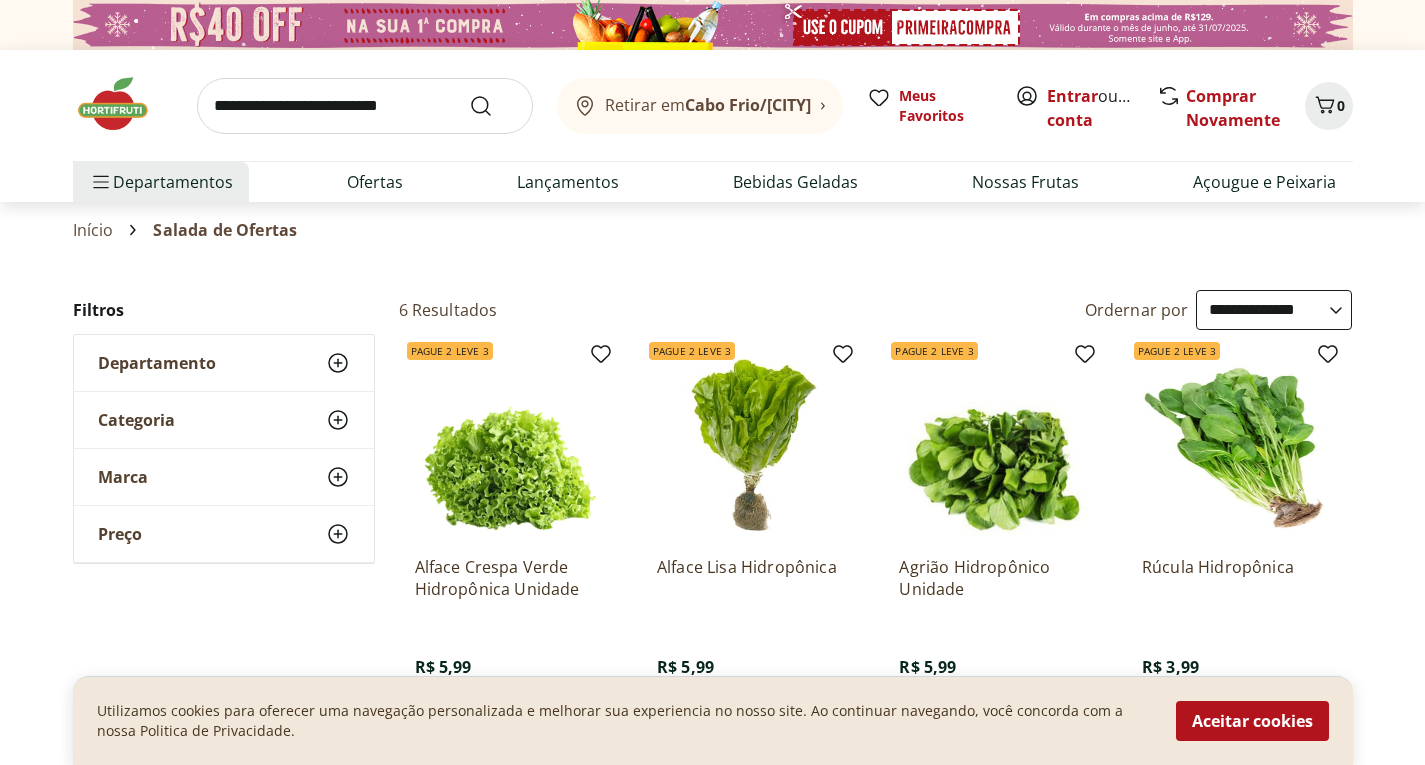 click at bounding box center (123, 104) 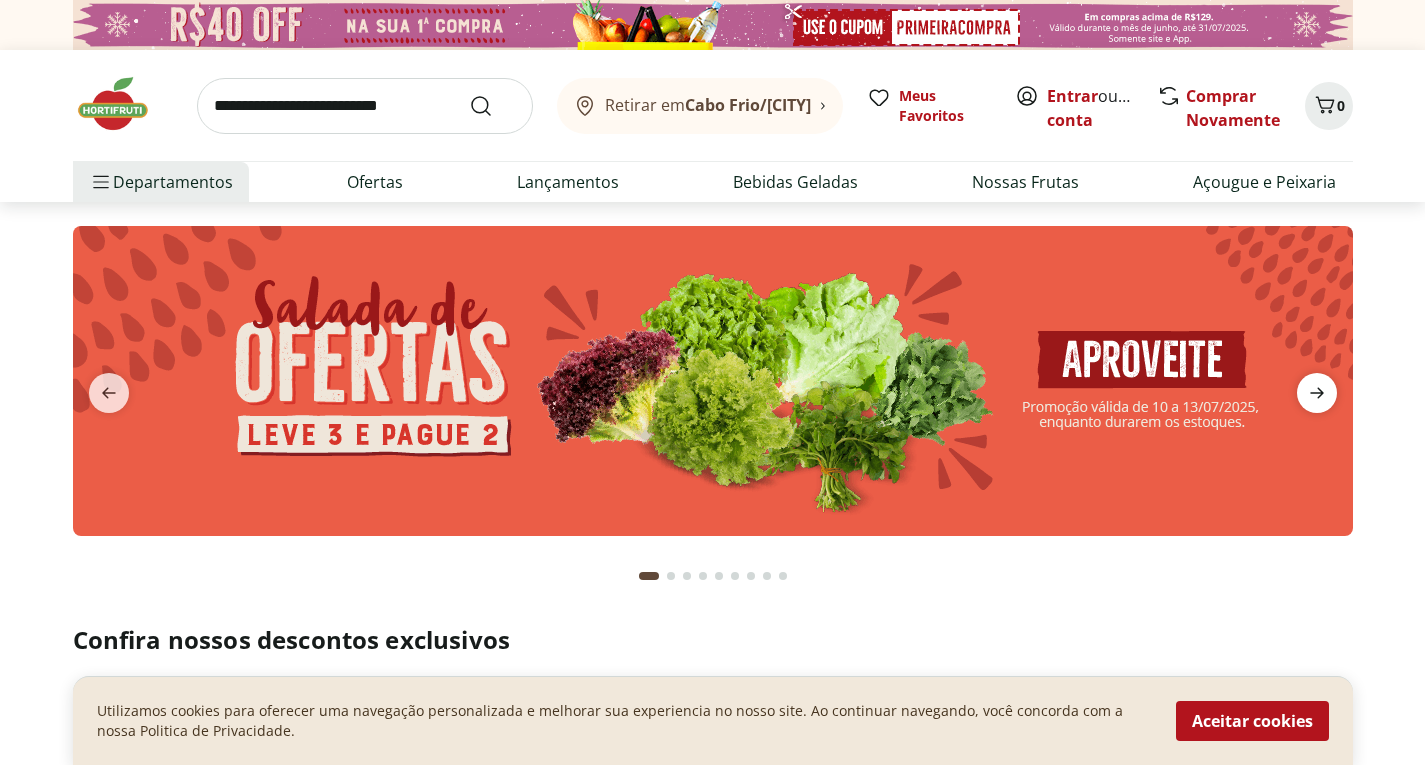 click at bounding box center (1317, 393) 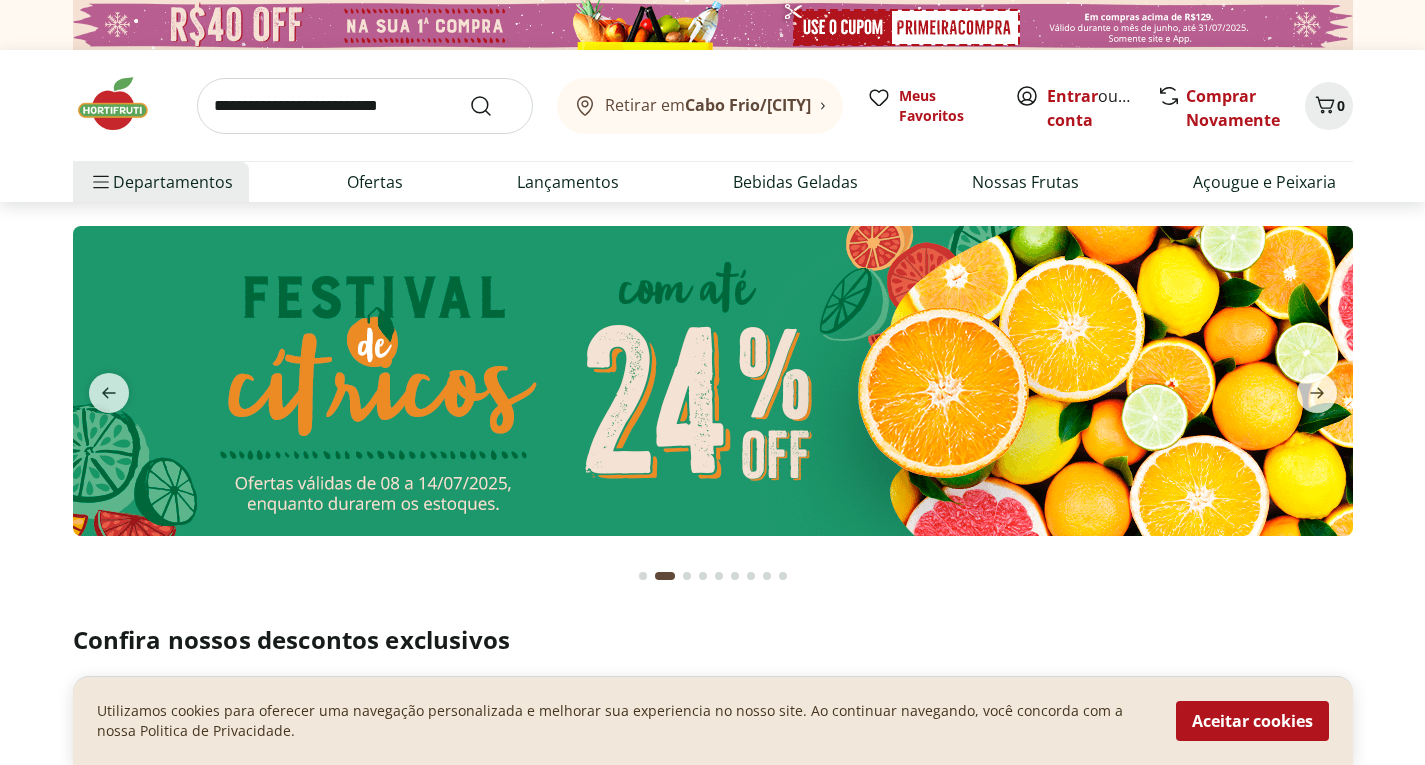 click at bounding box center [713, 381] 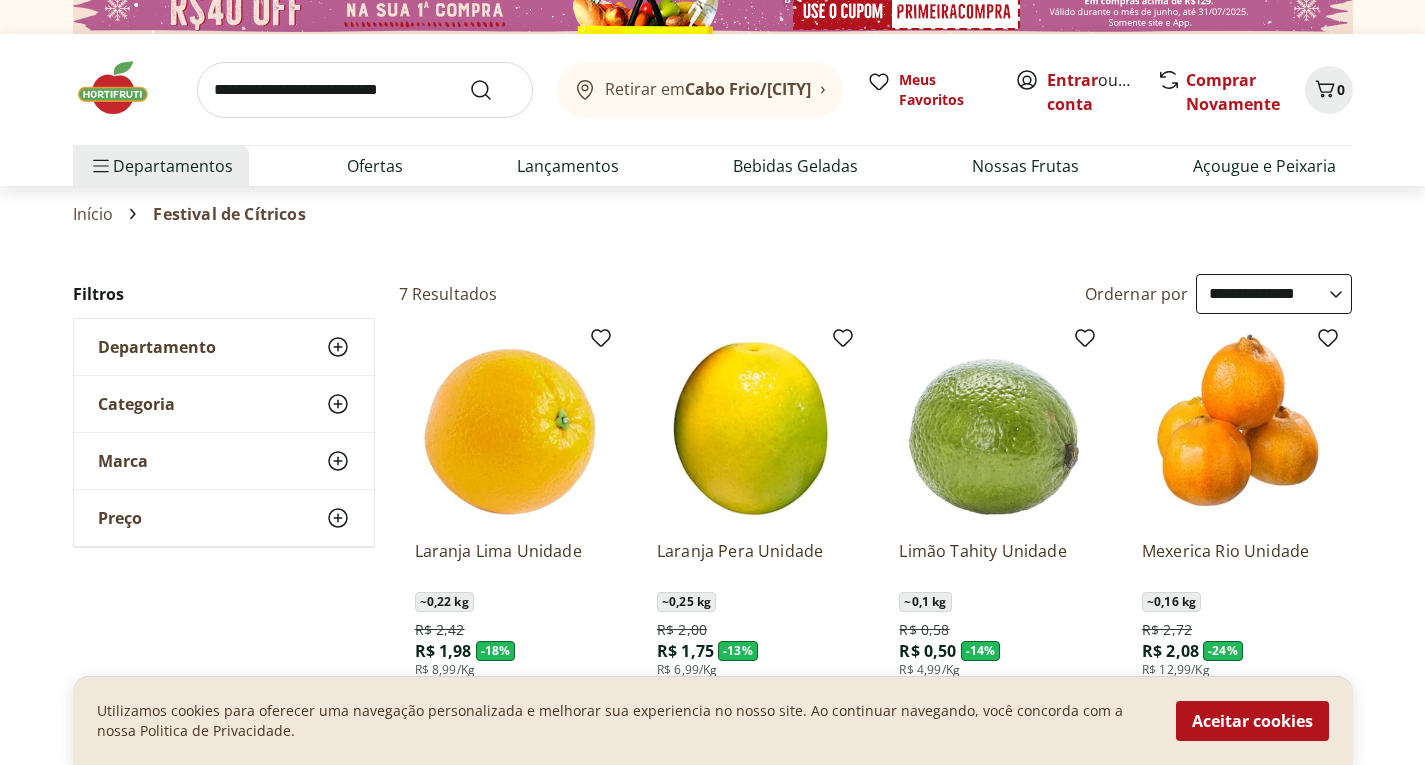 scroll, scrollTop: 0, scrollLeft: 0, axis: both 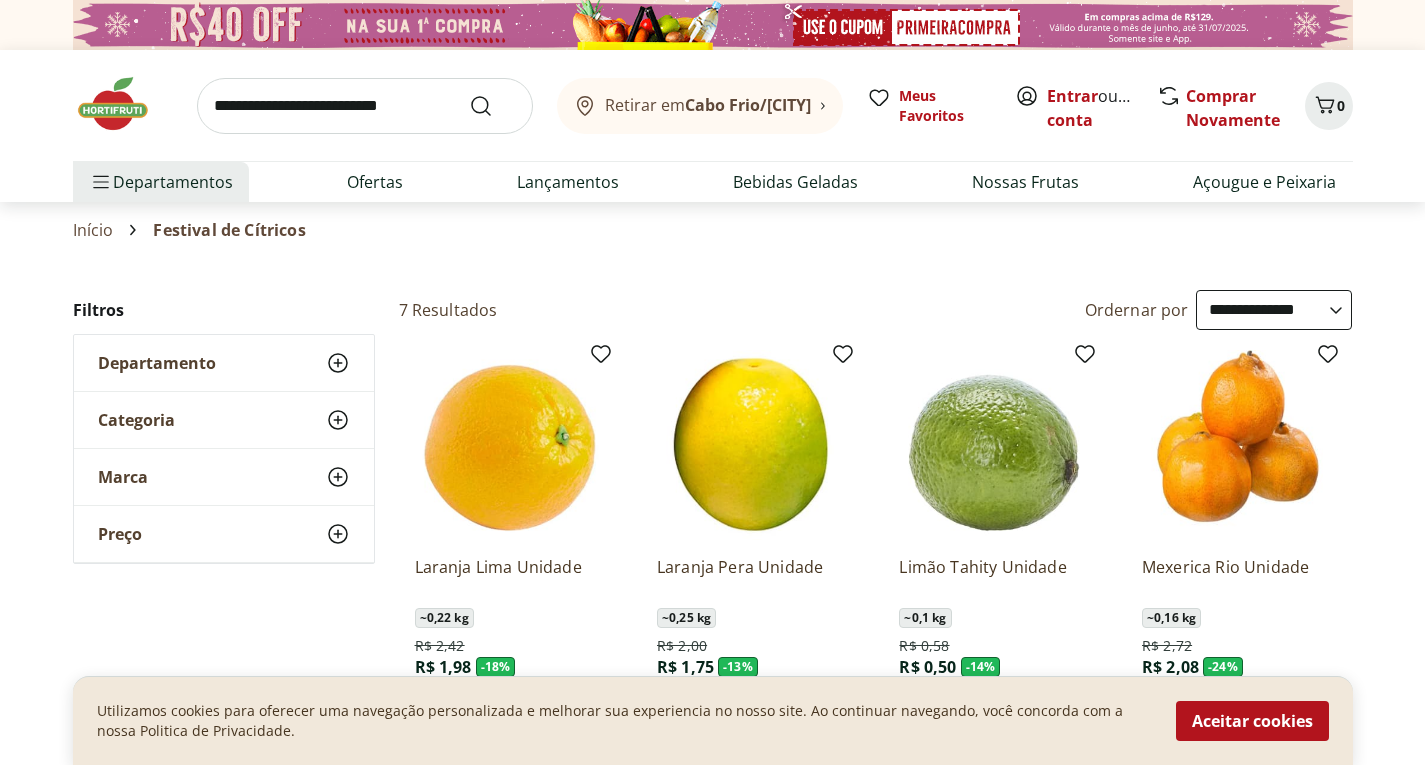 click at bounding box center [123, 104] 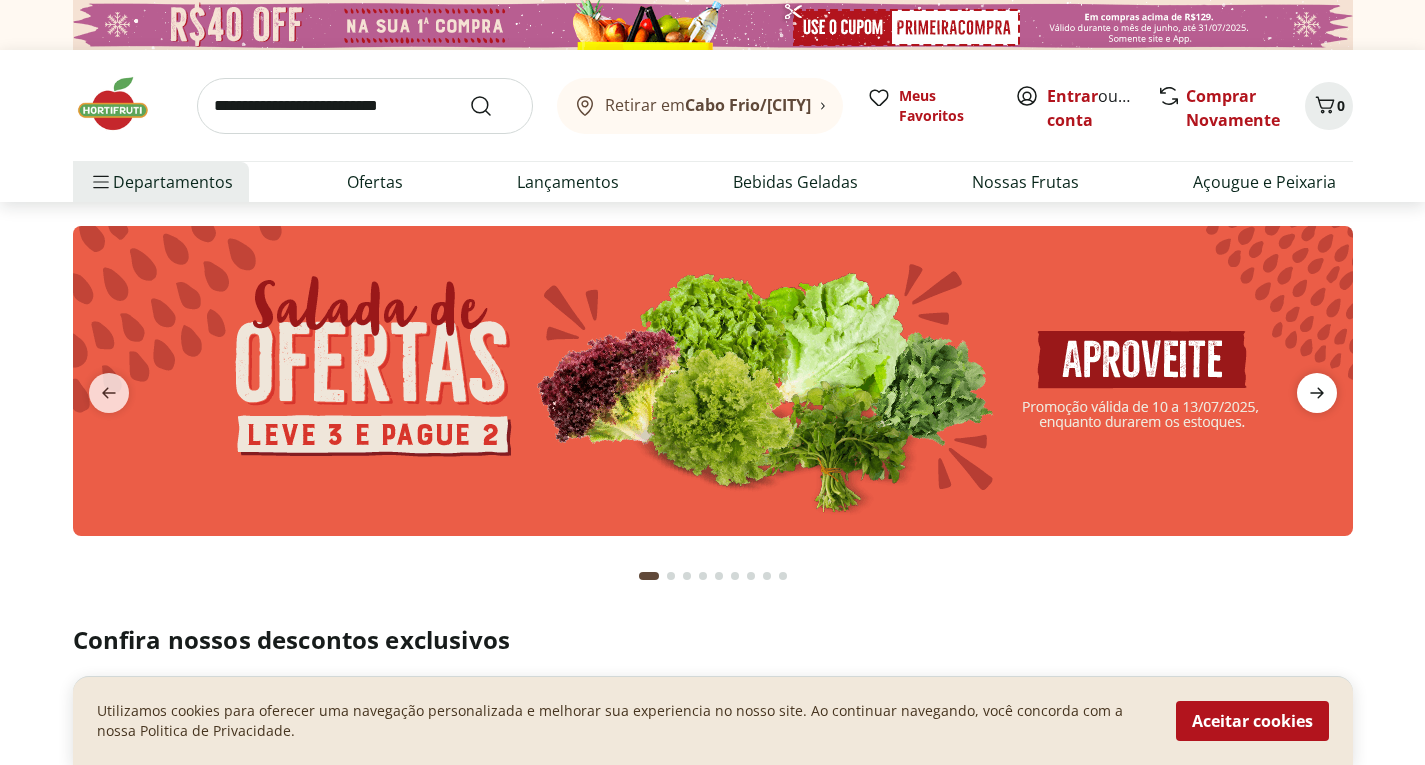 click 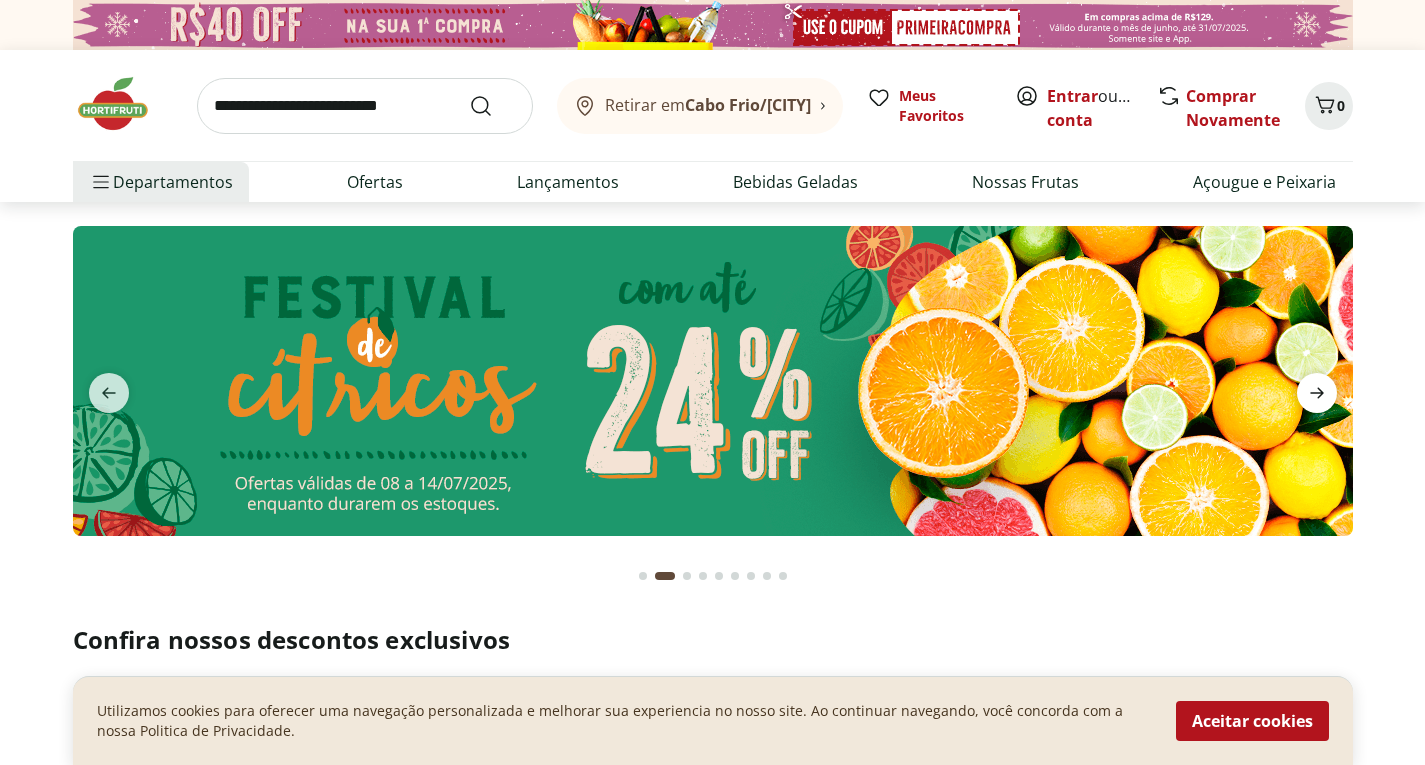 click 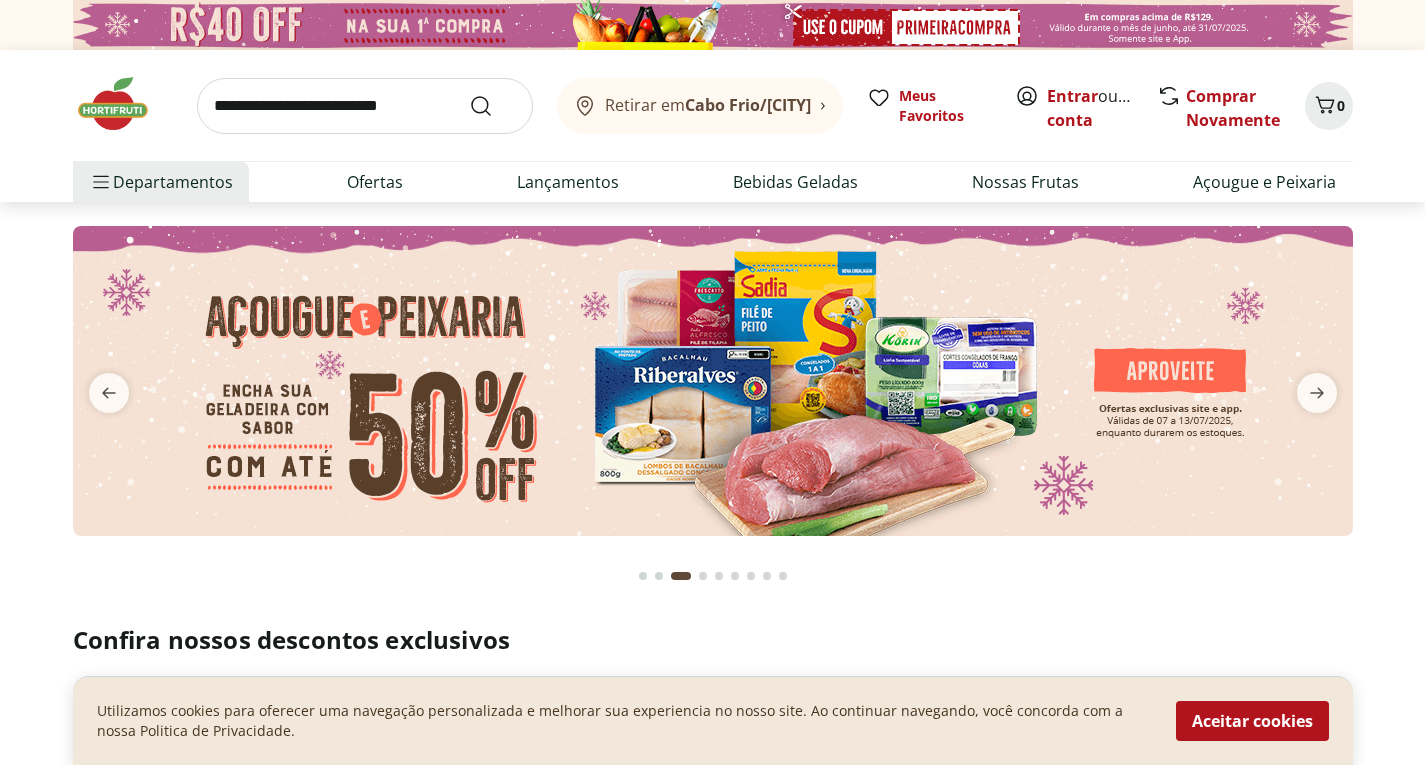 click at bounding box center (713, 381) 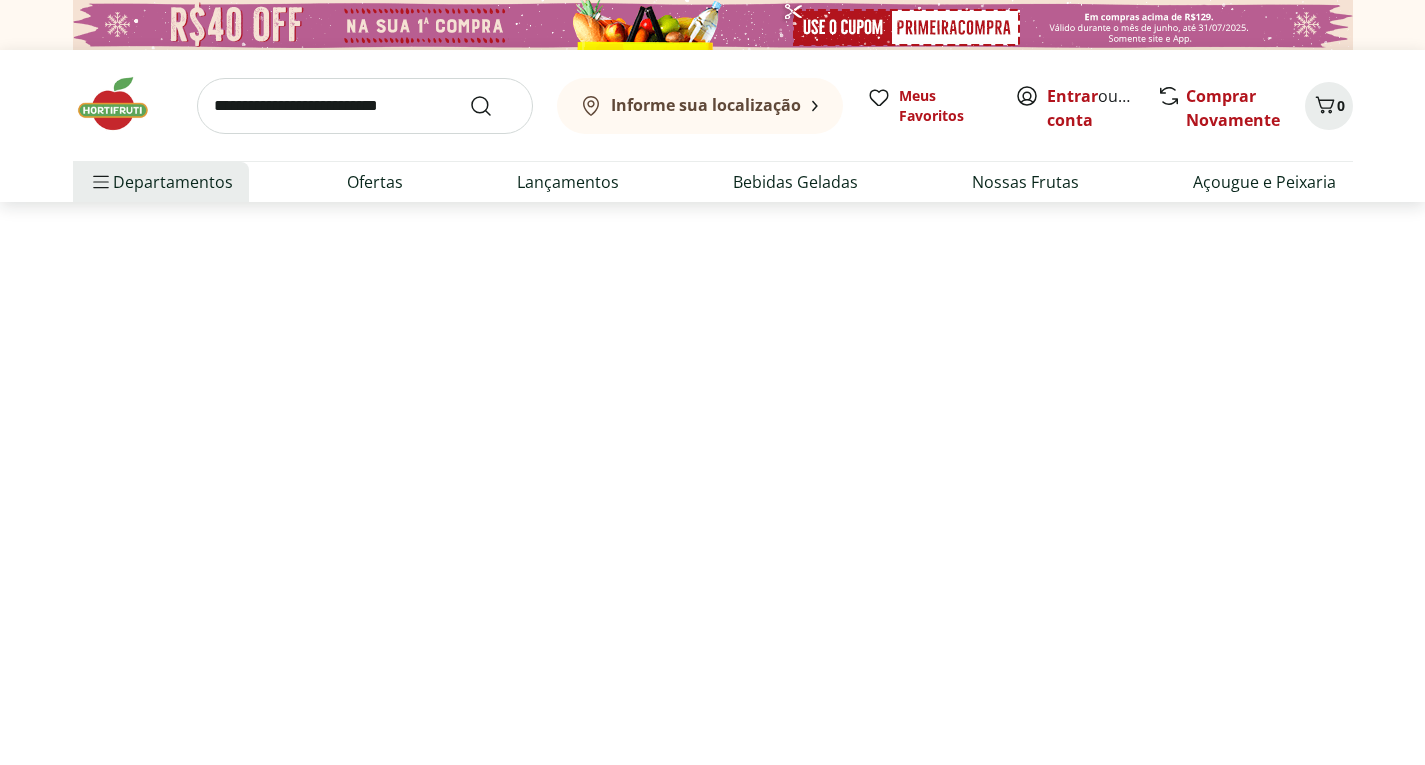 select on "**********" 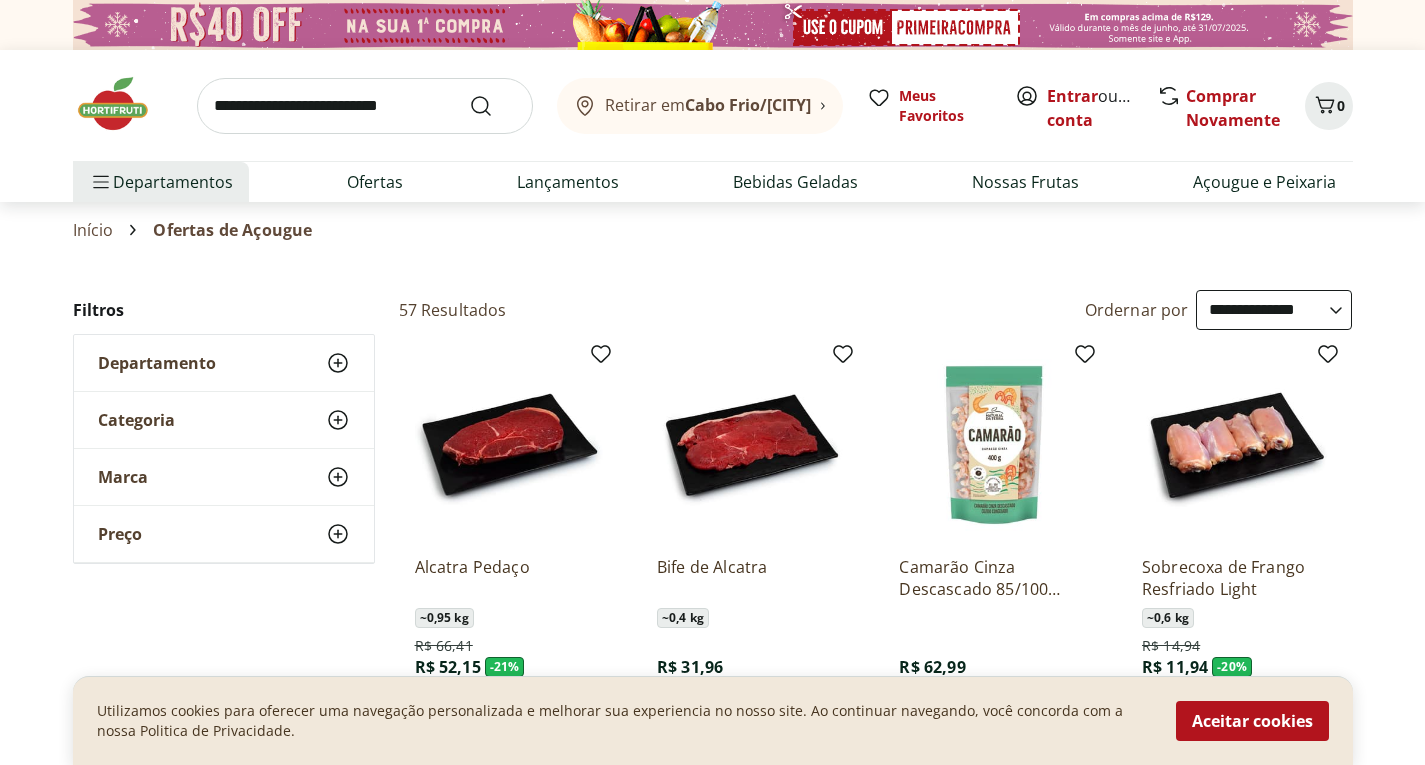 click on "**********" at bounding box center [712, 1016] 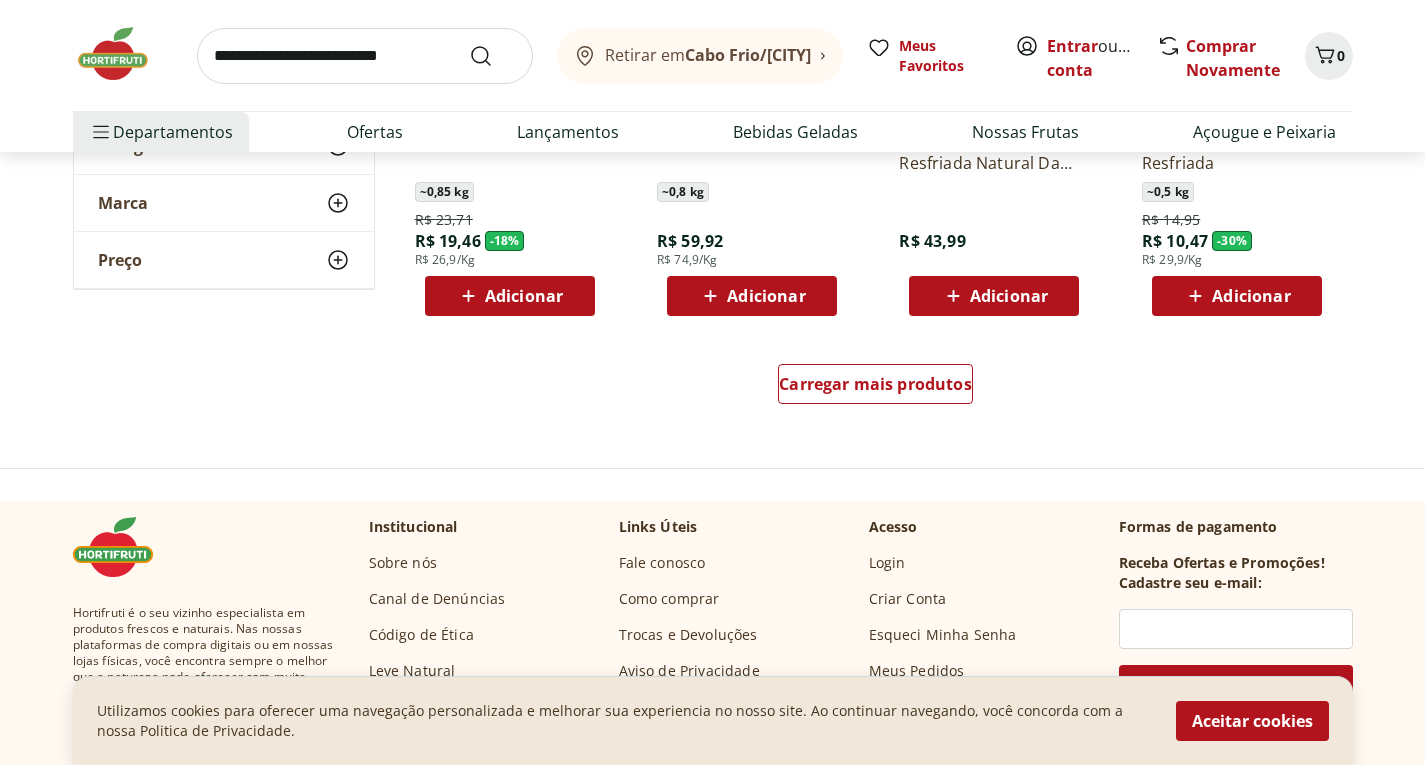 scroll, scrollTop: 1360, scrollLeft: 0, axis: vertical 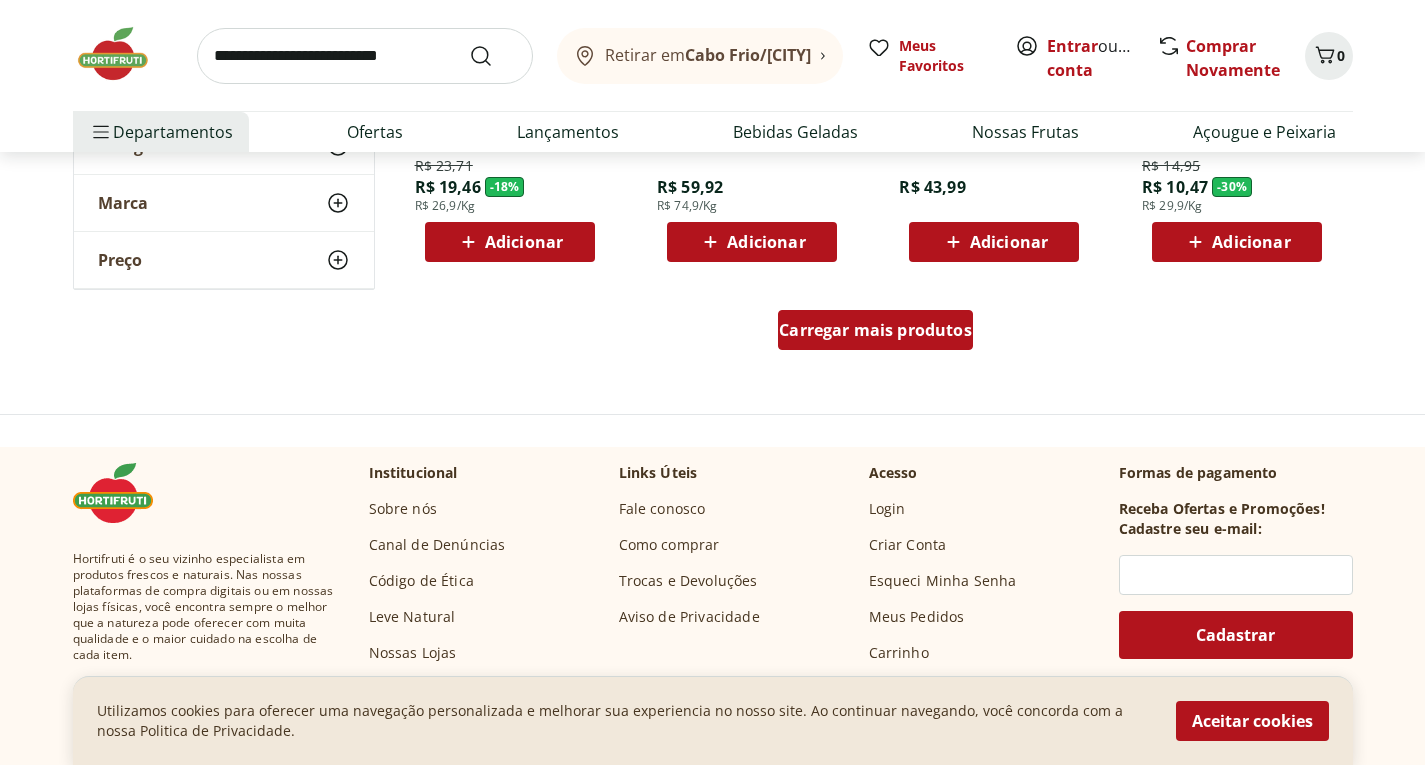 click on "Carregar mais produtos" at bounding box center (875, 330) 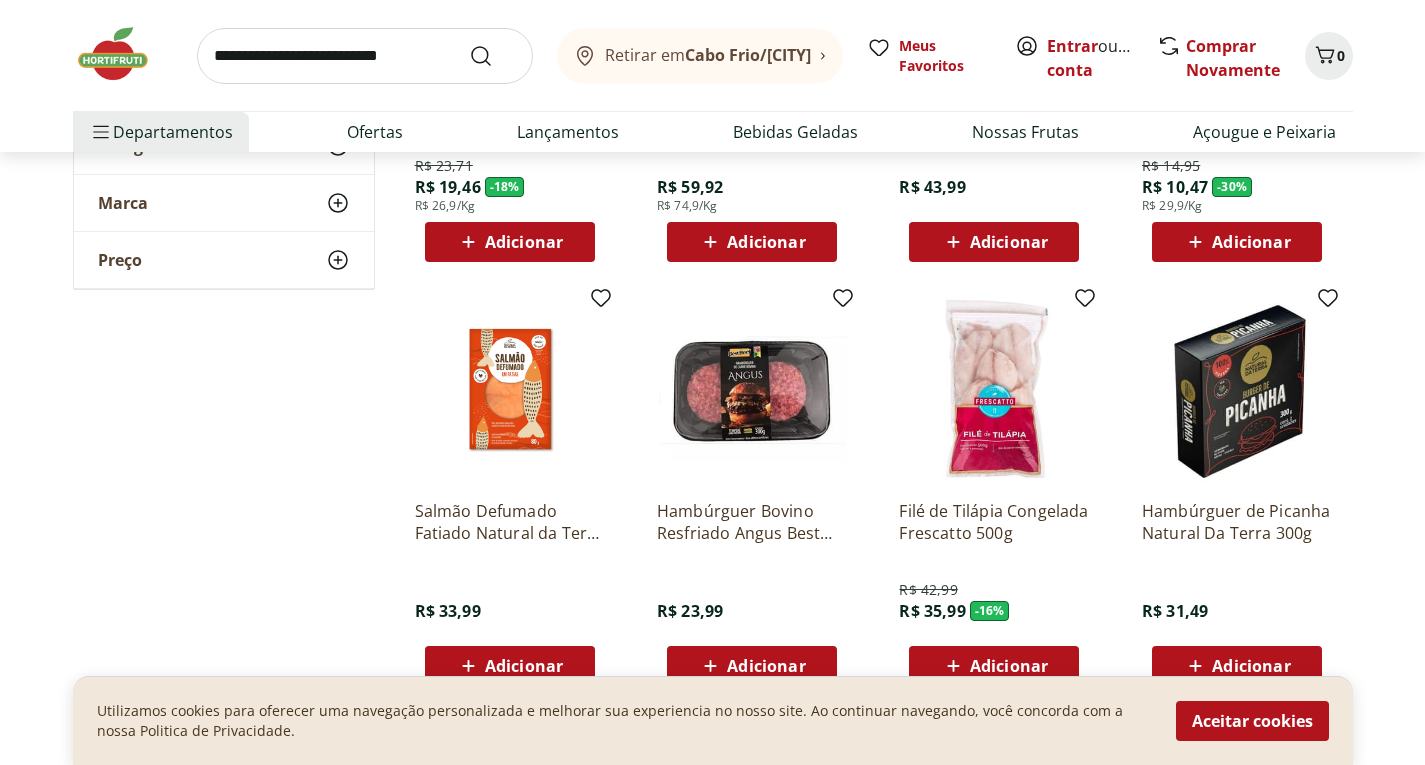 click on "**********" at bounding box center [712, 308] 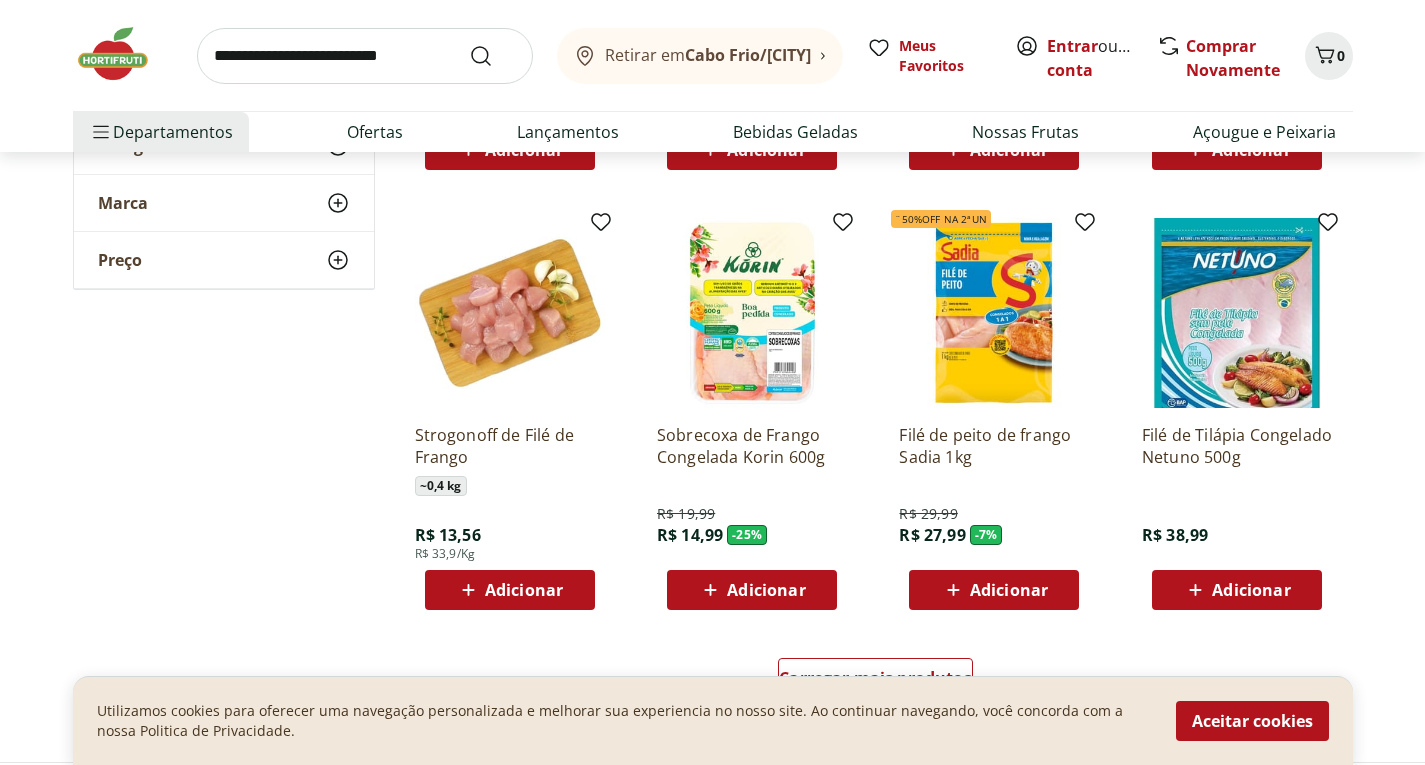 scroll, scrollTop: 2320, scrollLeft: 0, axis: vertical 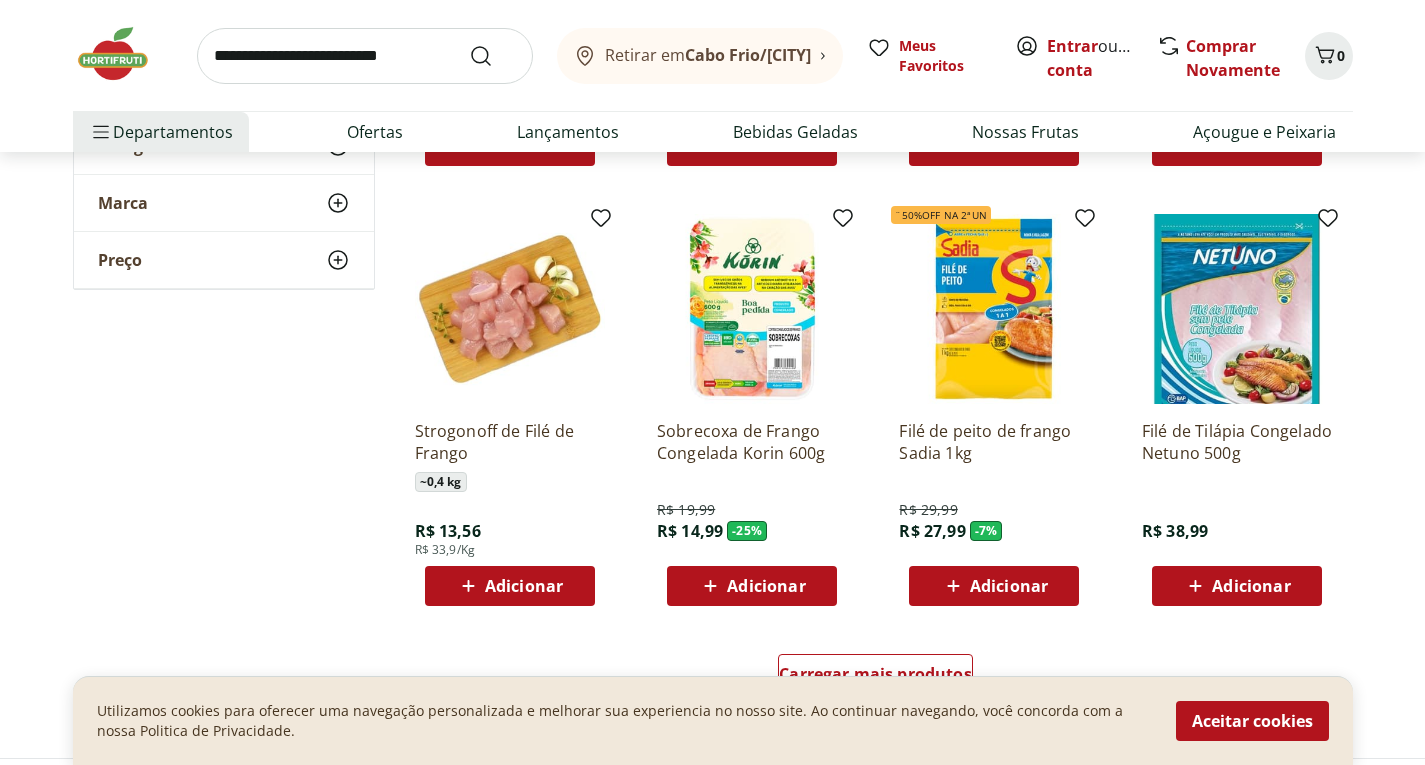 click on "Adicionar" at bounding box center [1009, 586] 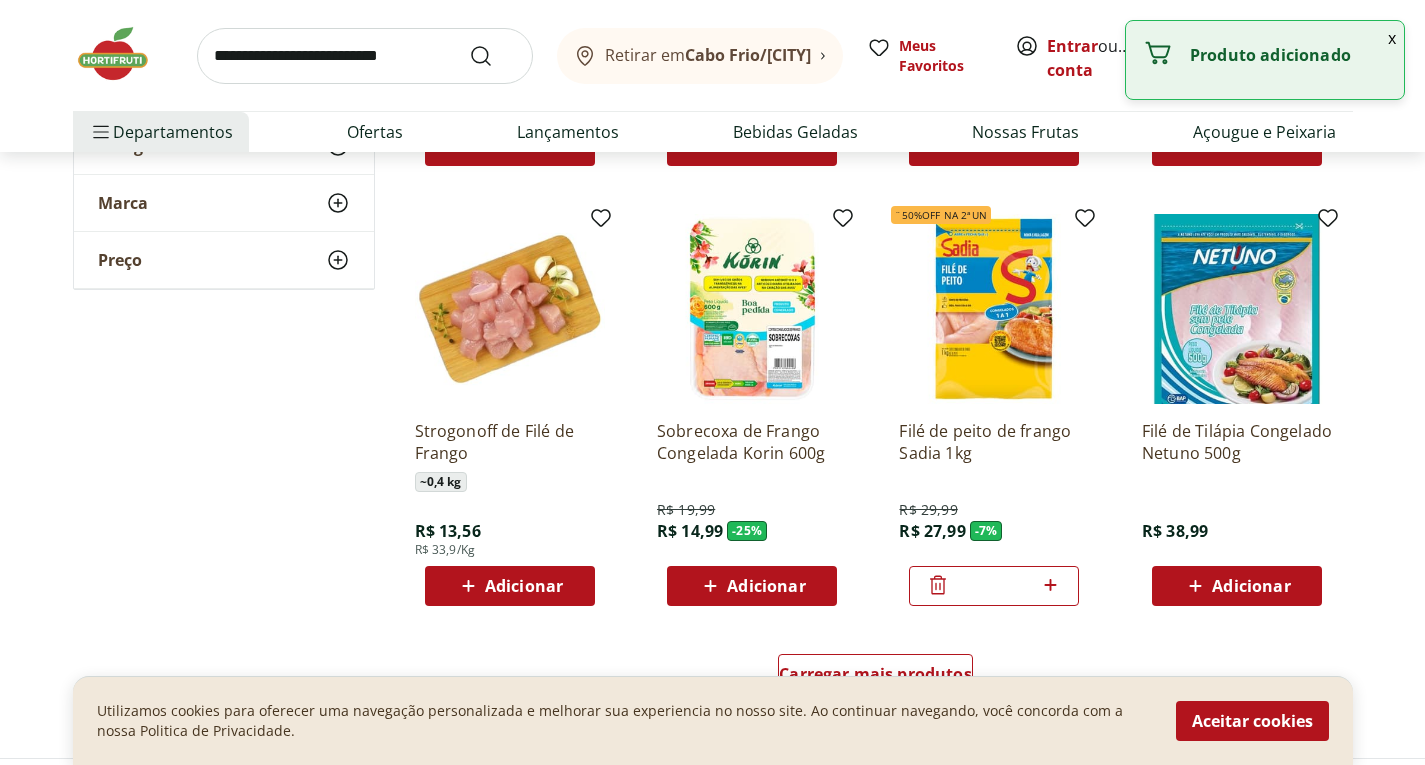 click 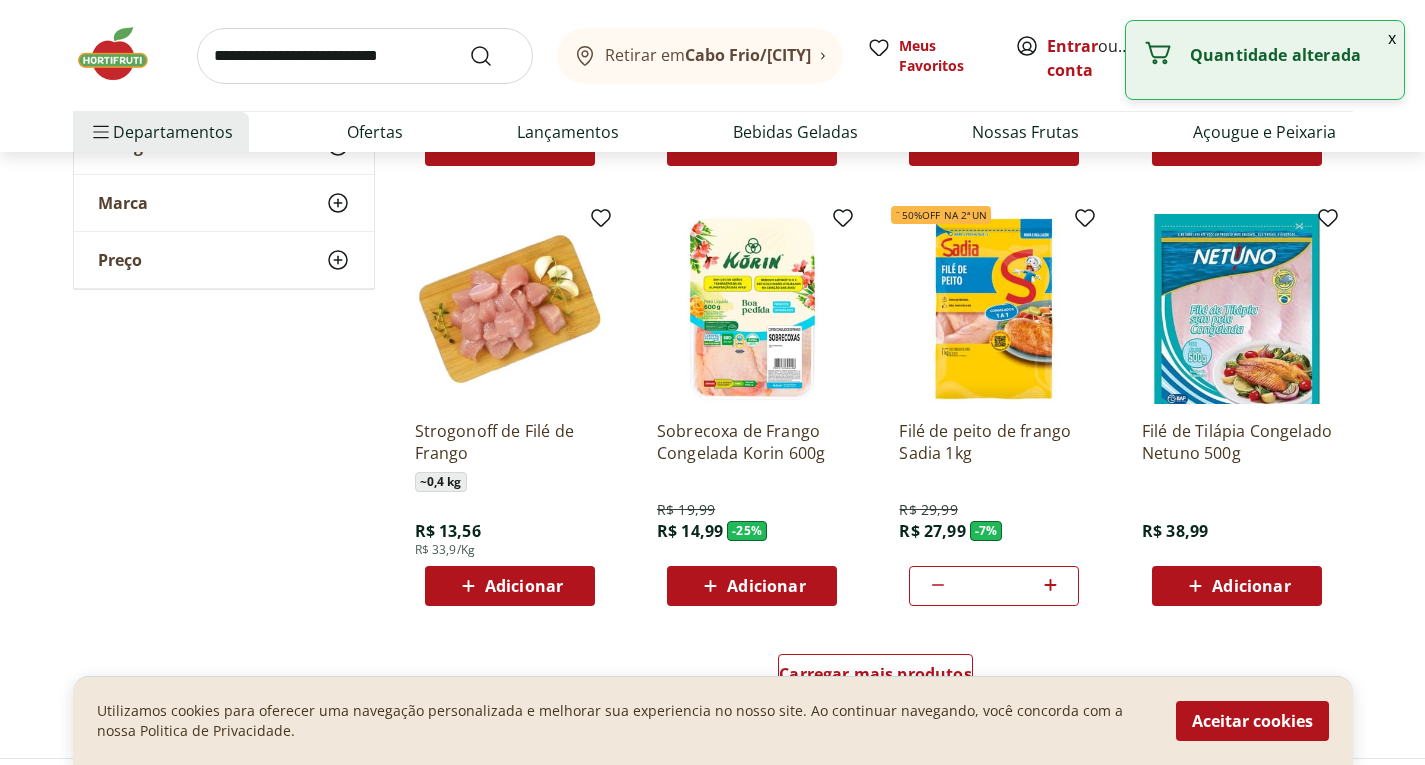 click on "**********" at bounding box center [713, -652] 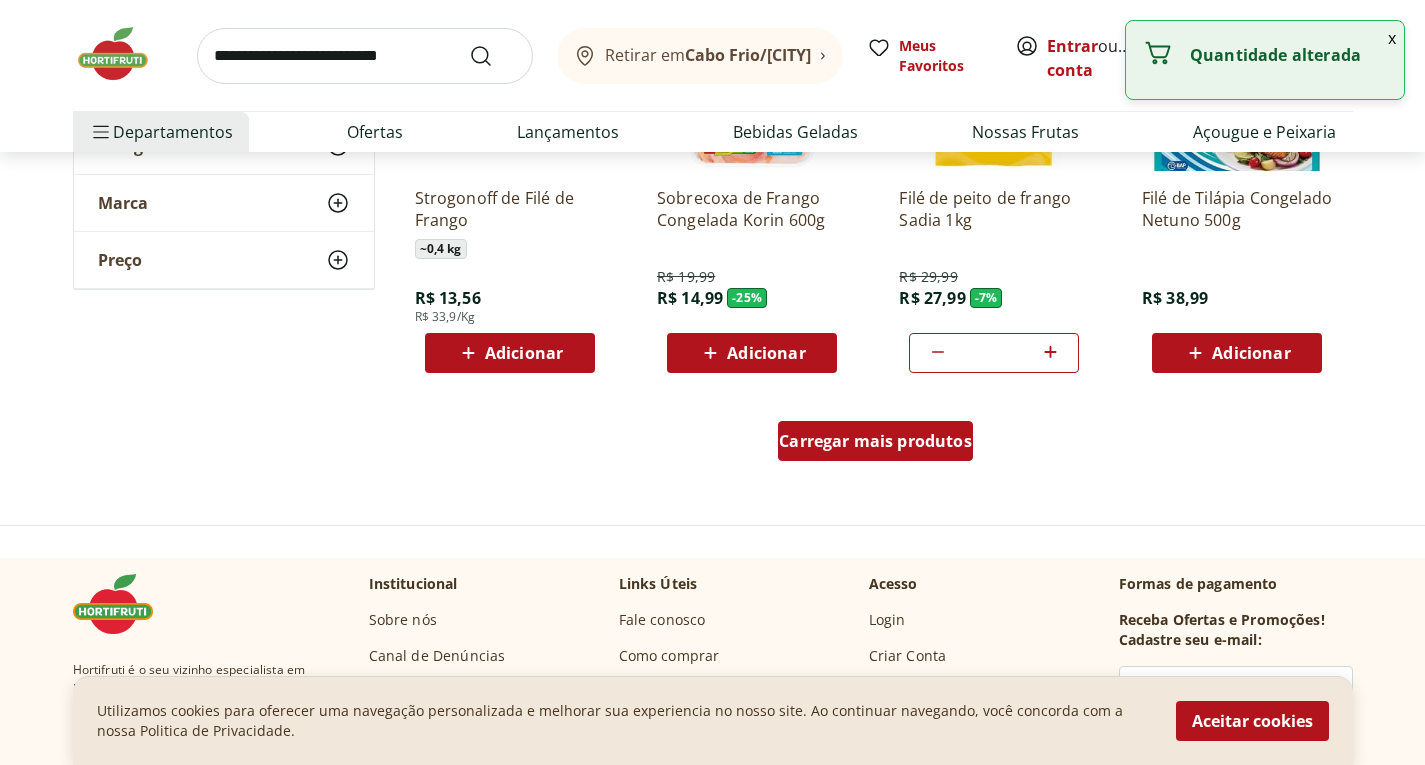 scroll, scrollTop: 2560, scrollLeft: 0, axis: vertical 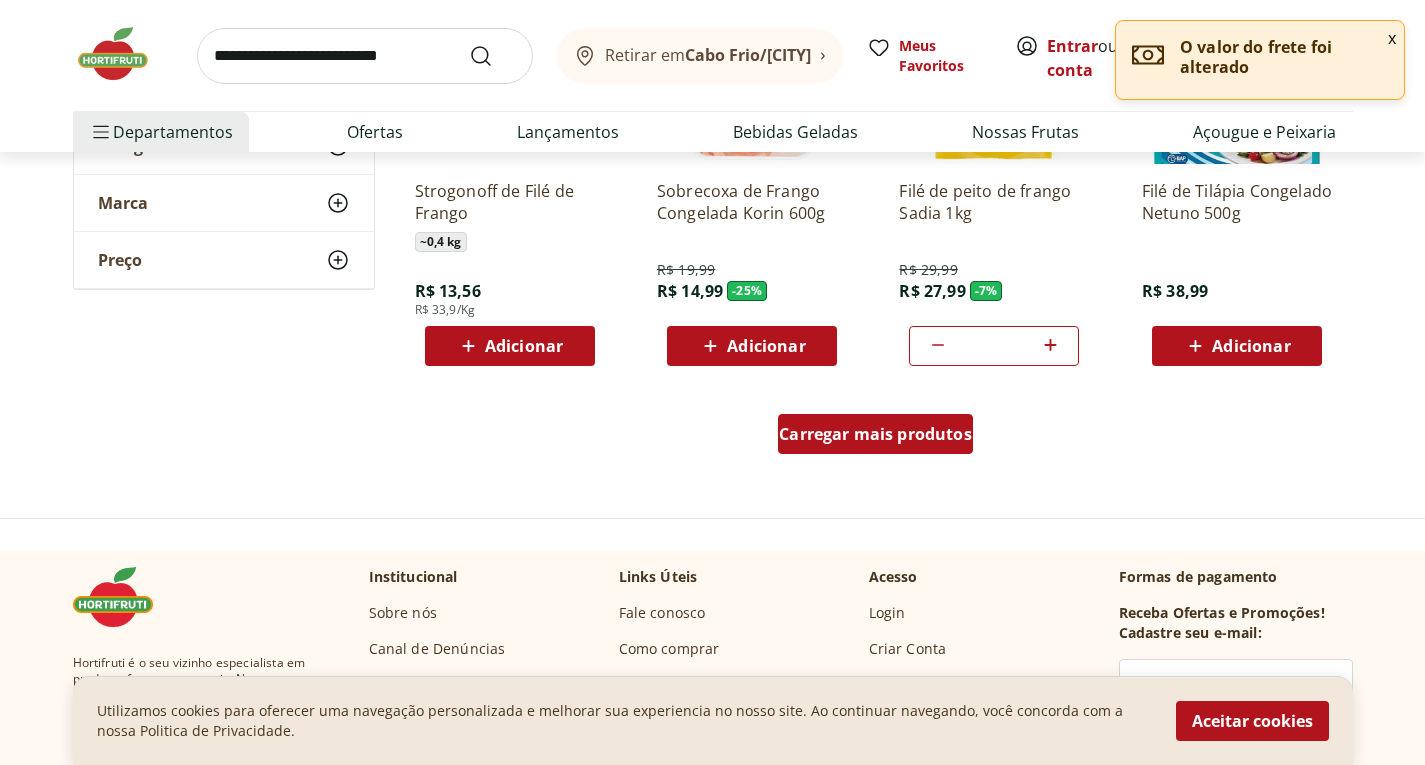 click on "Carregar mais produtos" at bounding box center [875, 434] 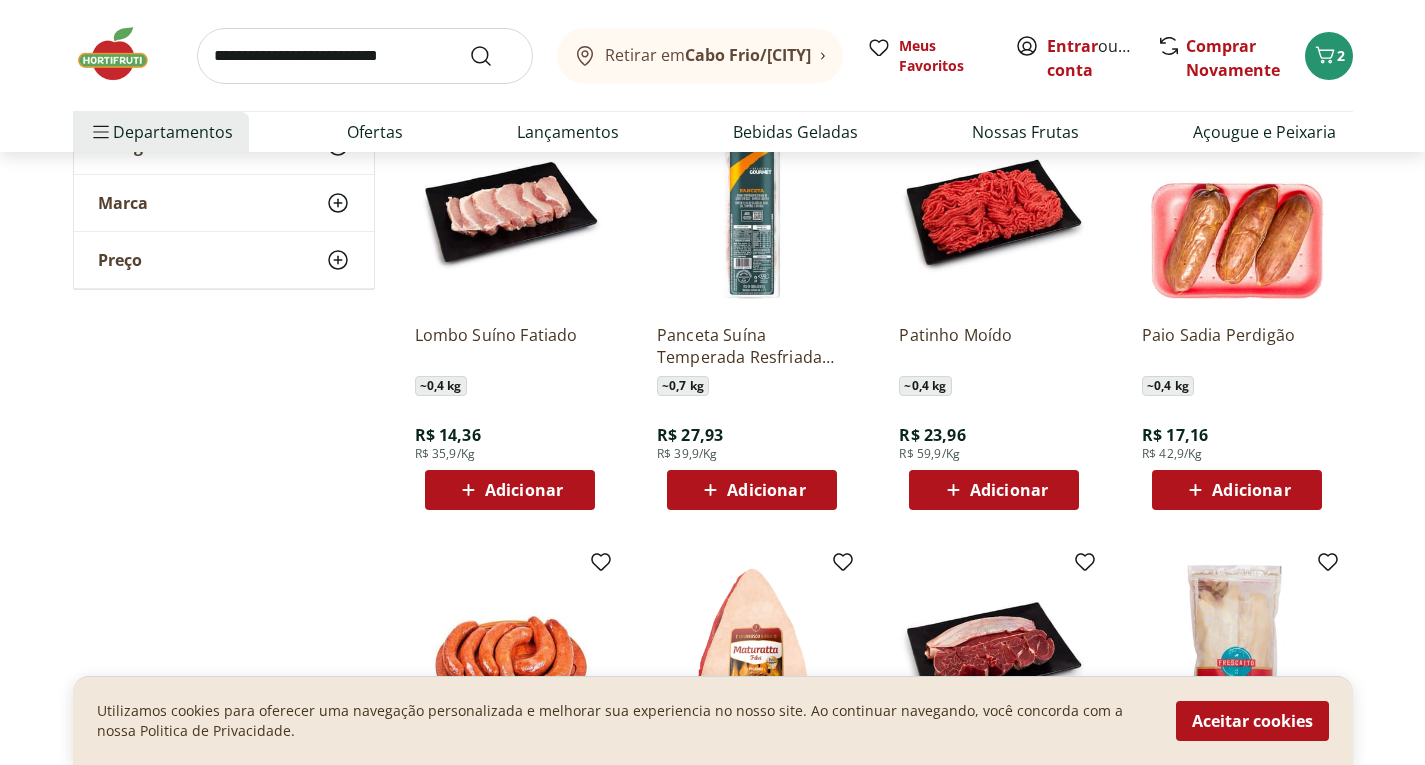 scroll, scrollTop: 3320, scrollLeft: 0, axis: vertical 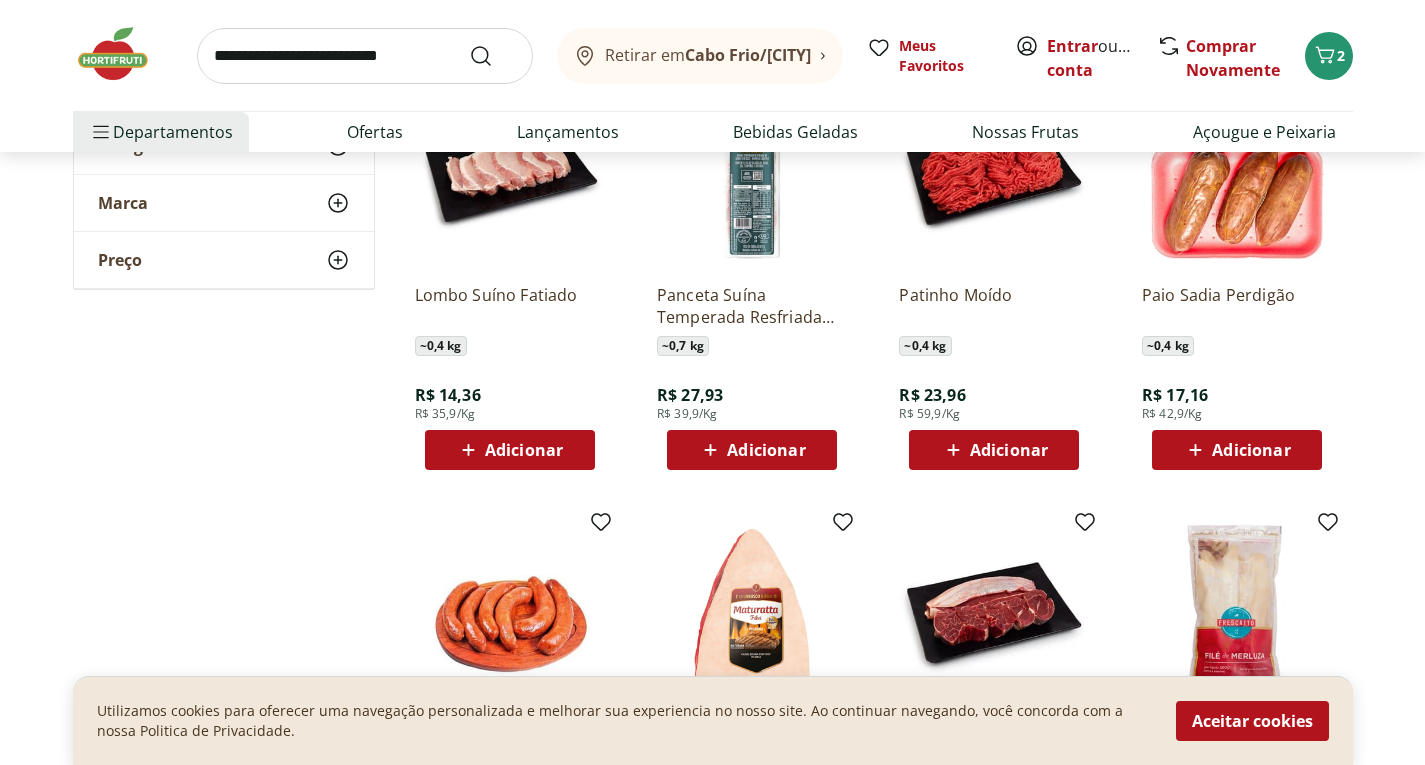 click on "**********" at bounding box center (713, -1000) 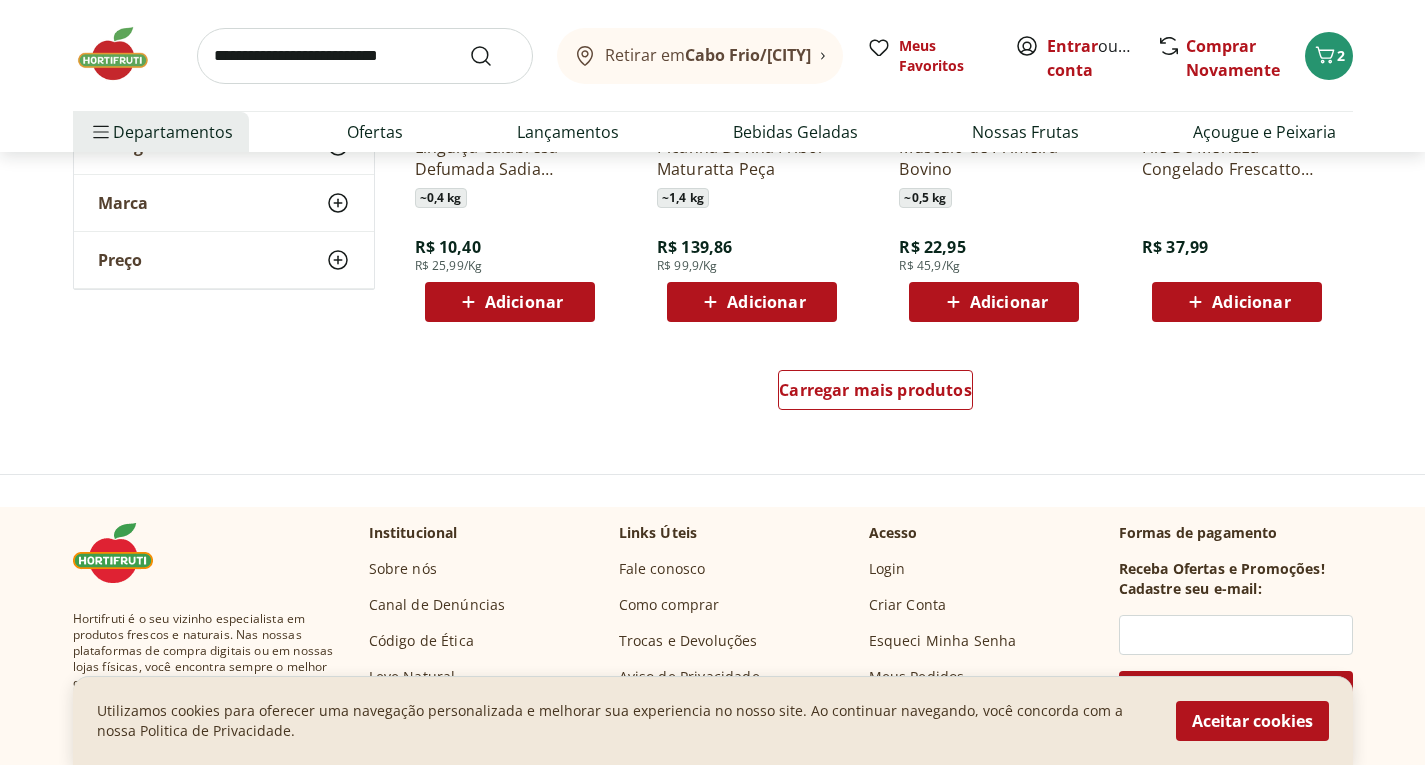 scroll, scrollTop: 3920, scrollLeft: 0, axis: vertical 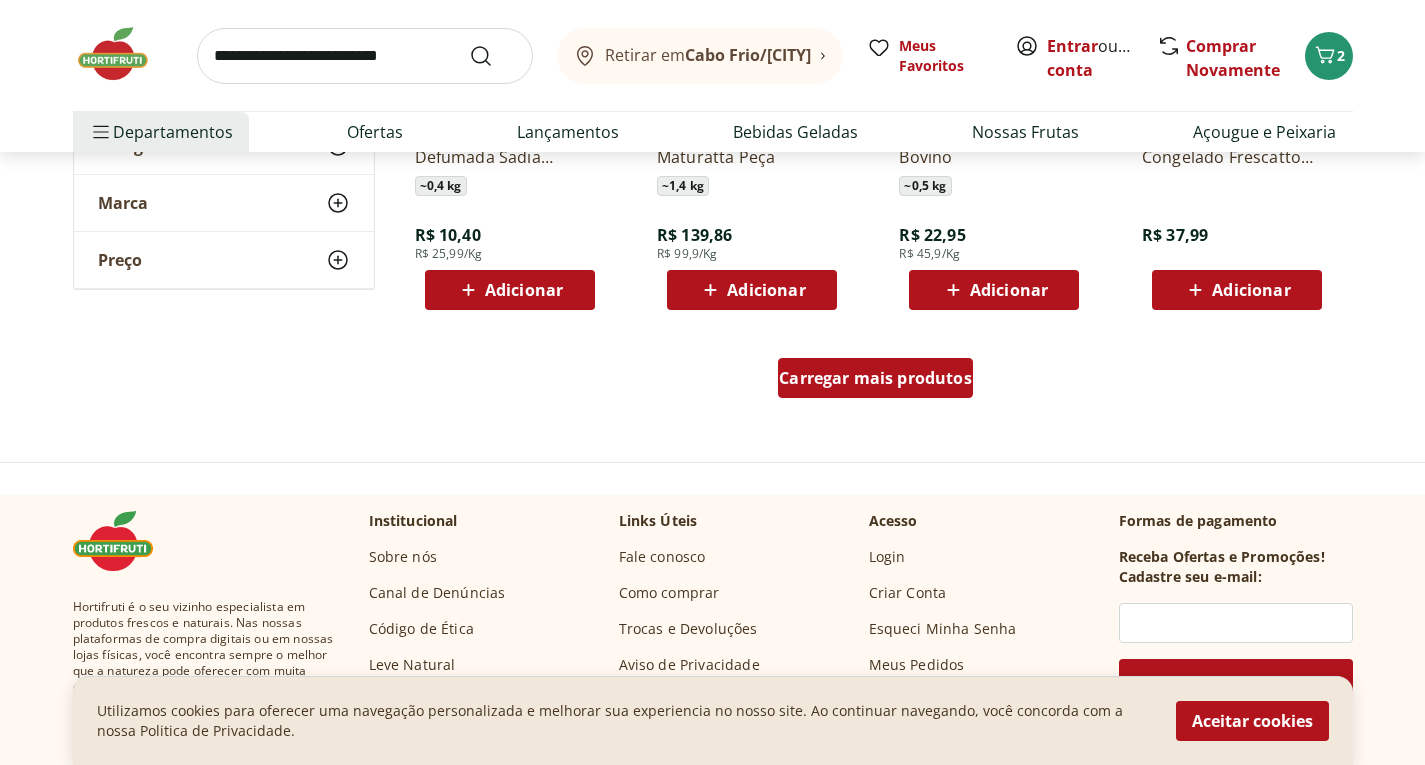 click on "Carregar mais produtos" at bounding box center (875, 378) 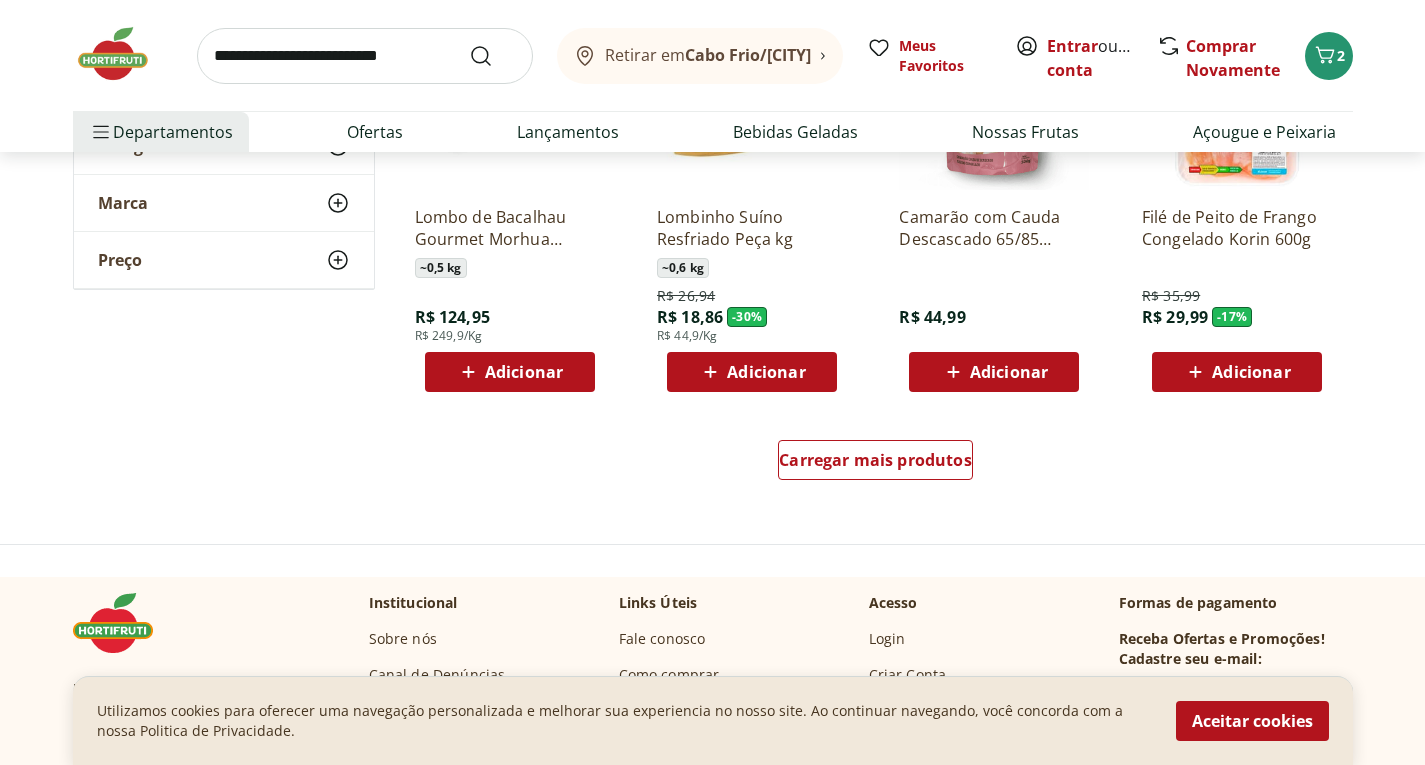 scroll, scrollTop: 5160, scrollLeft: 0, axis: vertical 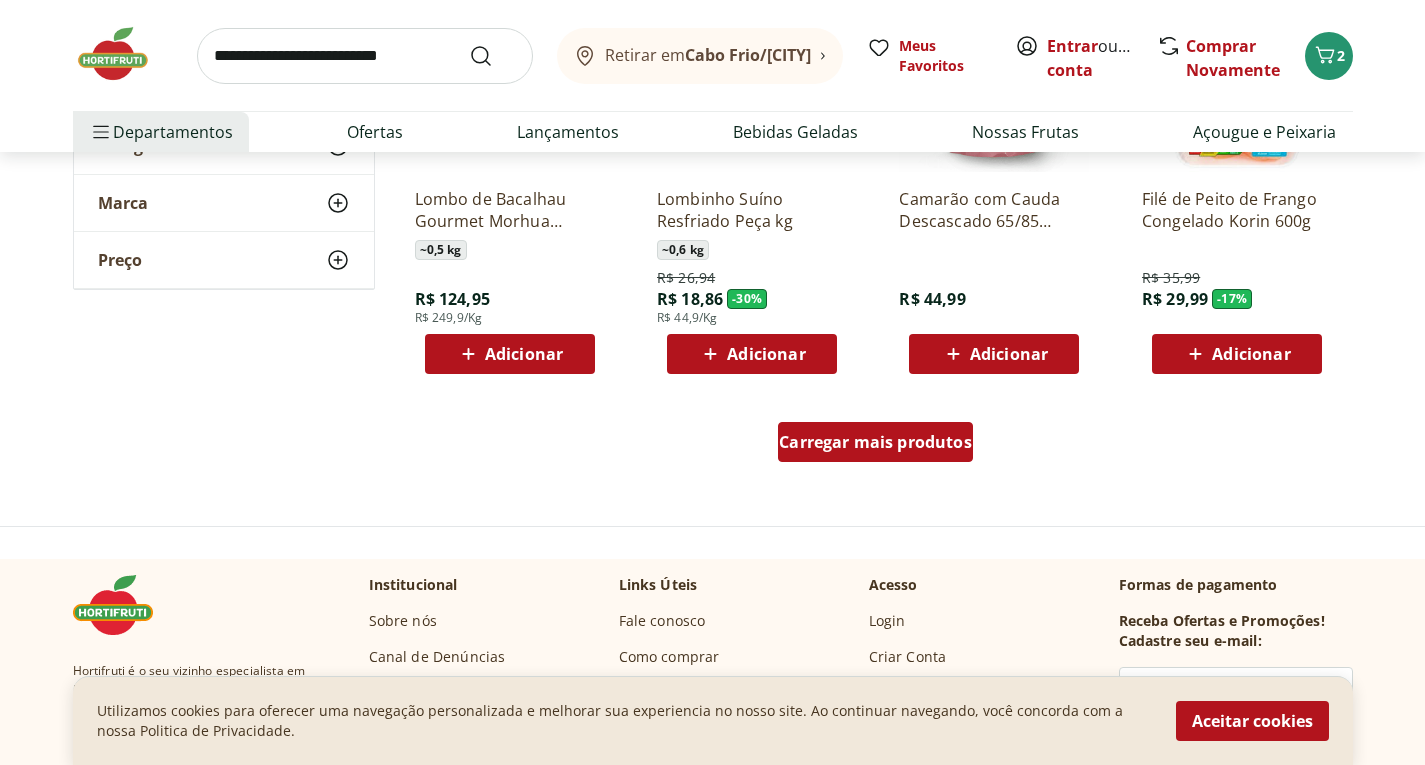 click on "Carregar mais produtos" at bounding box center (875, 442) 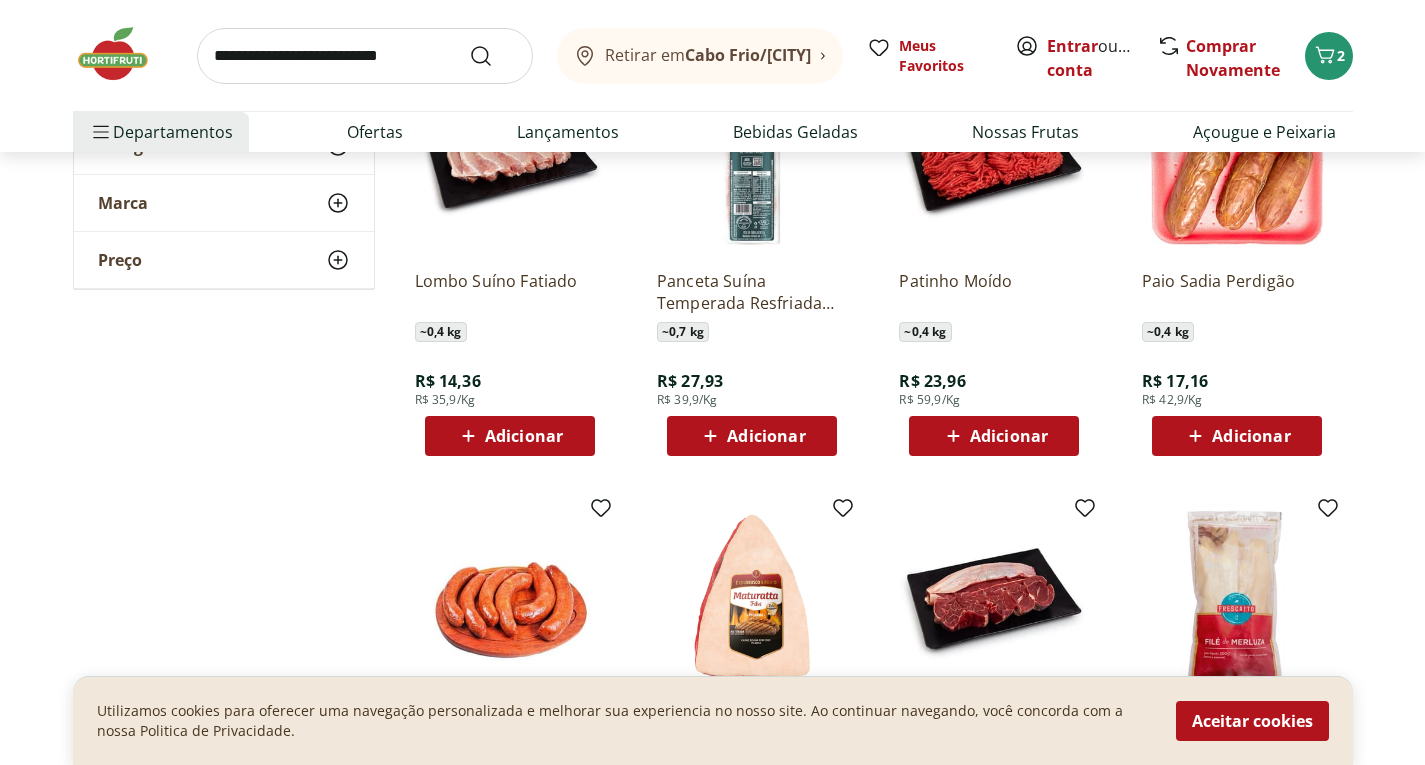 scroll, scrollTop: 3400, scrollLeft: 0, axis: vertical 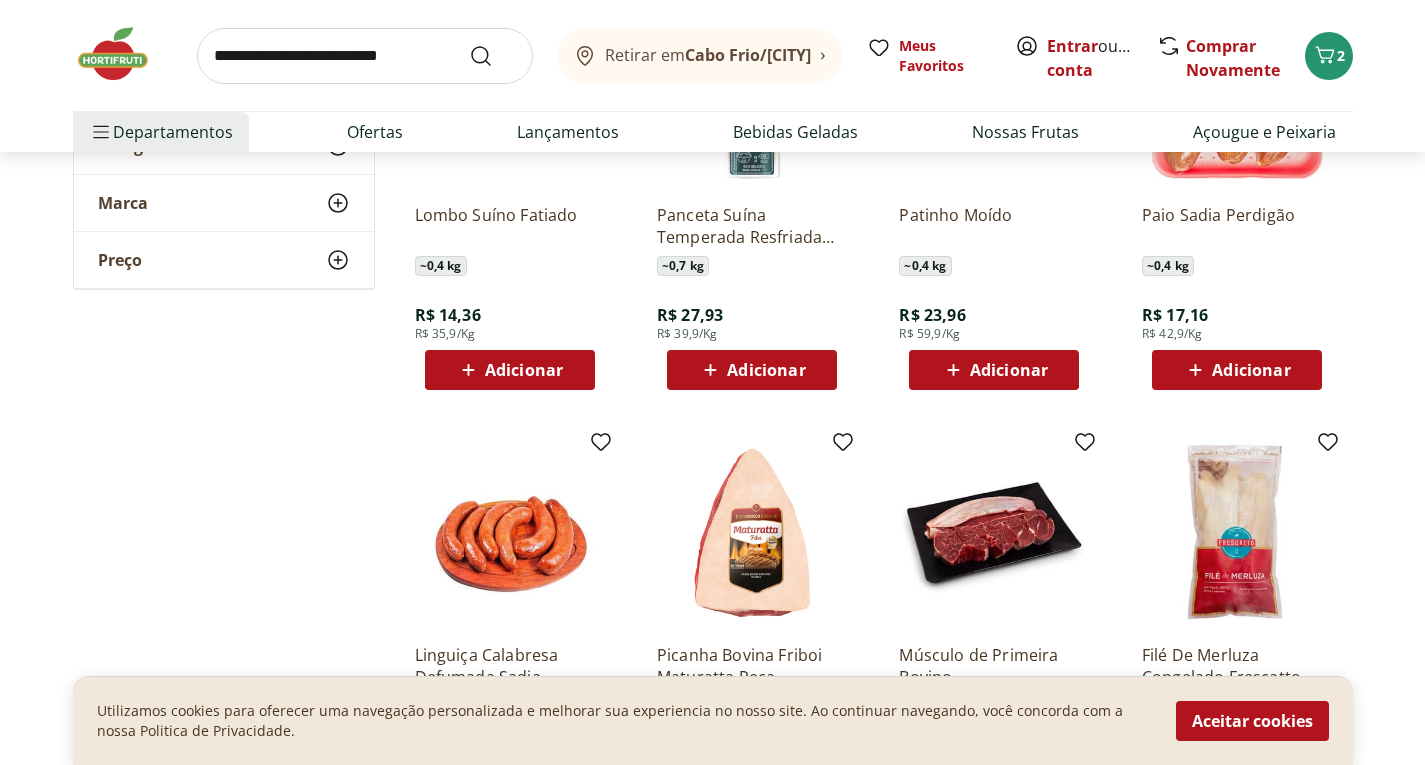 click 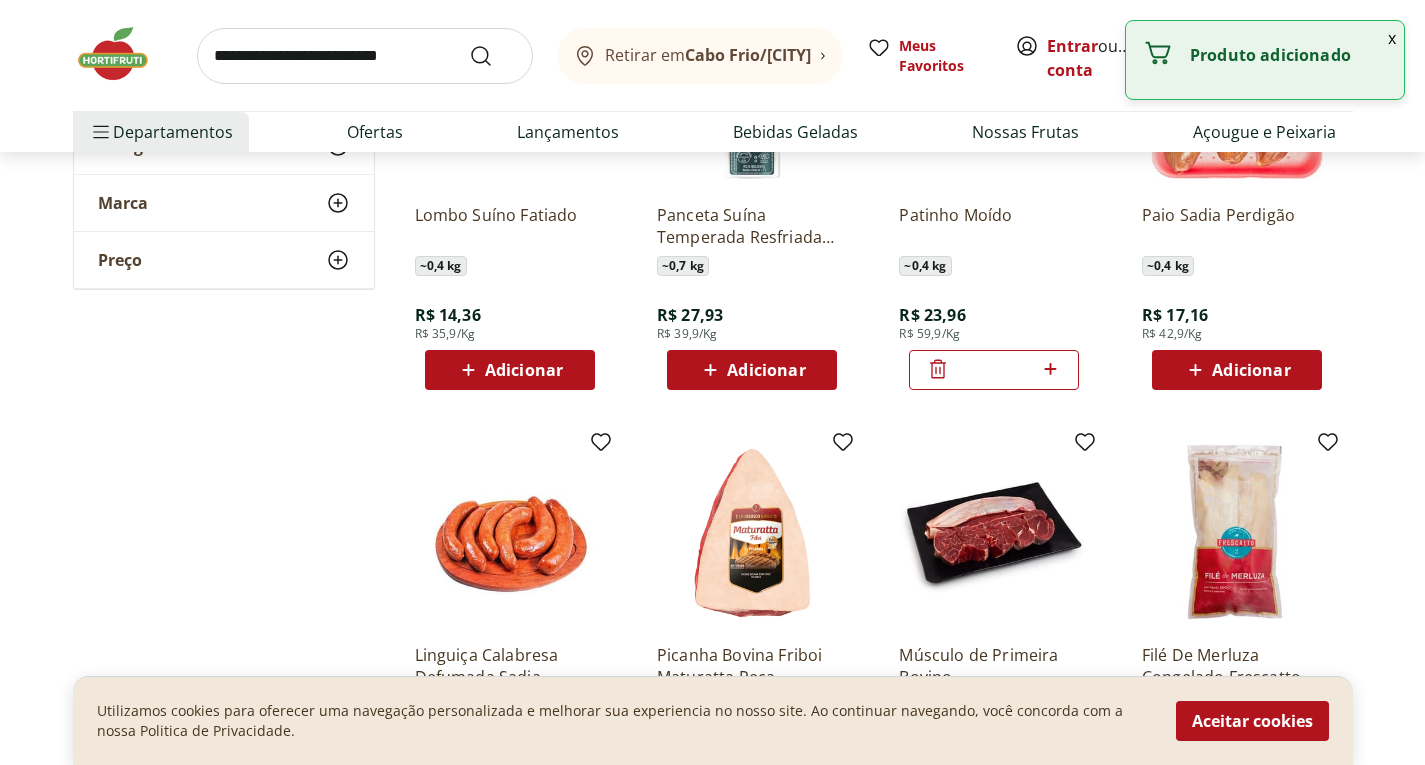 click at bounding box center [123, 54] 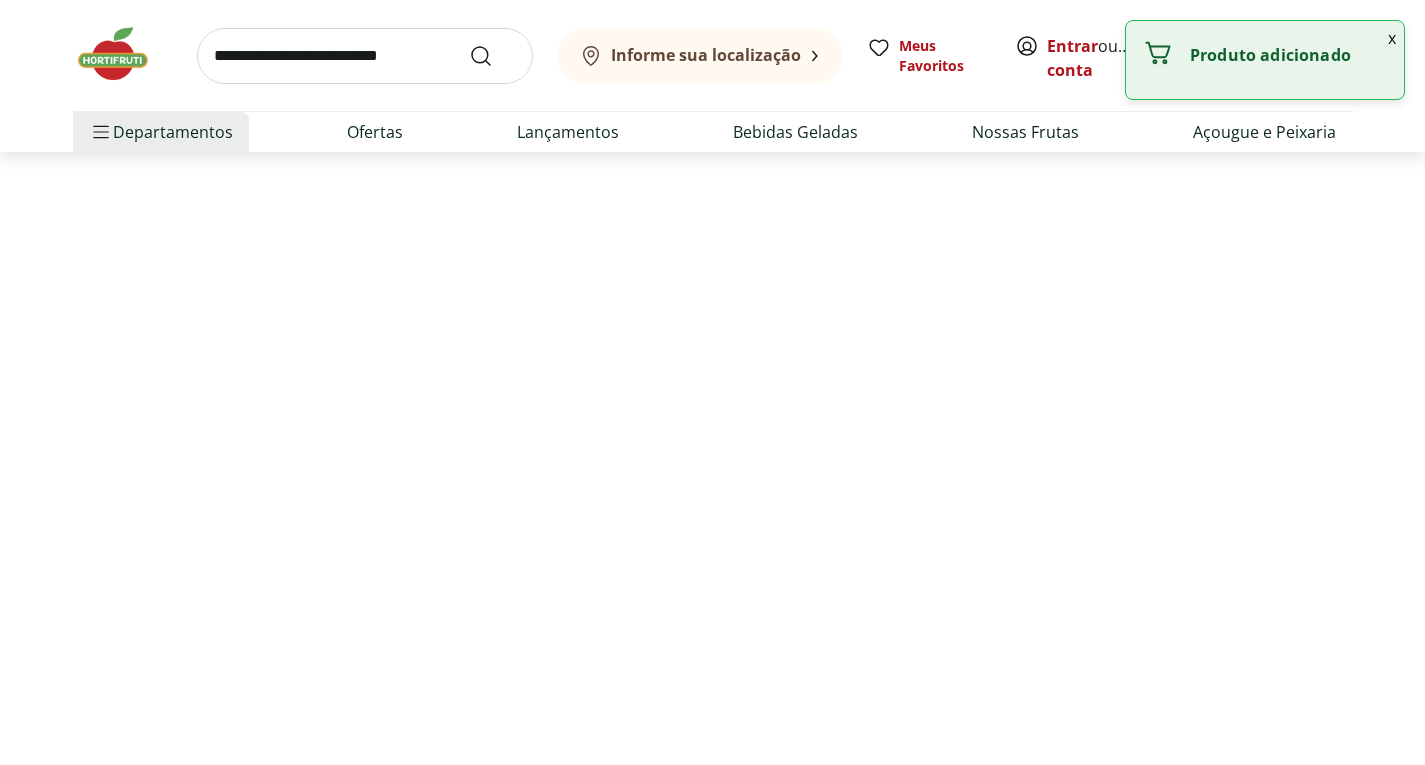 scroll, scrollTop: 0, scrollLeft: 0, axis: both 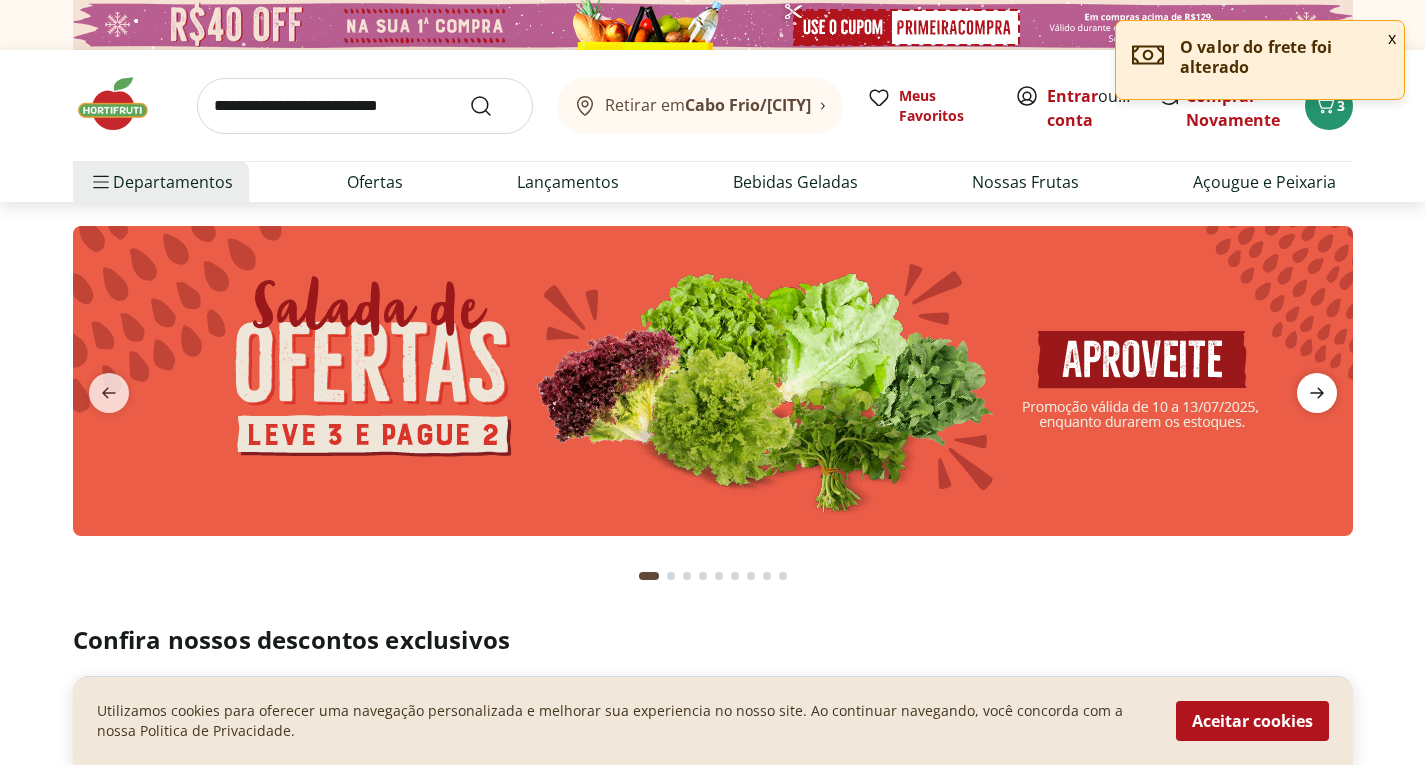 click 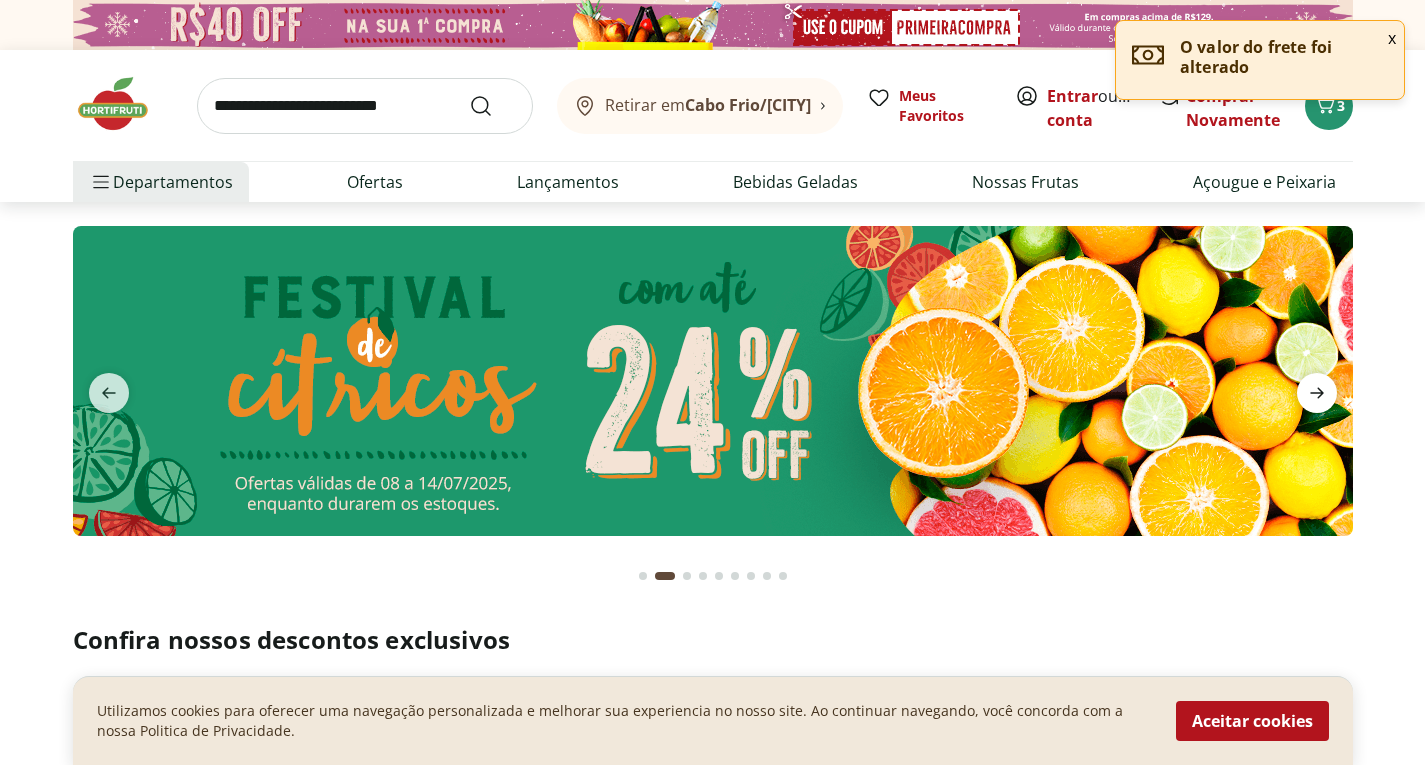 click 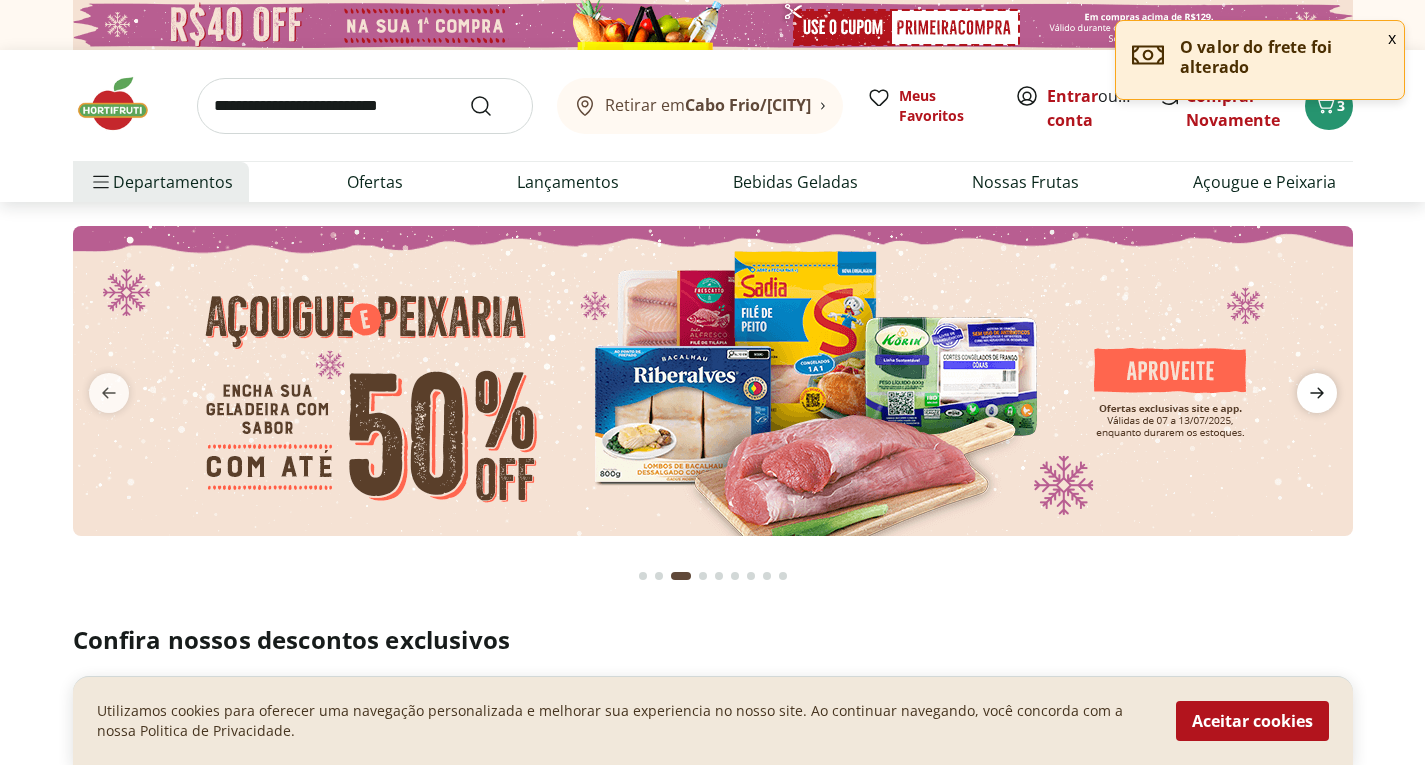 click 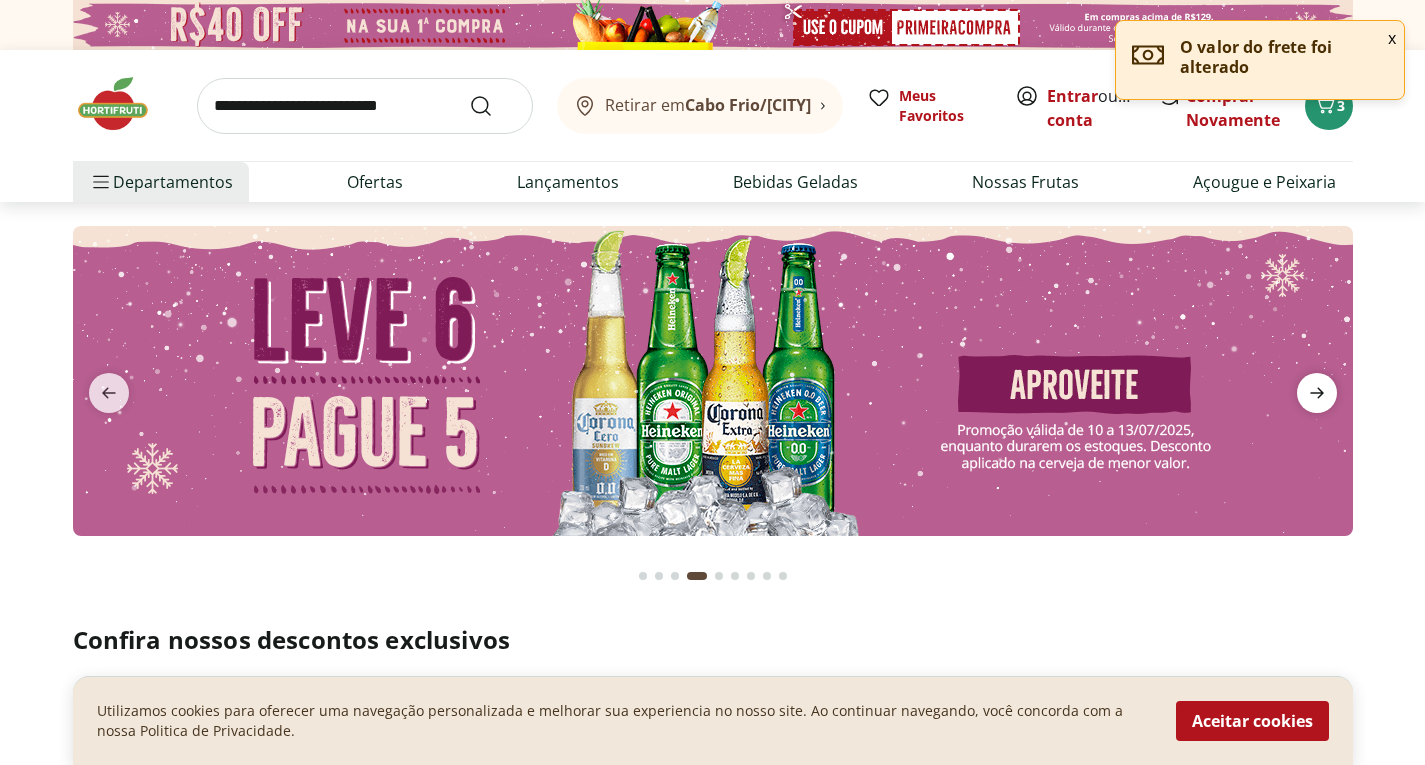 click 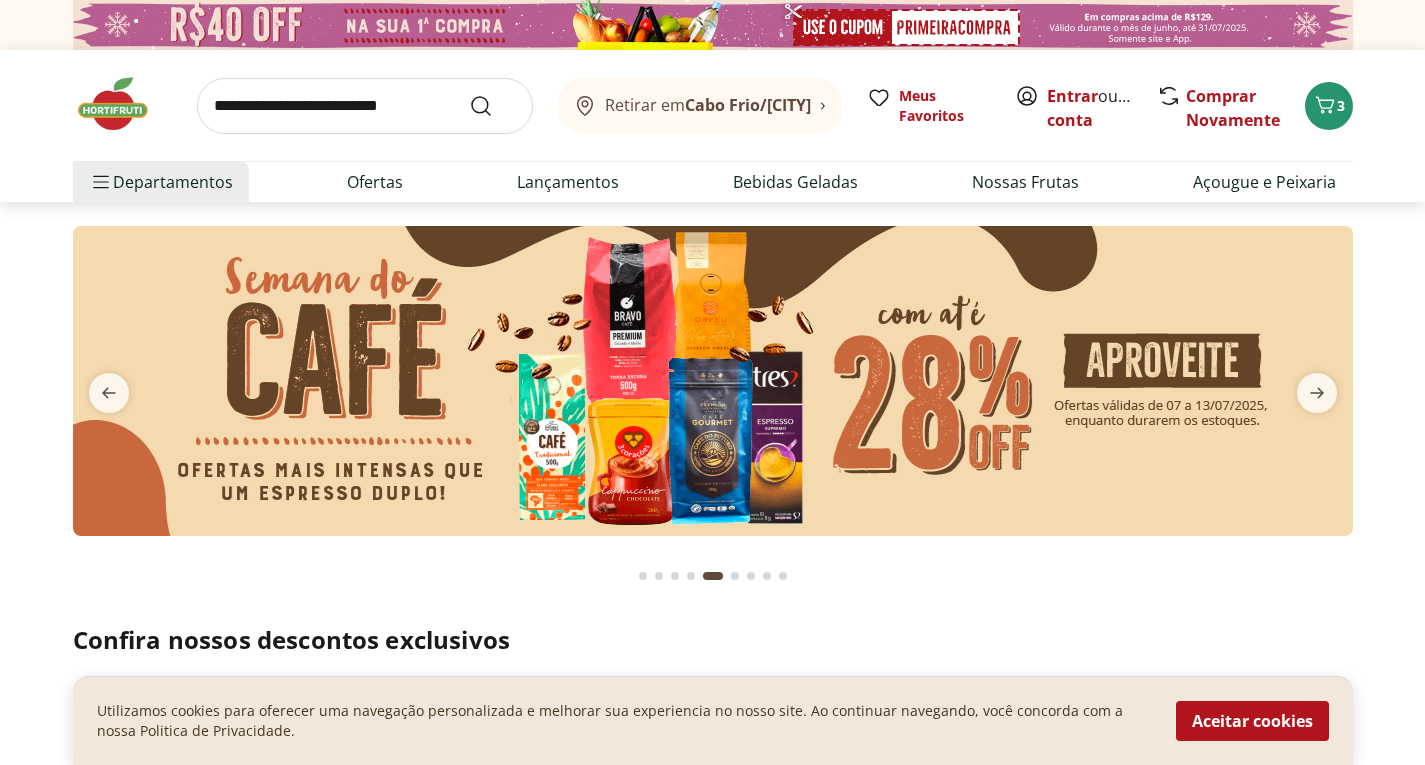 click at bounding box center [713, 381] 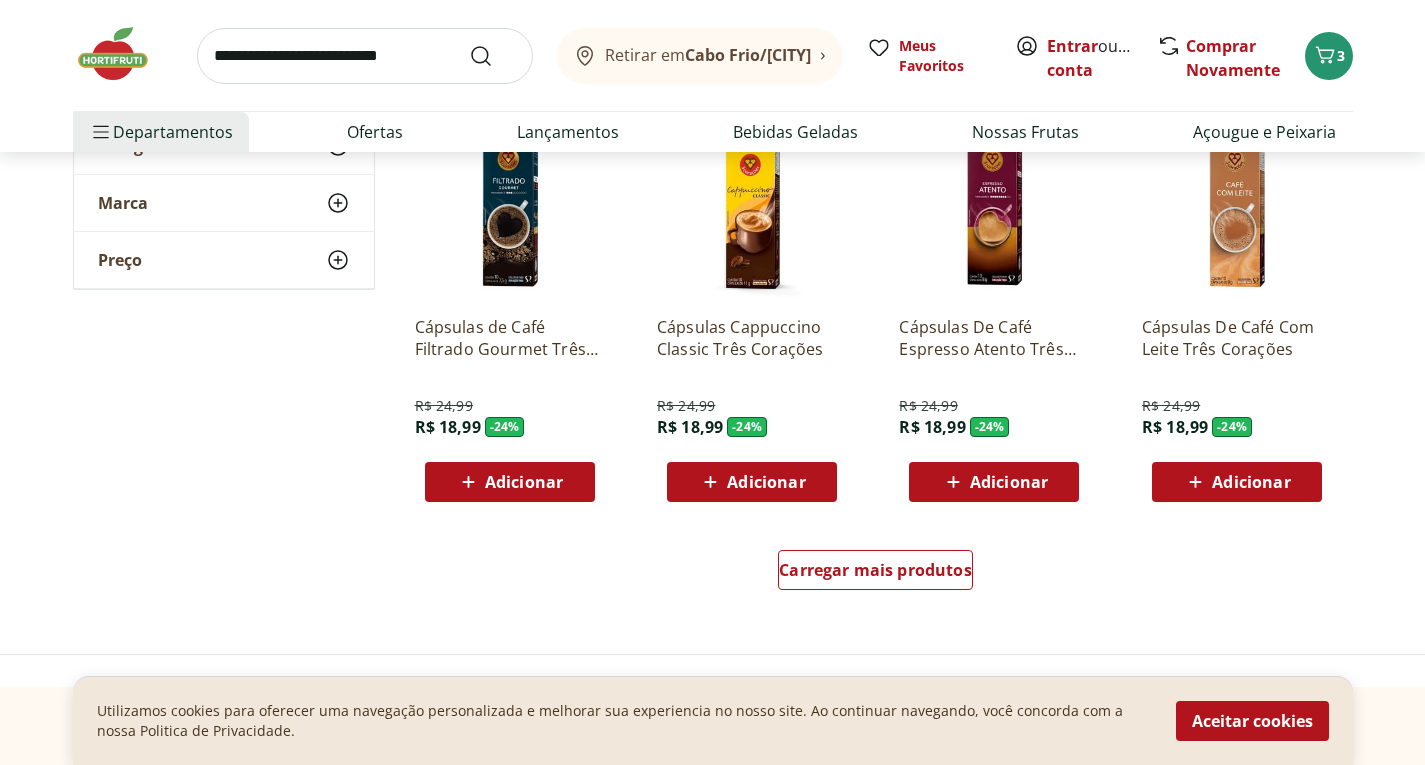 scroll, scrollTop: 1200, scrollLeft: 0, axis: vertical 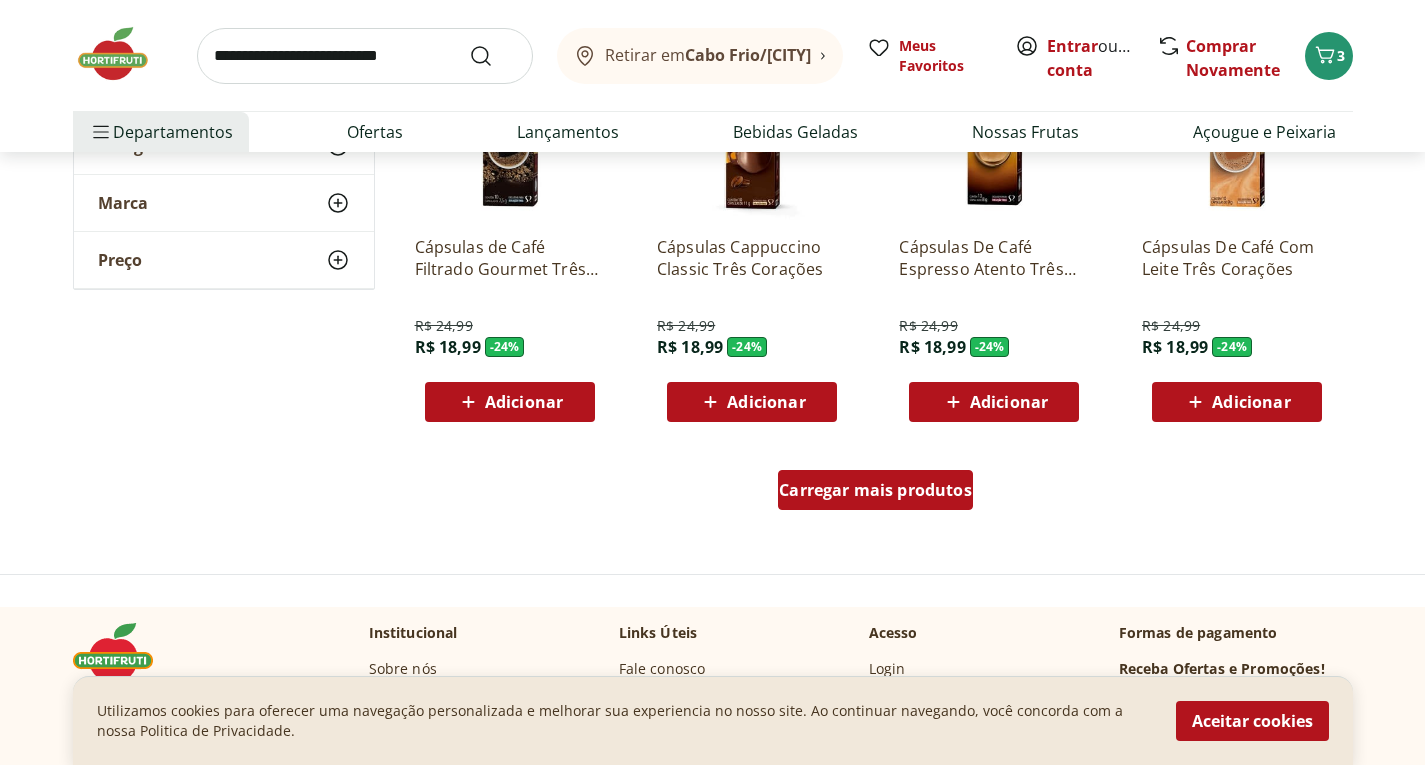 click on "Carregar mais produtos" at bounding box center [875, 490] 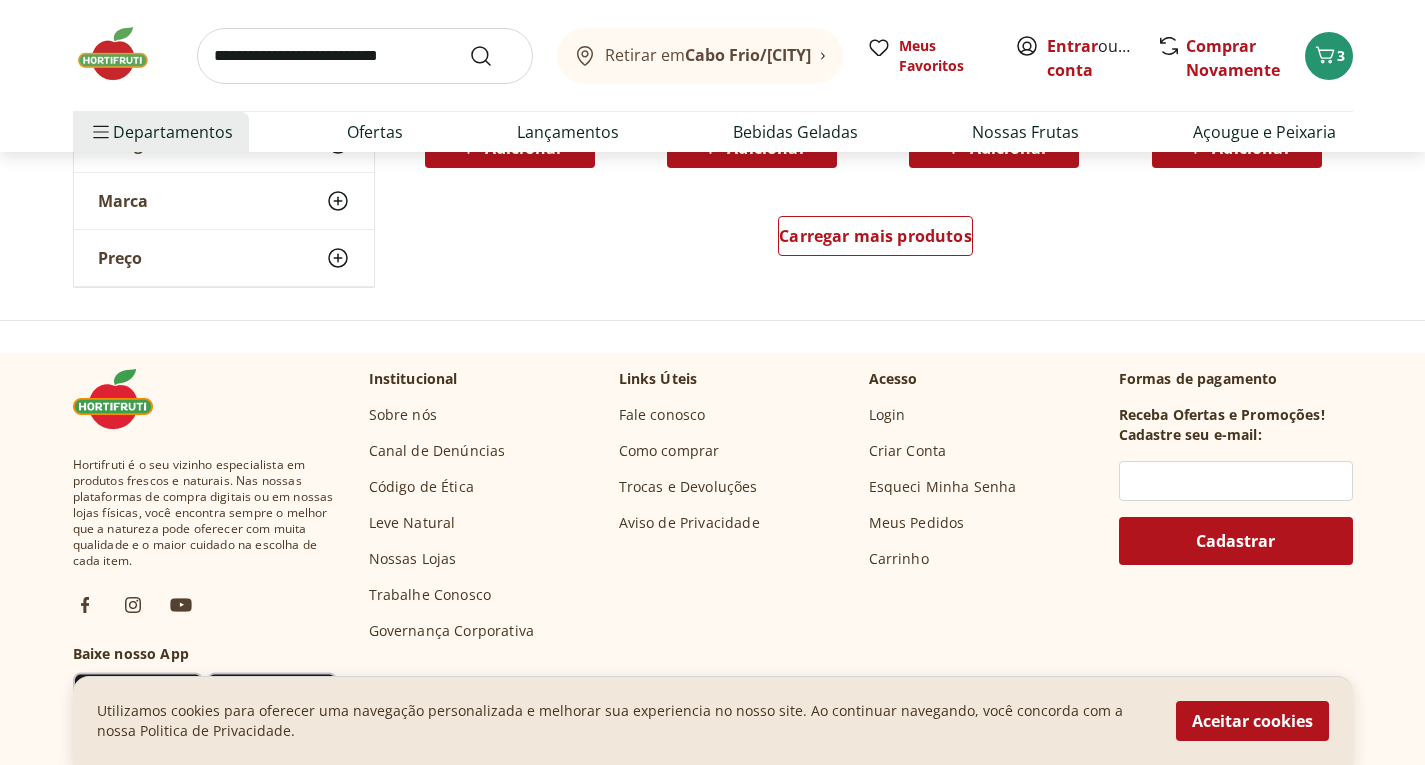 scroll, scrollTop: 2760, scrollLeft: 0, axis: vertical 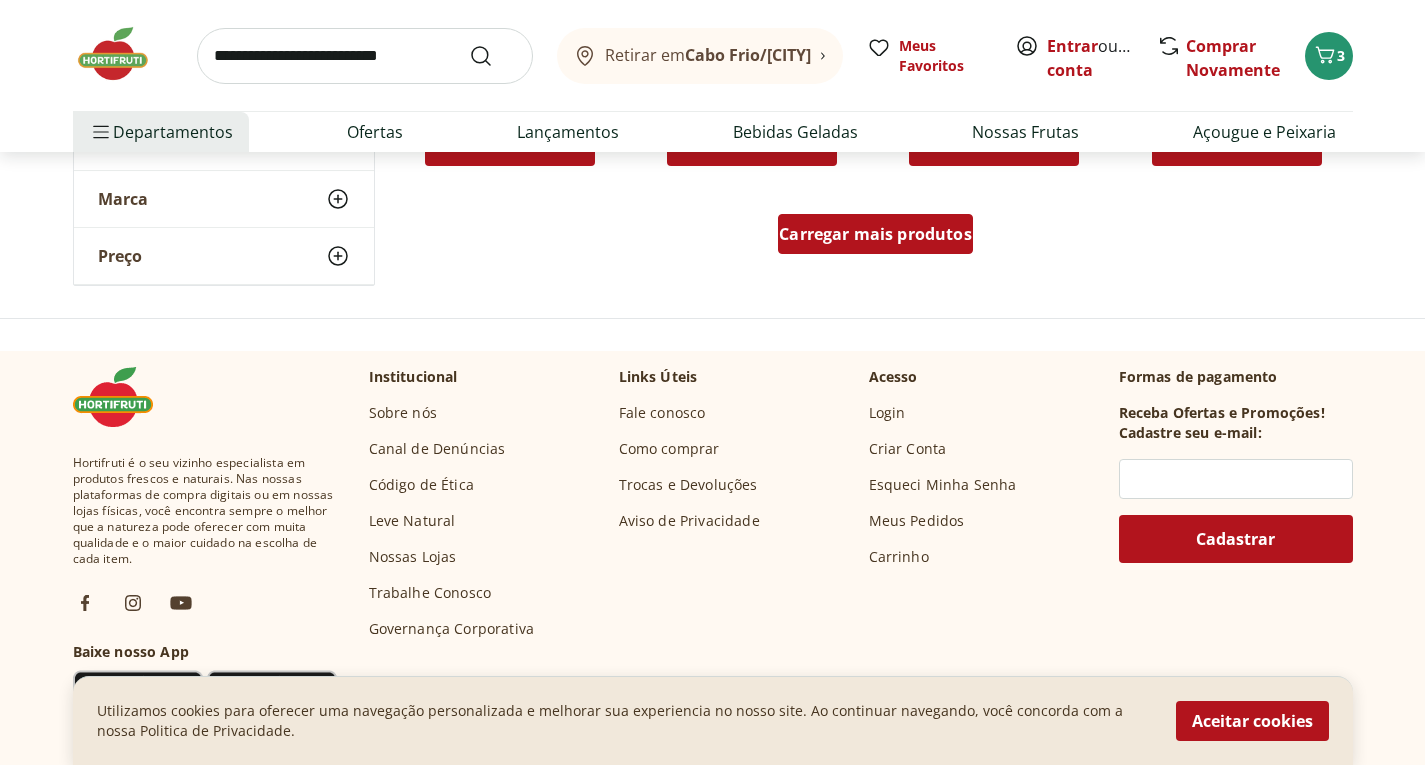 click on "Carregar mais produtos" at bounding box center [875, 234] 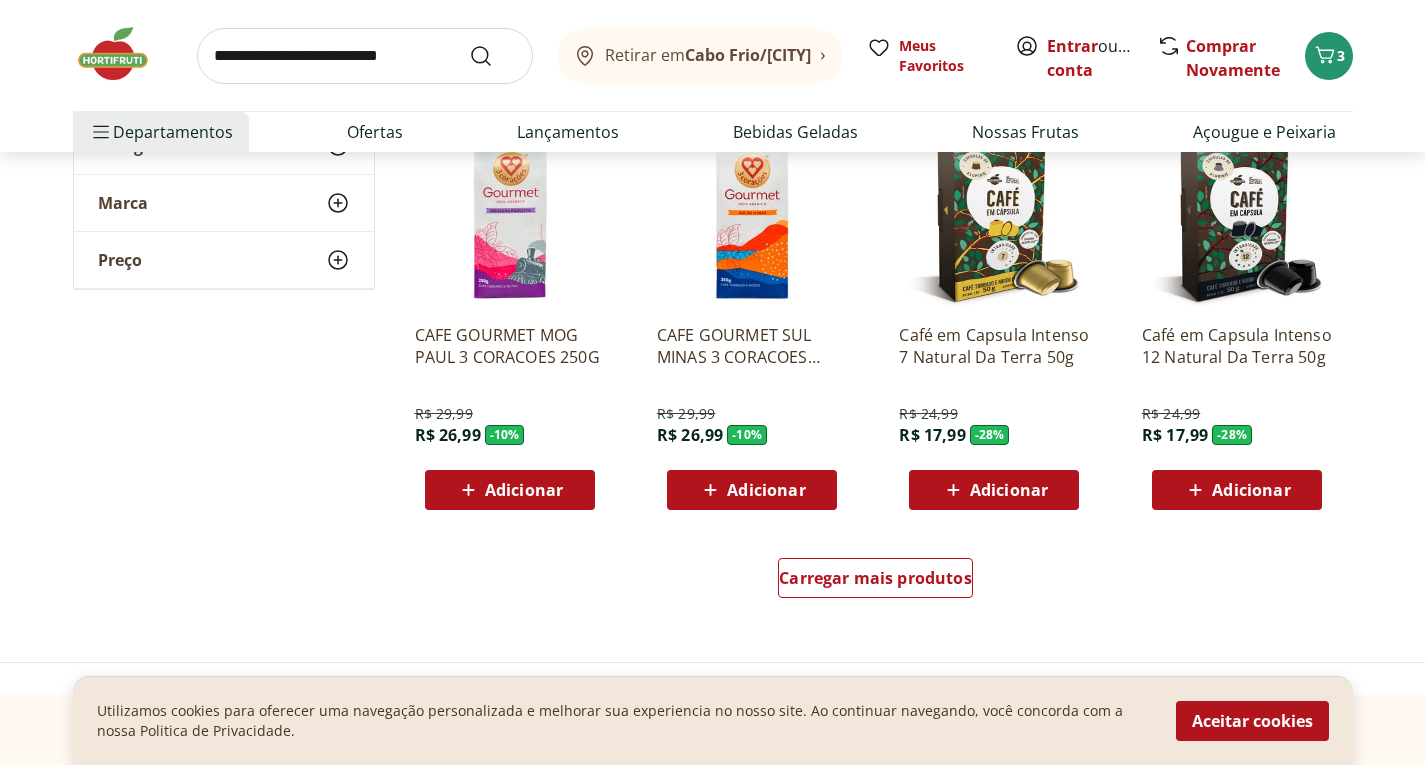 scroll, scrollTop: 3840, scrollLeft: 0, axis: vertical 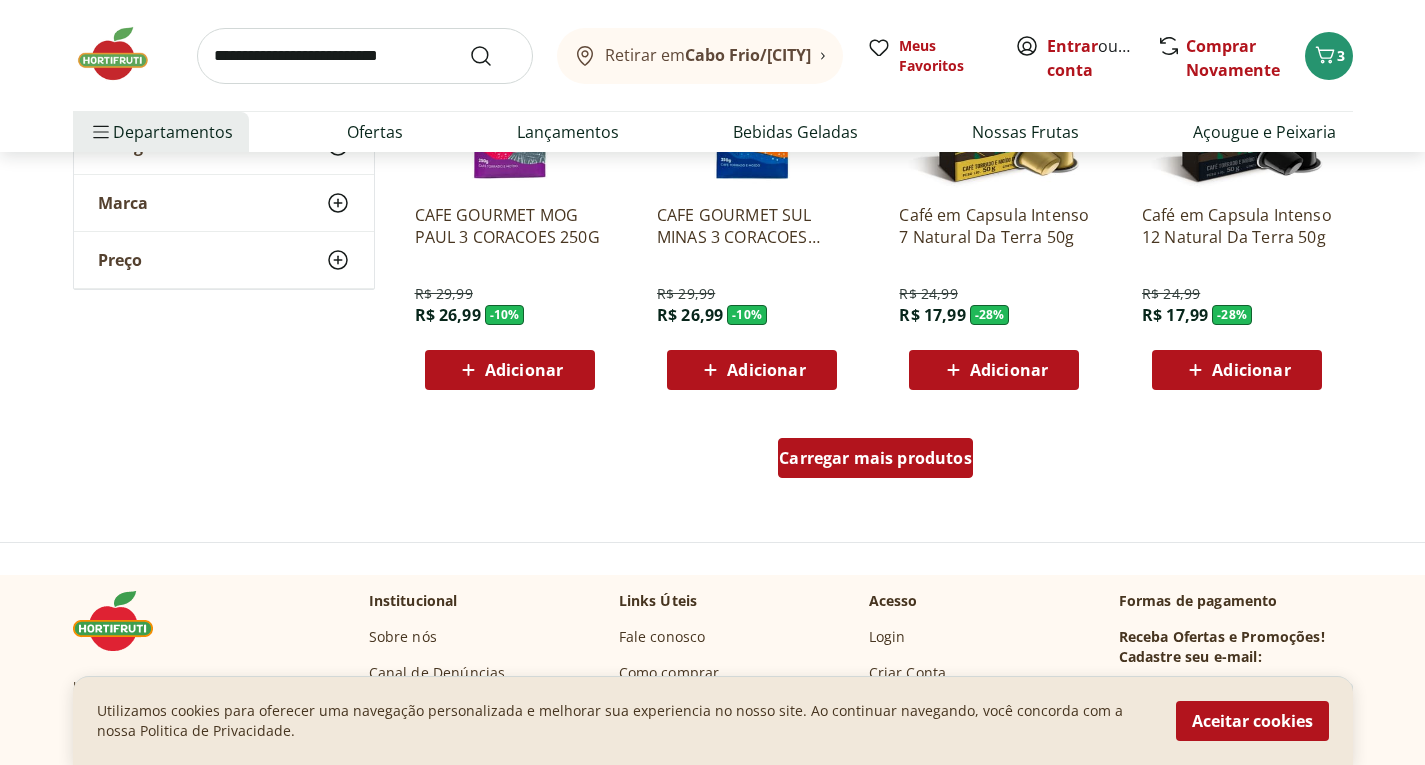 click on "Carregar mais produtos" at bounding box center (875, 458) 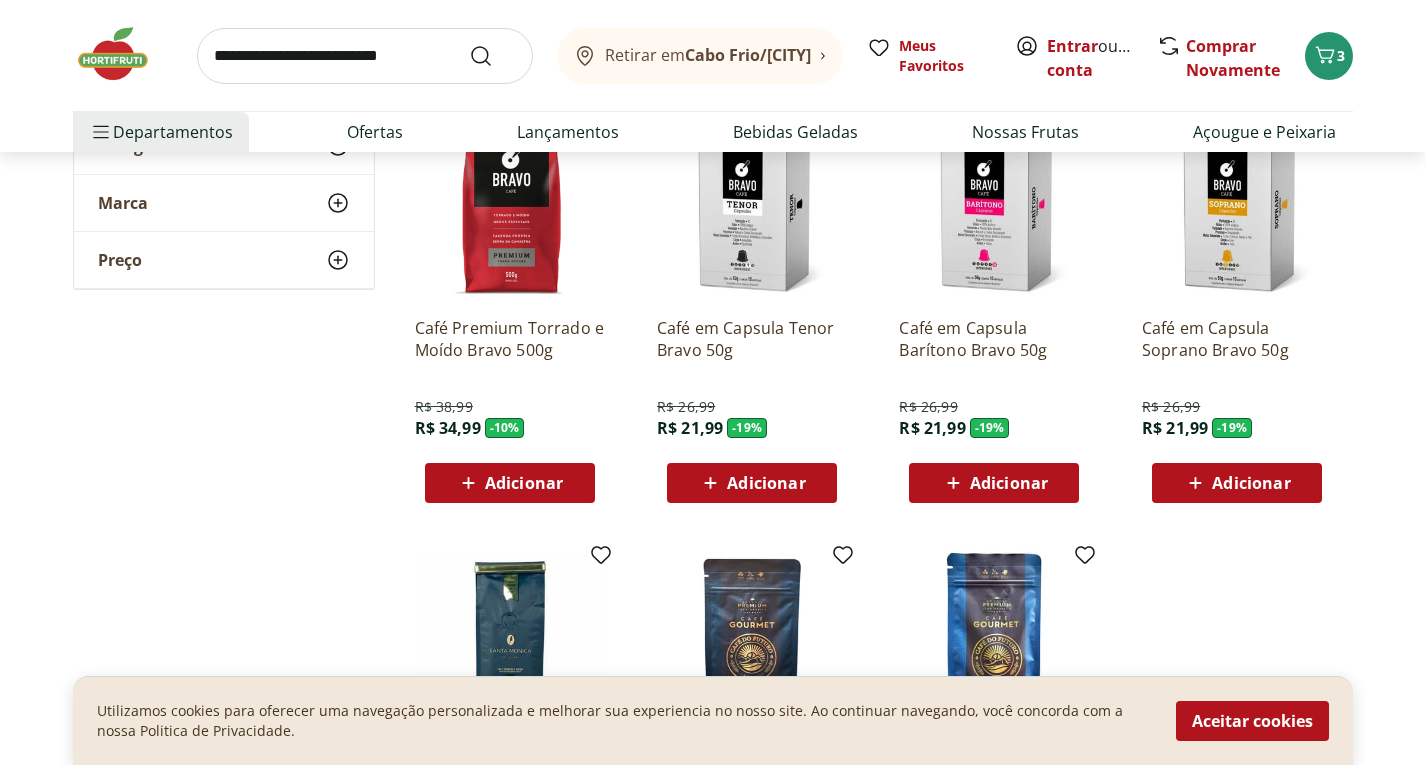 scroll, scrollTop: 4120, scrollLeft: 0, axis: vertical 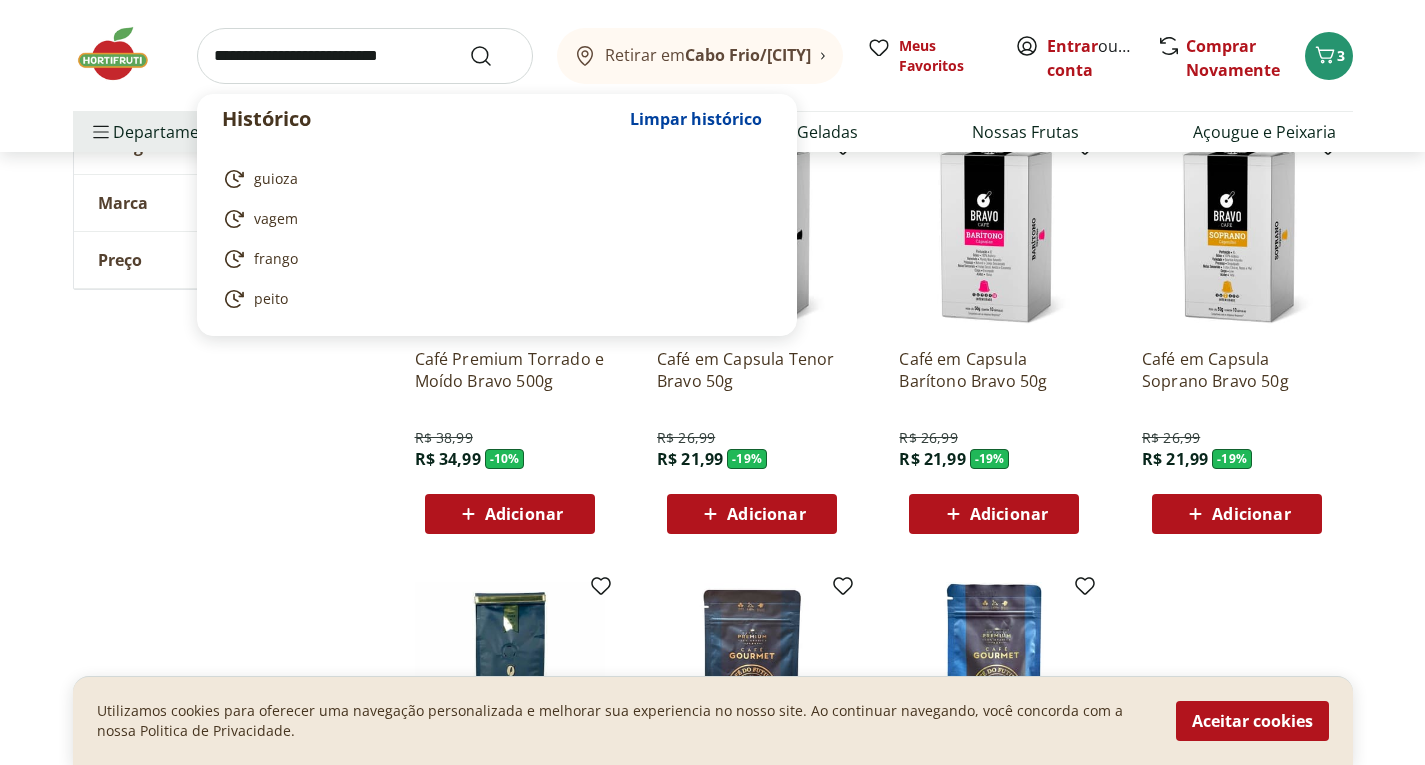 click at bounding box center [365, 56] 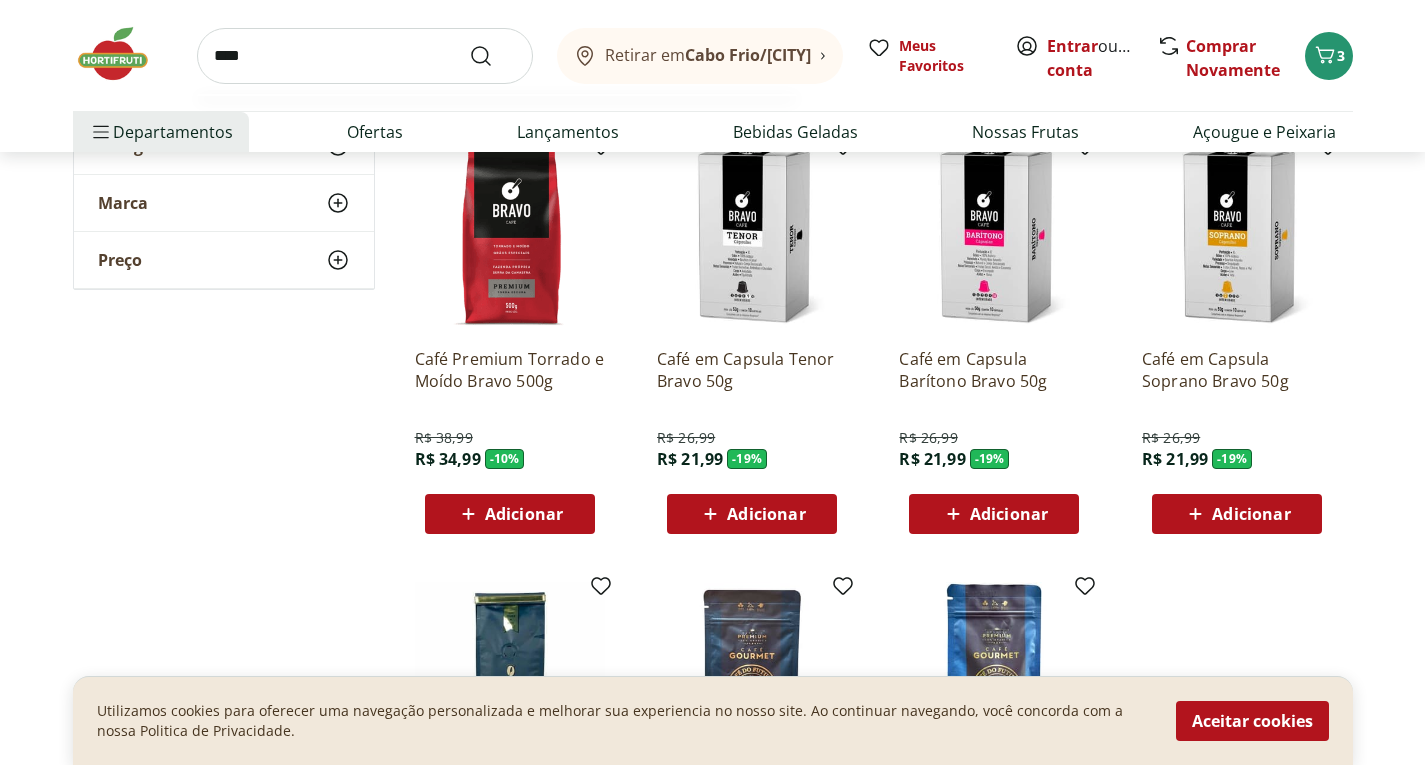 type on "****" 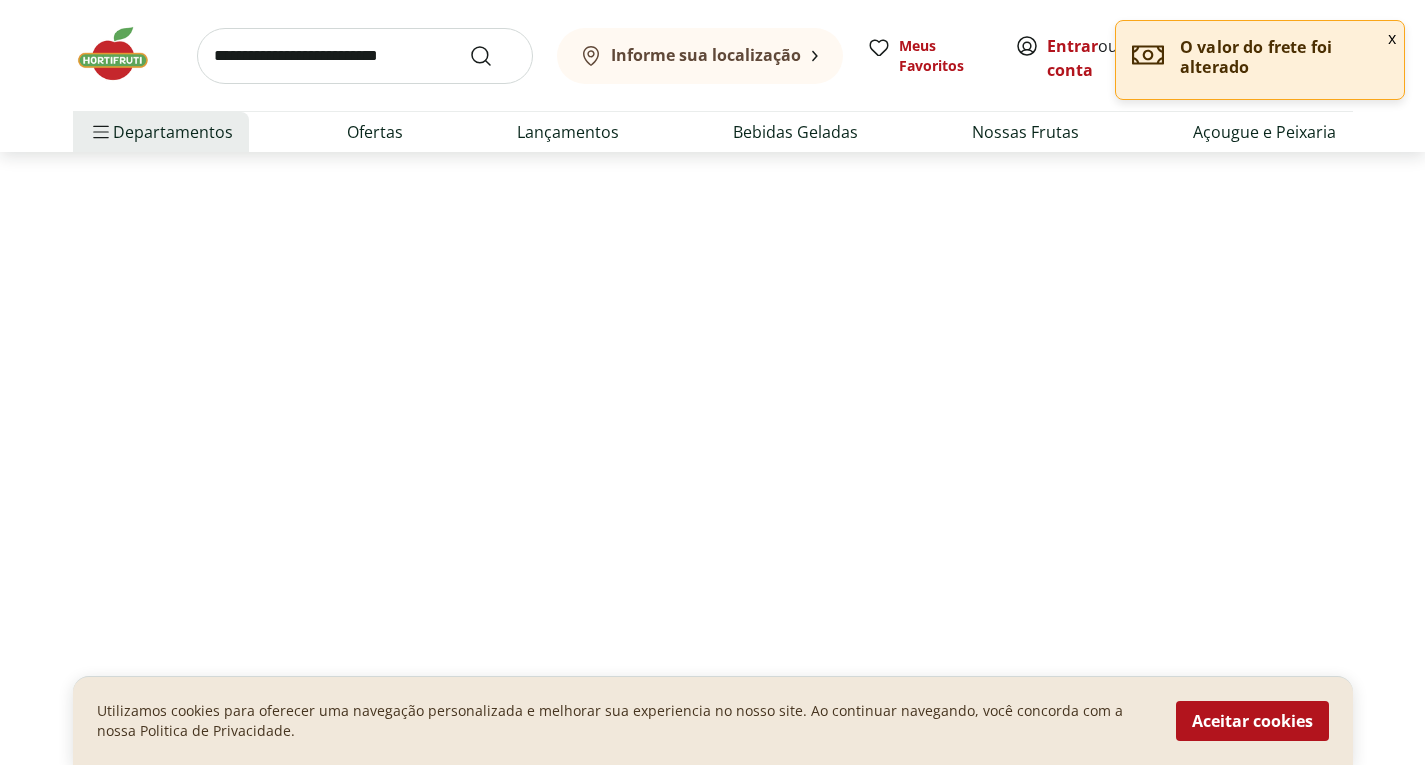 scroll, scrollTop: 0, scrollLeft: 0, axis: both 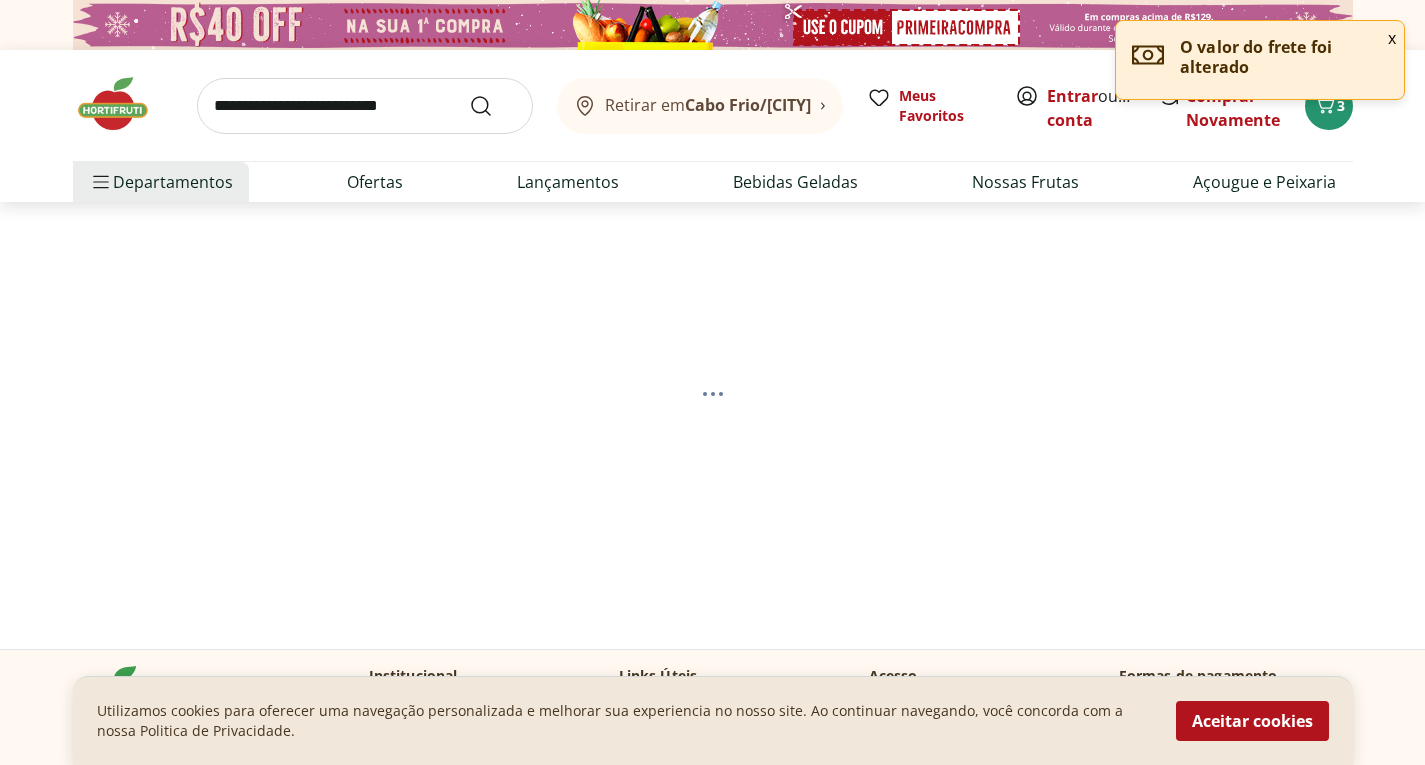select on "**********" 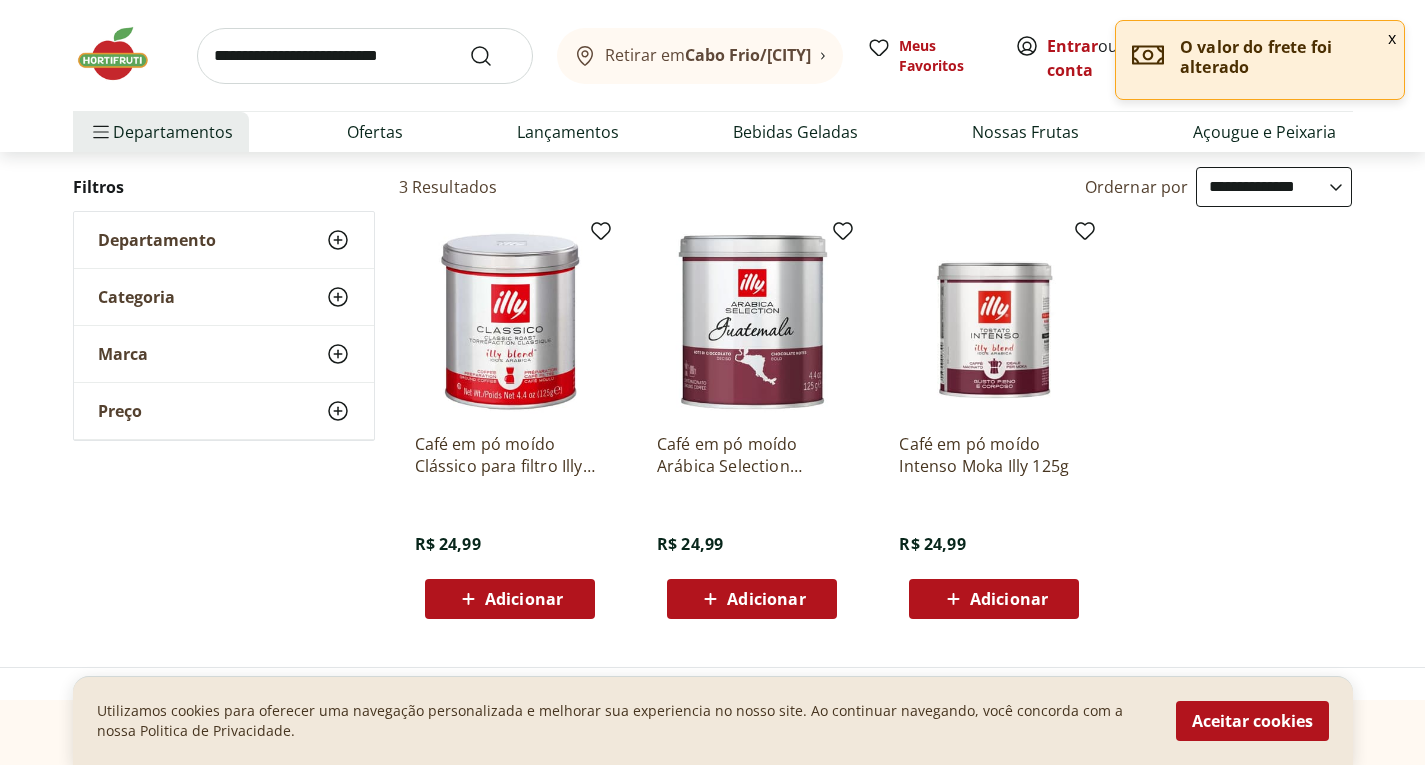 scroll, scrollTop: 200, scrollLeft: 0, axis: vertical 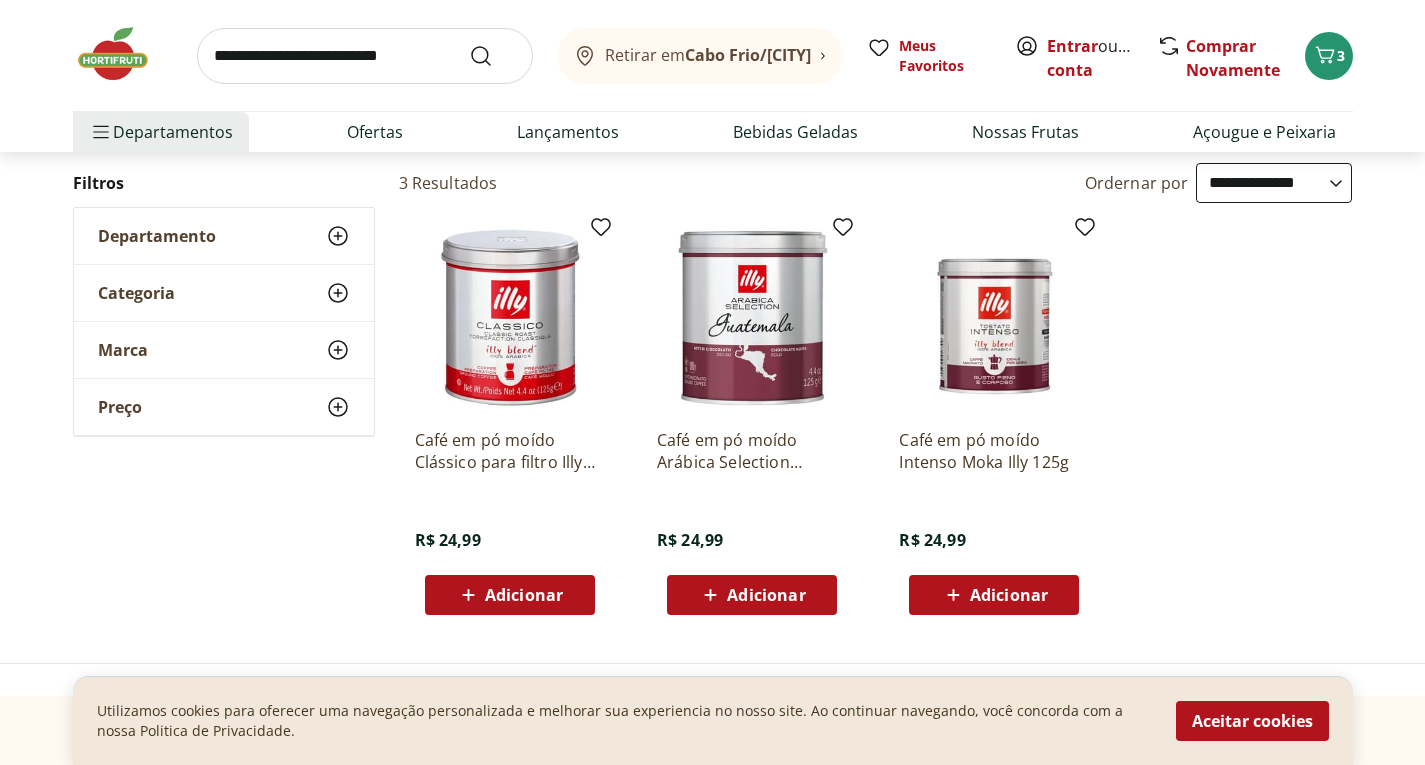 click at bounding box center [123, 54] 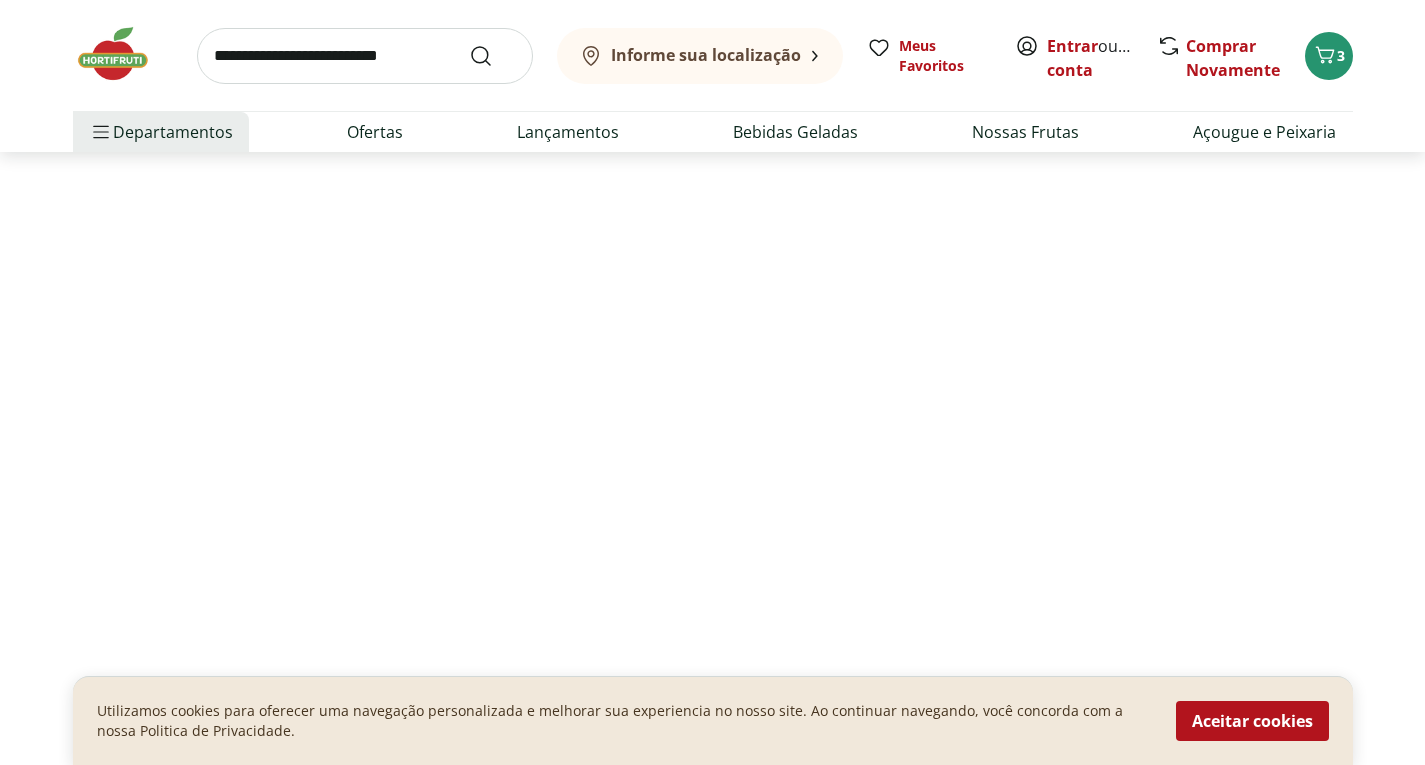scroll, scrollTop: 0, scrollLeft: 0, axis: both 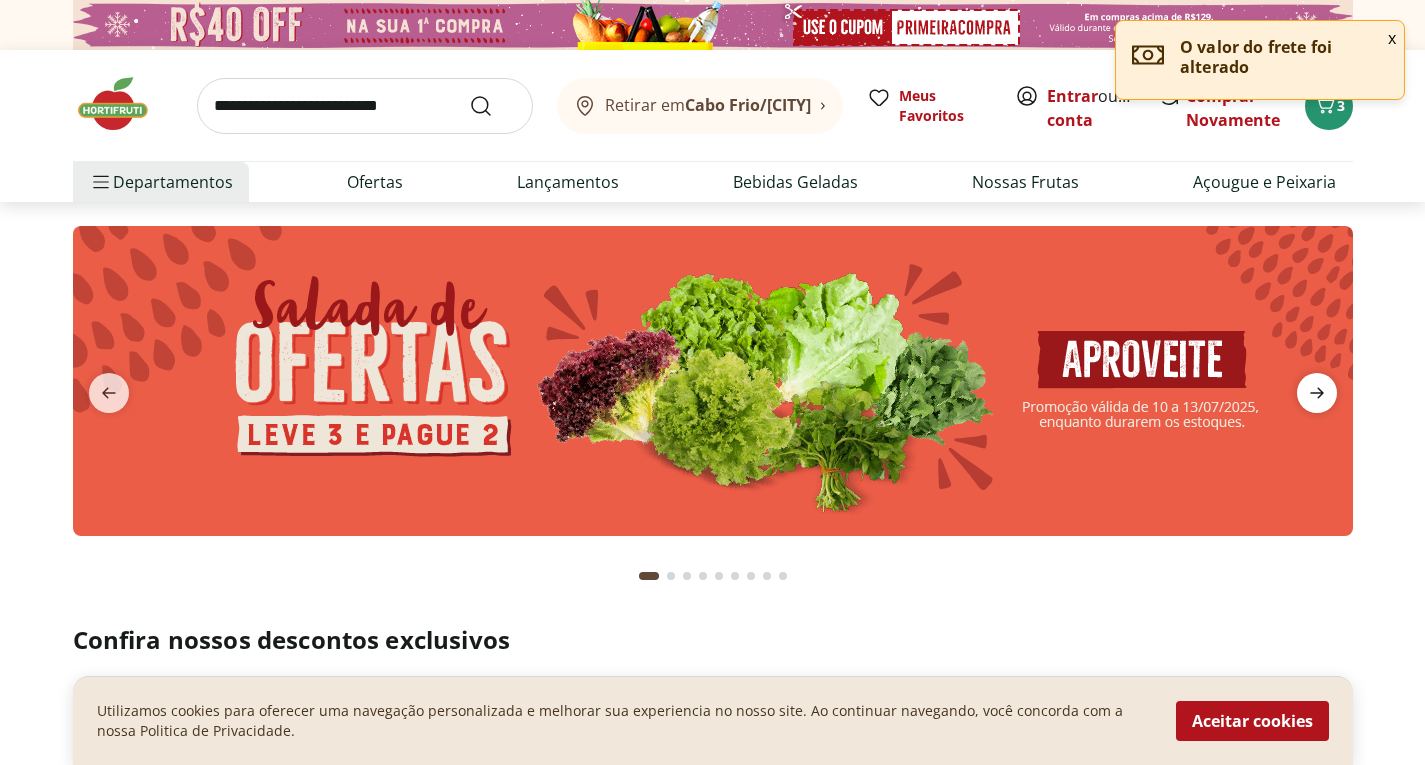 click 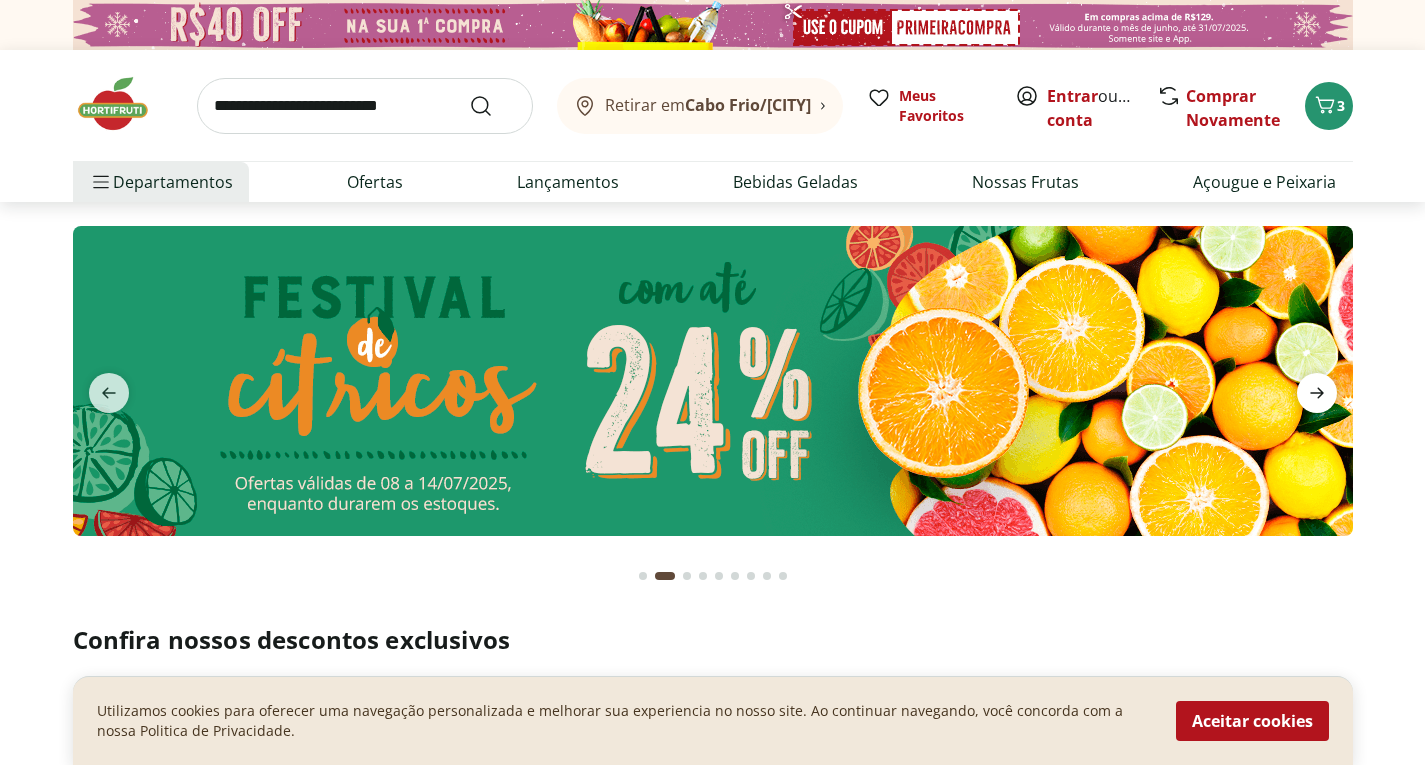 click 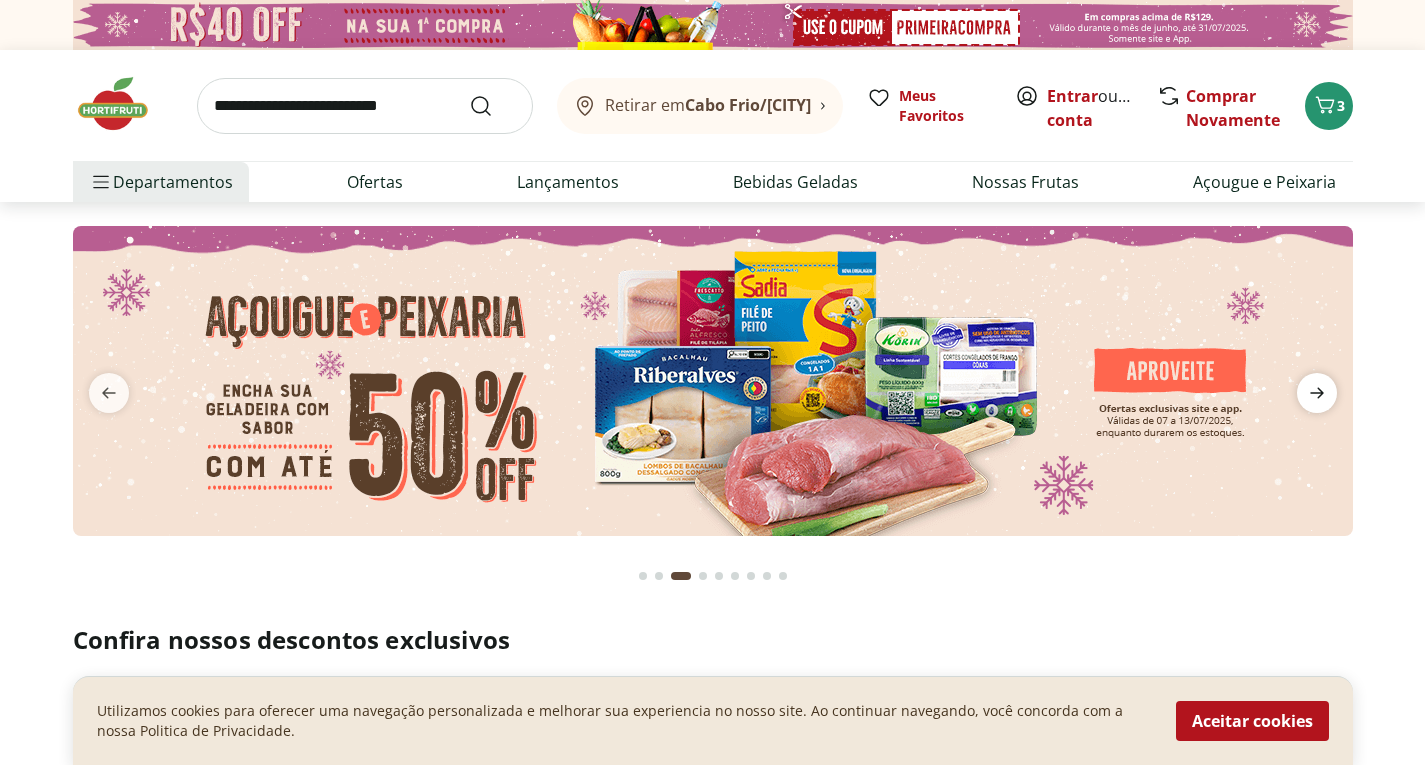 click 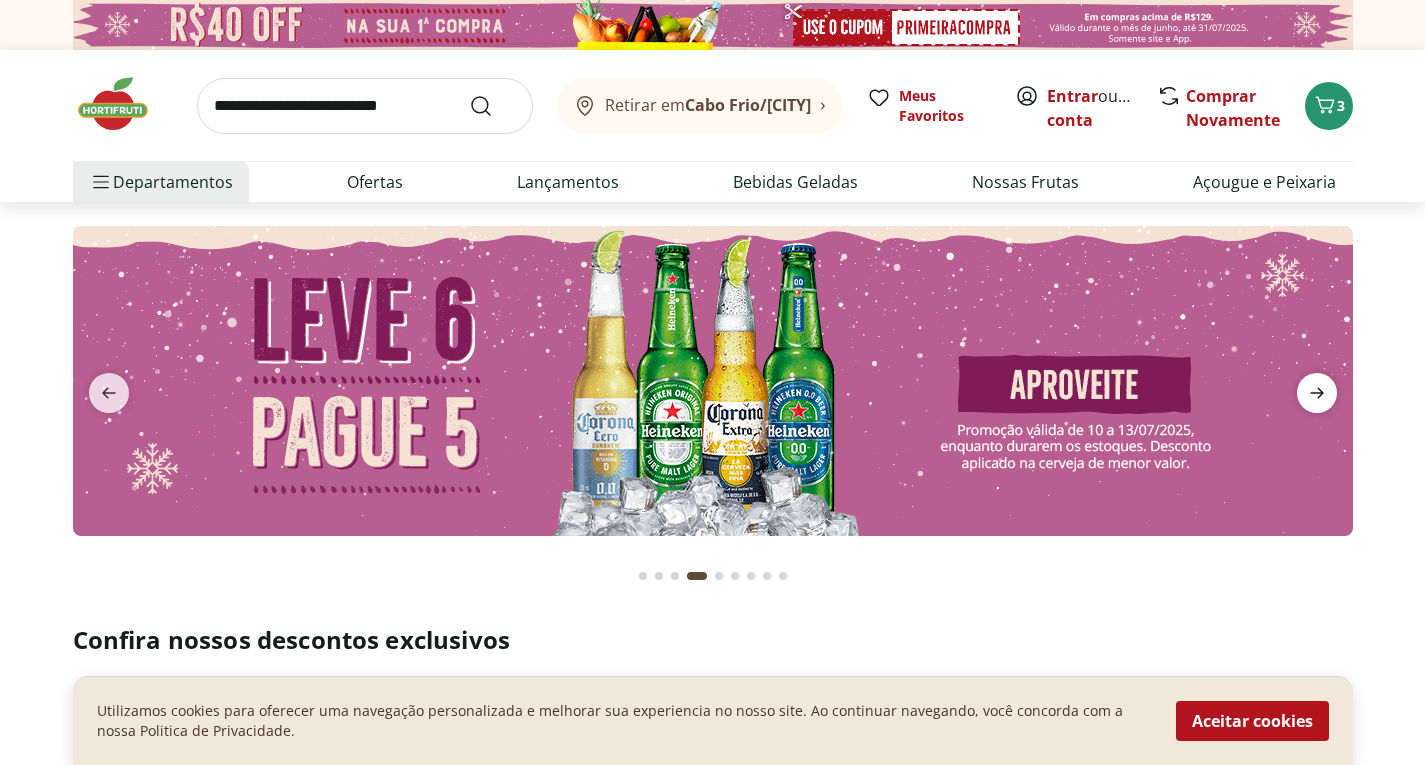 click 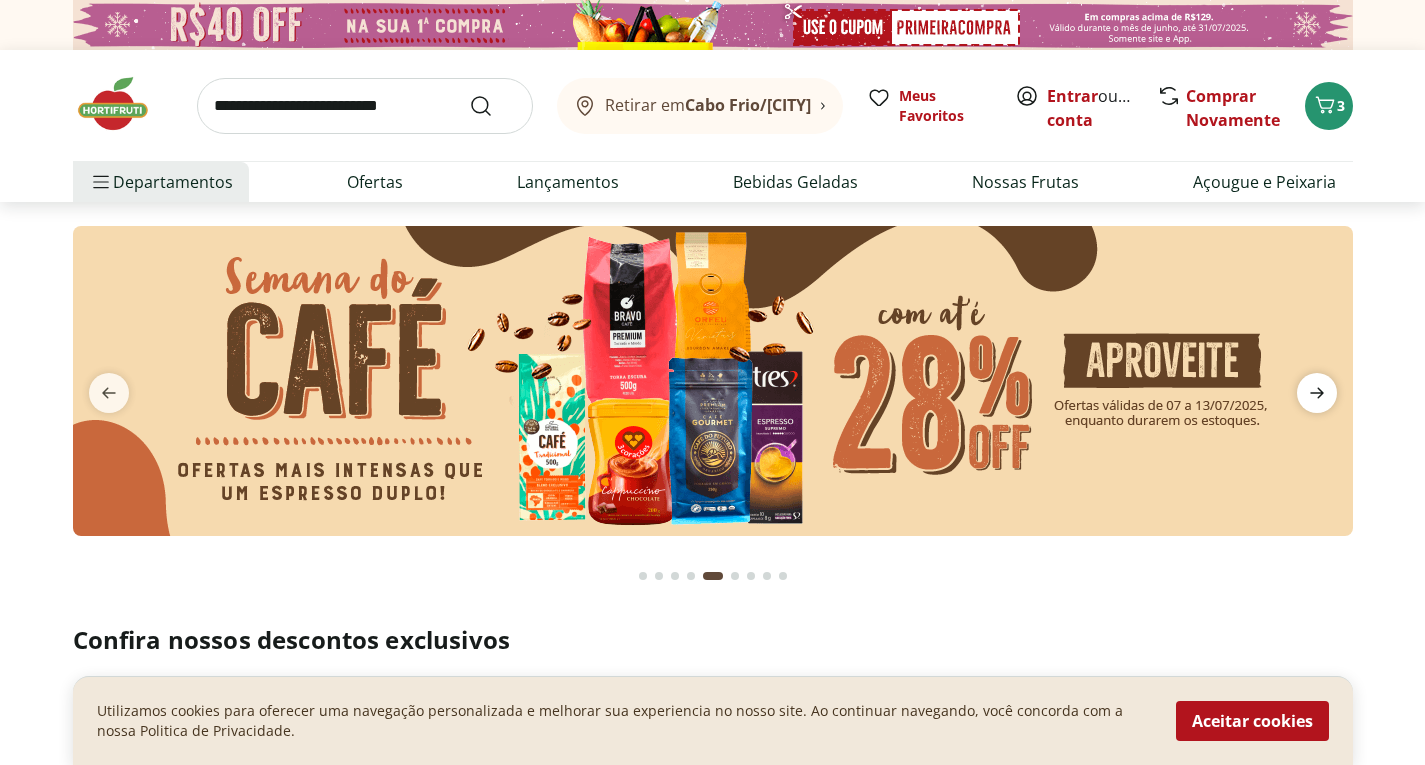 click 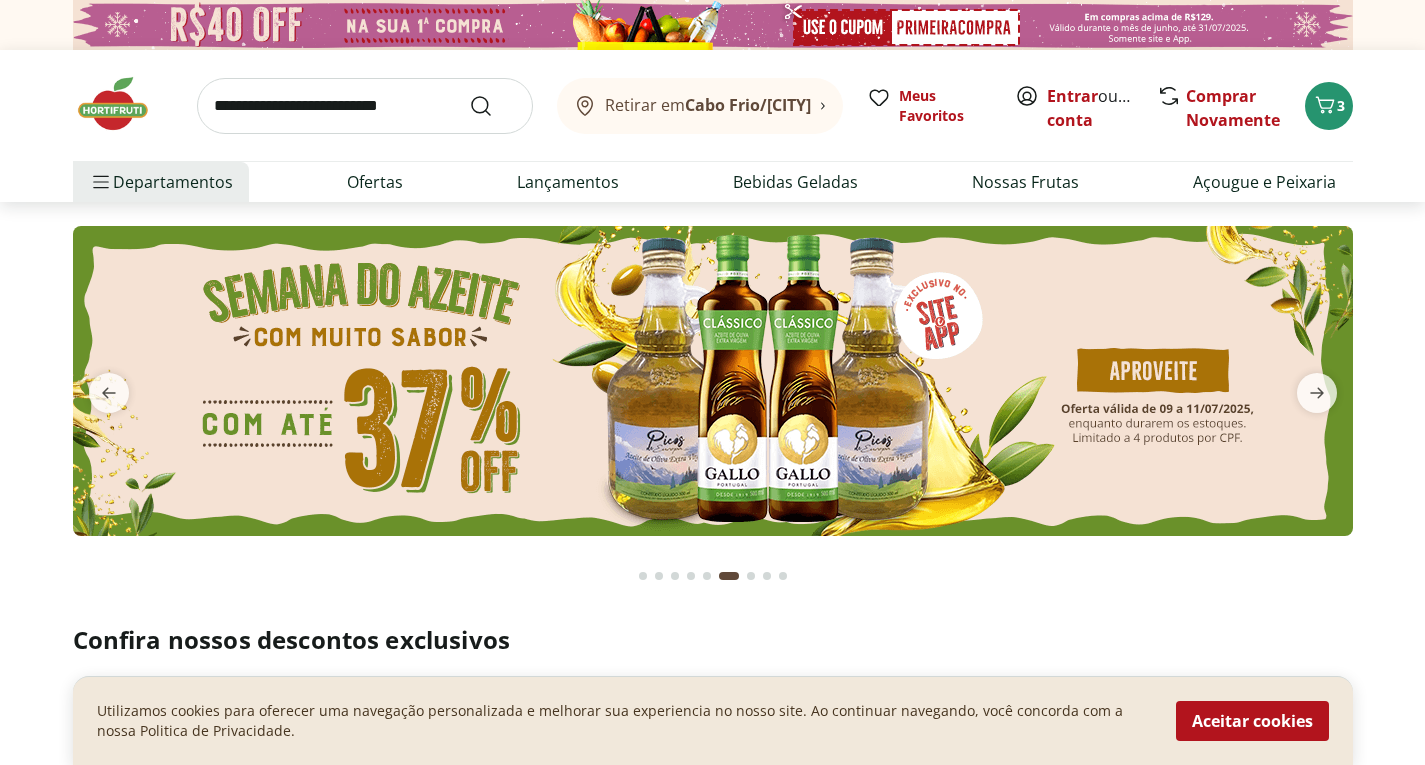 click at bounding box center (712, 381) 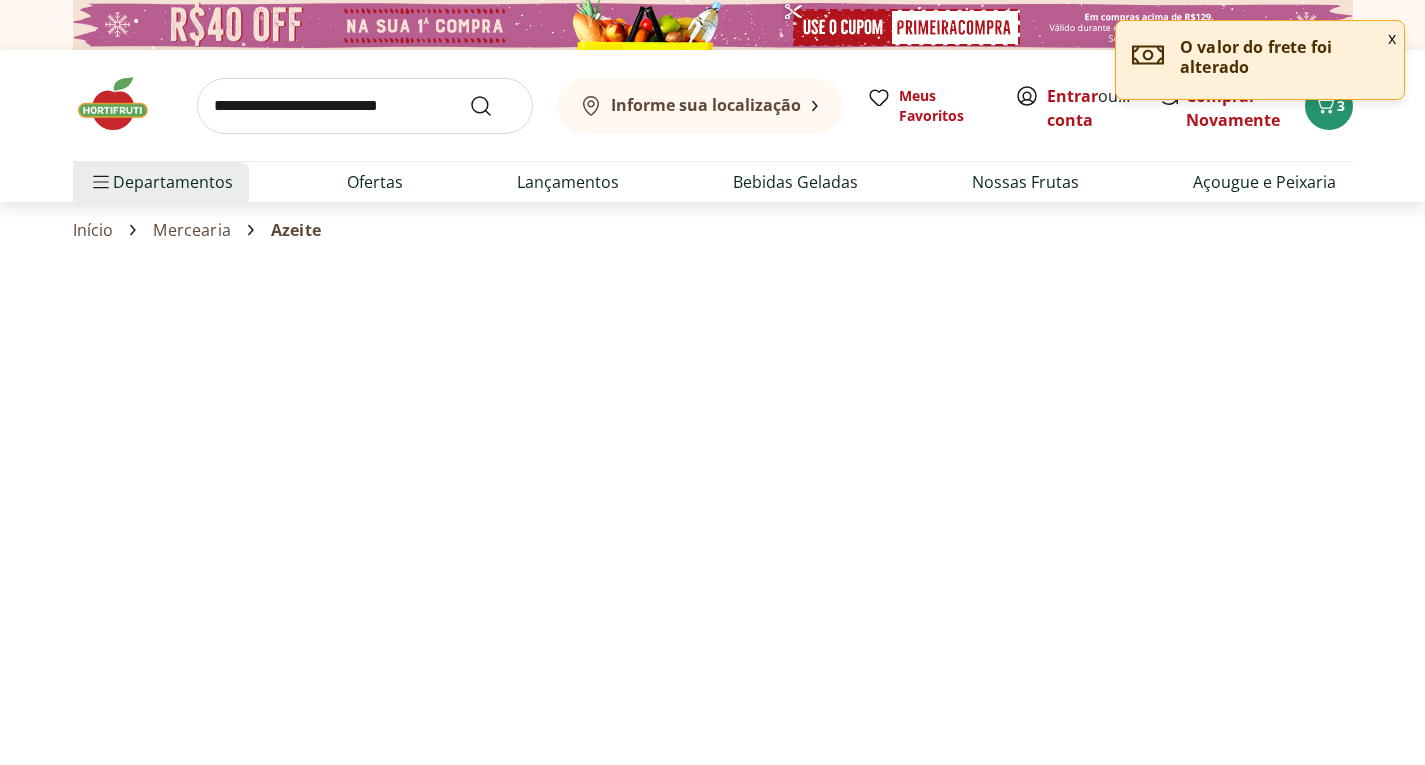 select on "**********" 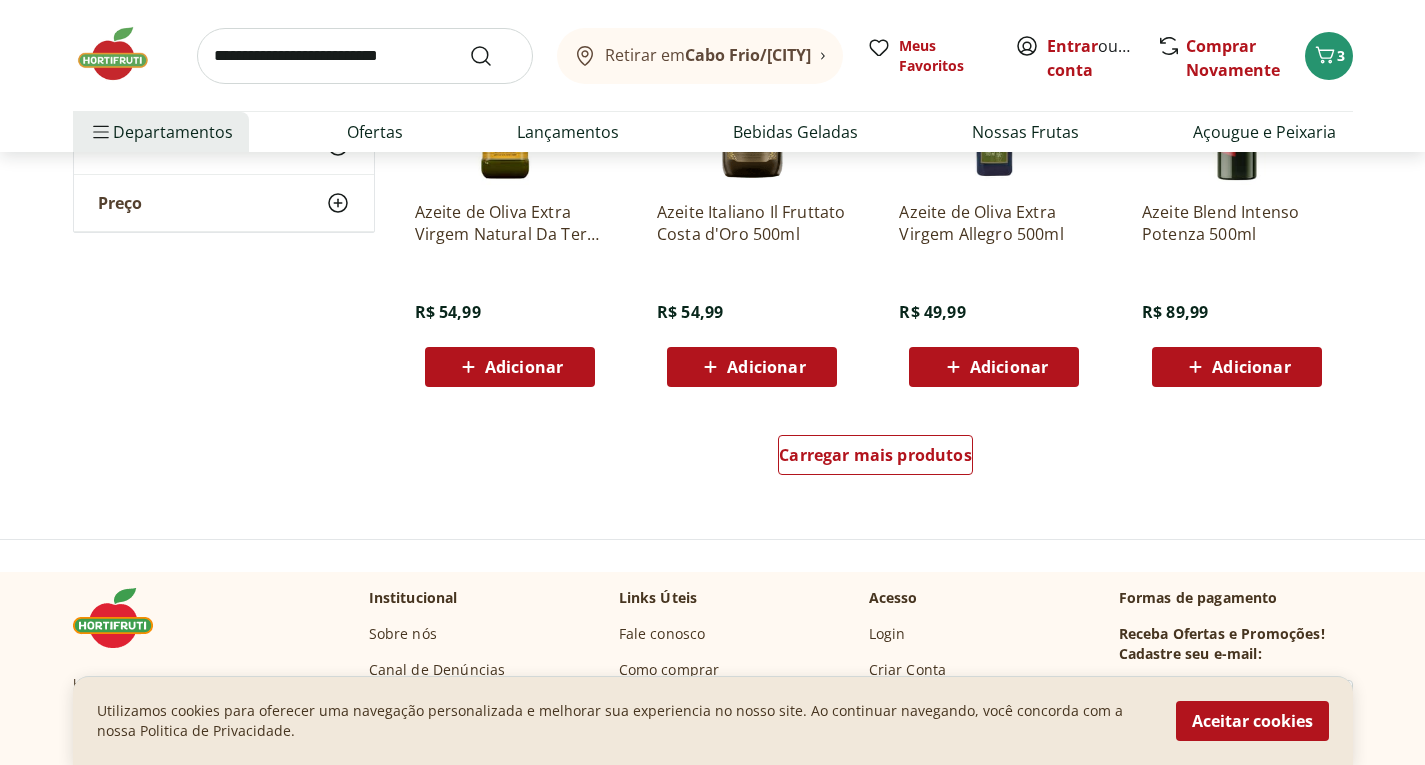 scroll, scrollTop: 1240, scrollLeft: 0, axis: vertical 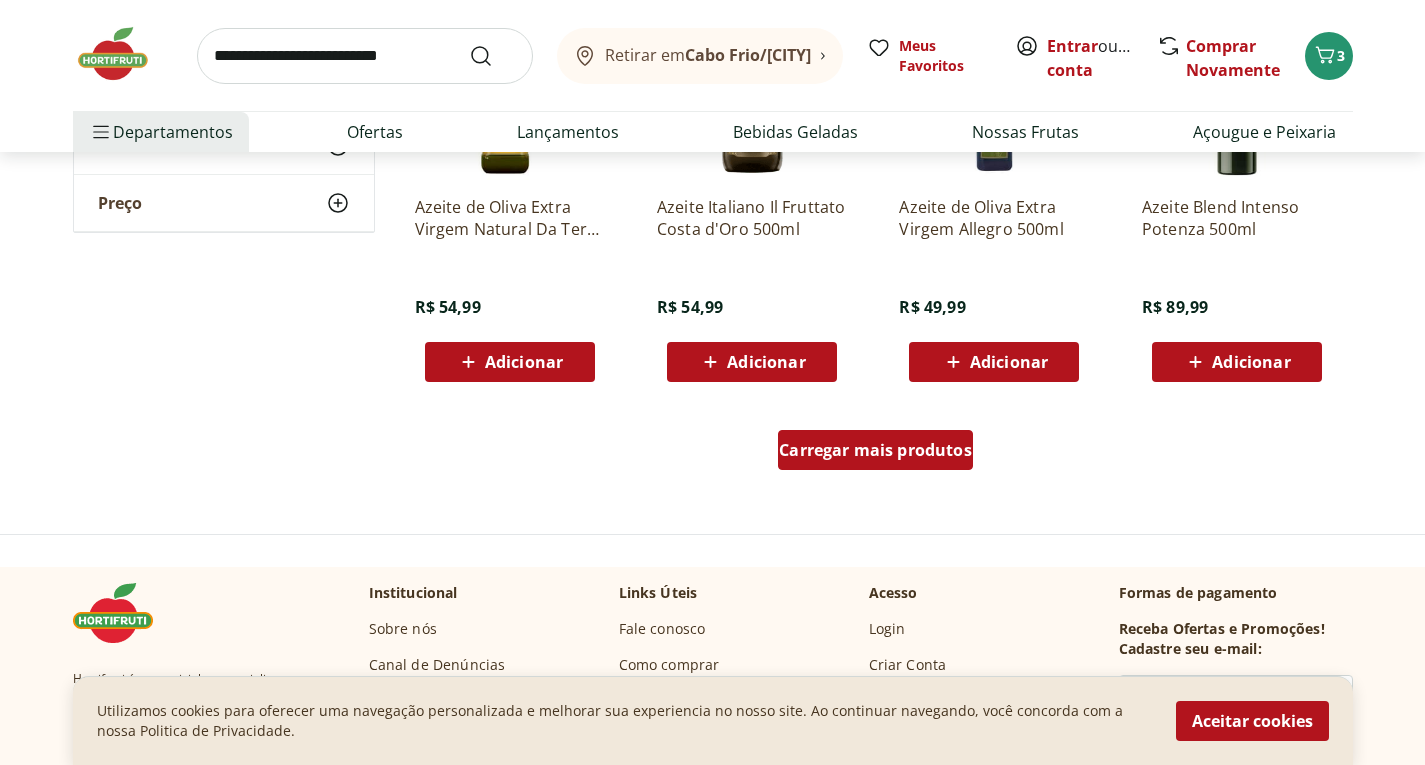 click on "Carregar mais produtos" at bounding box center (875, 450) 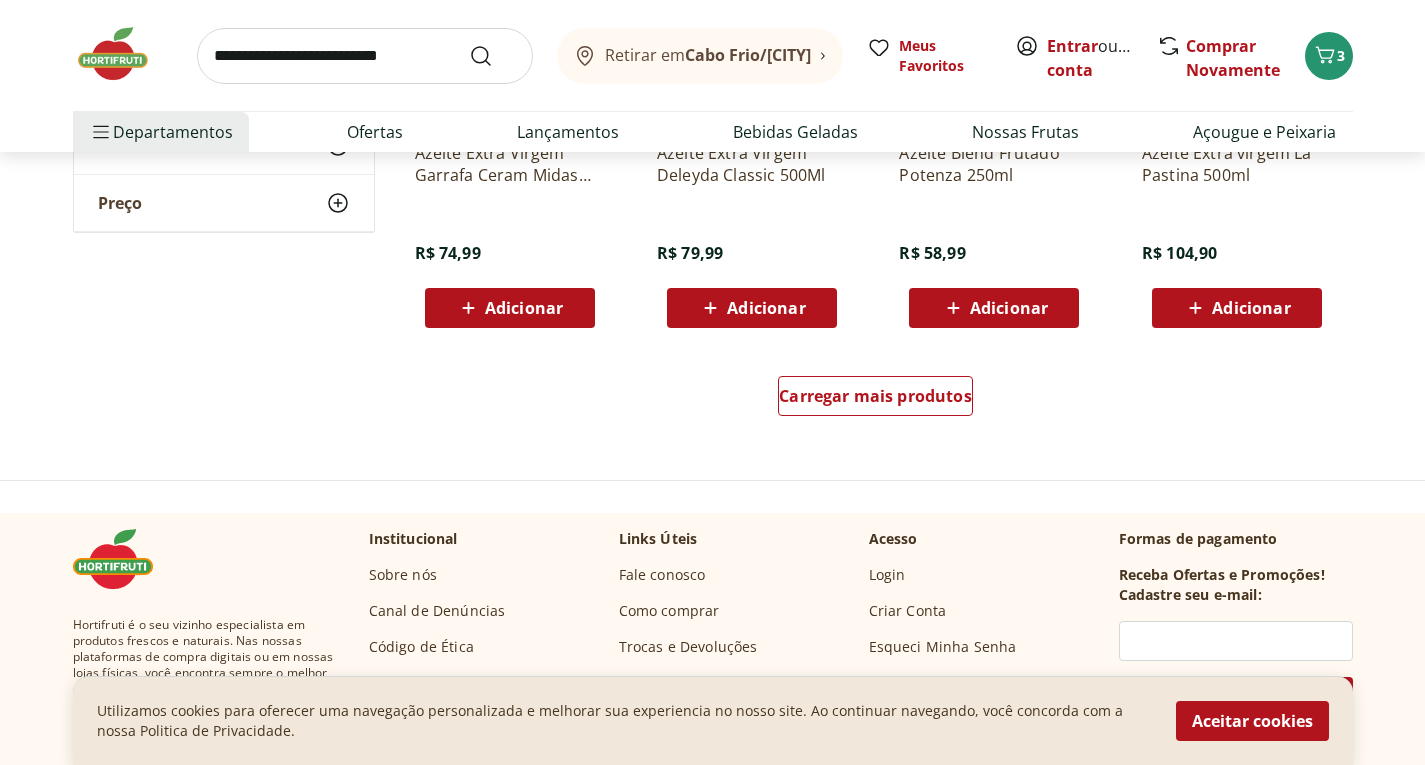 scroll, scrollTop: 2600, scrollLeft: 0, axis: vertical 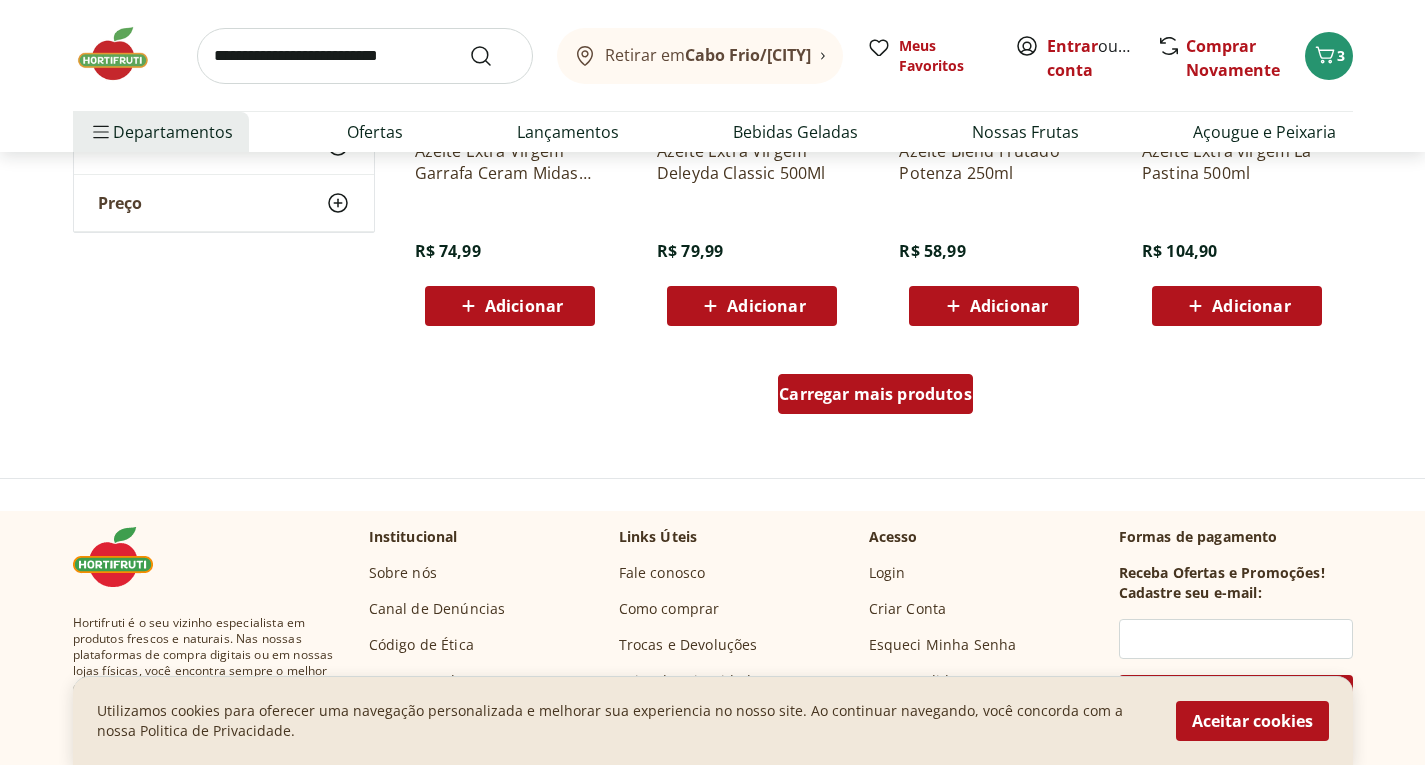 click on "Carregar mais produtos" at bounding box center [875, 394] 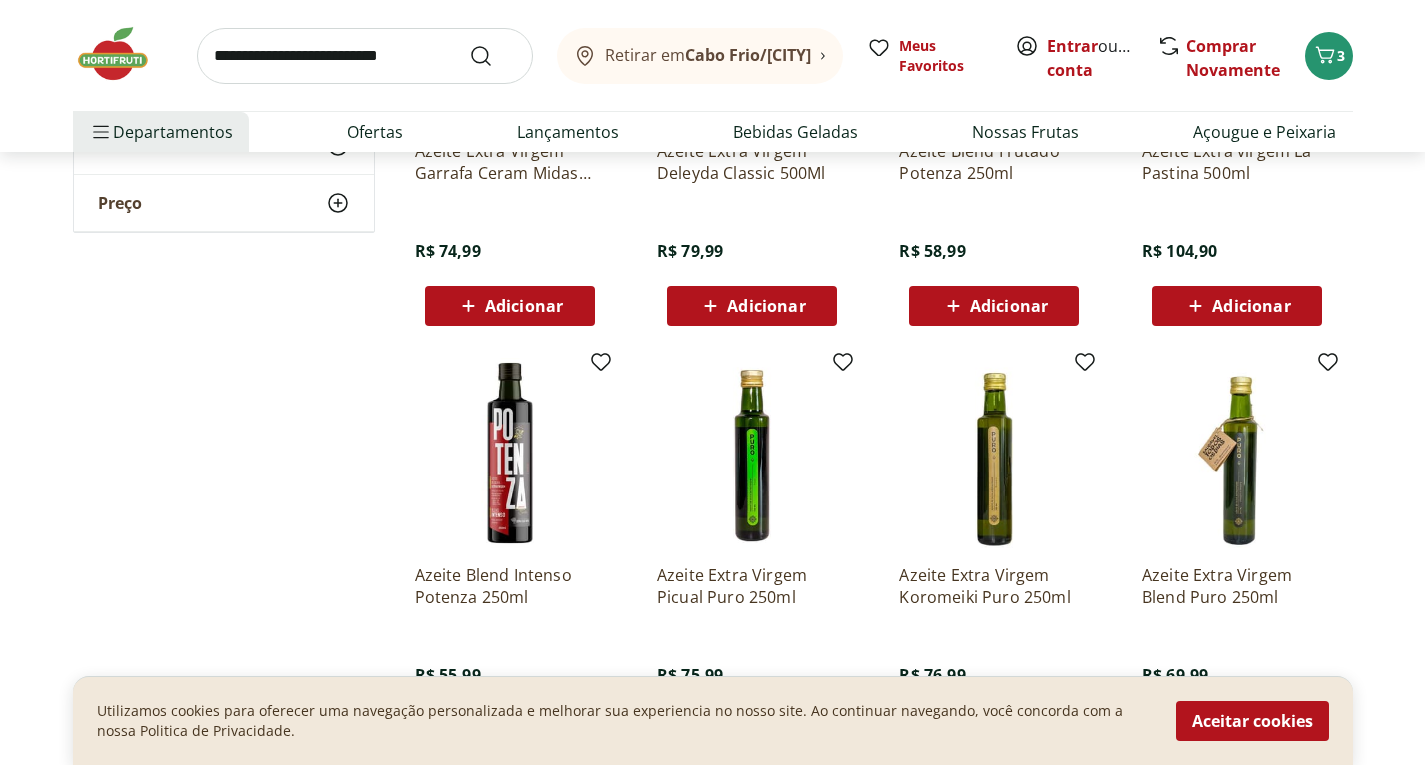 click on "**********" at bounding box center (713, -332) 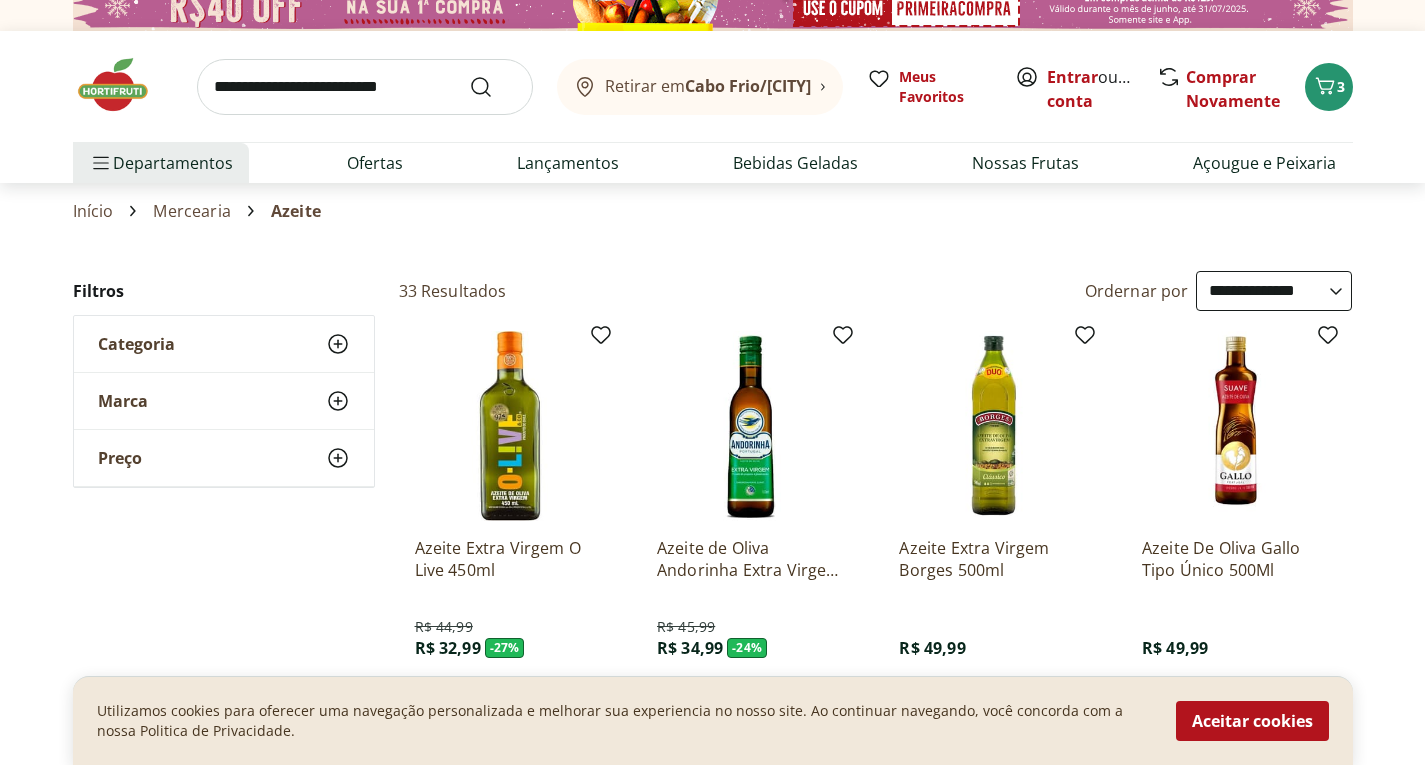 scroll, scrollTop: 0, scrollLeft: 0, axis: both 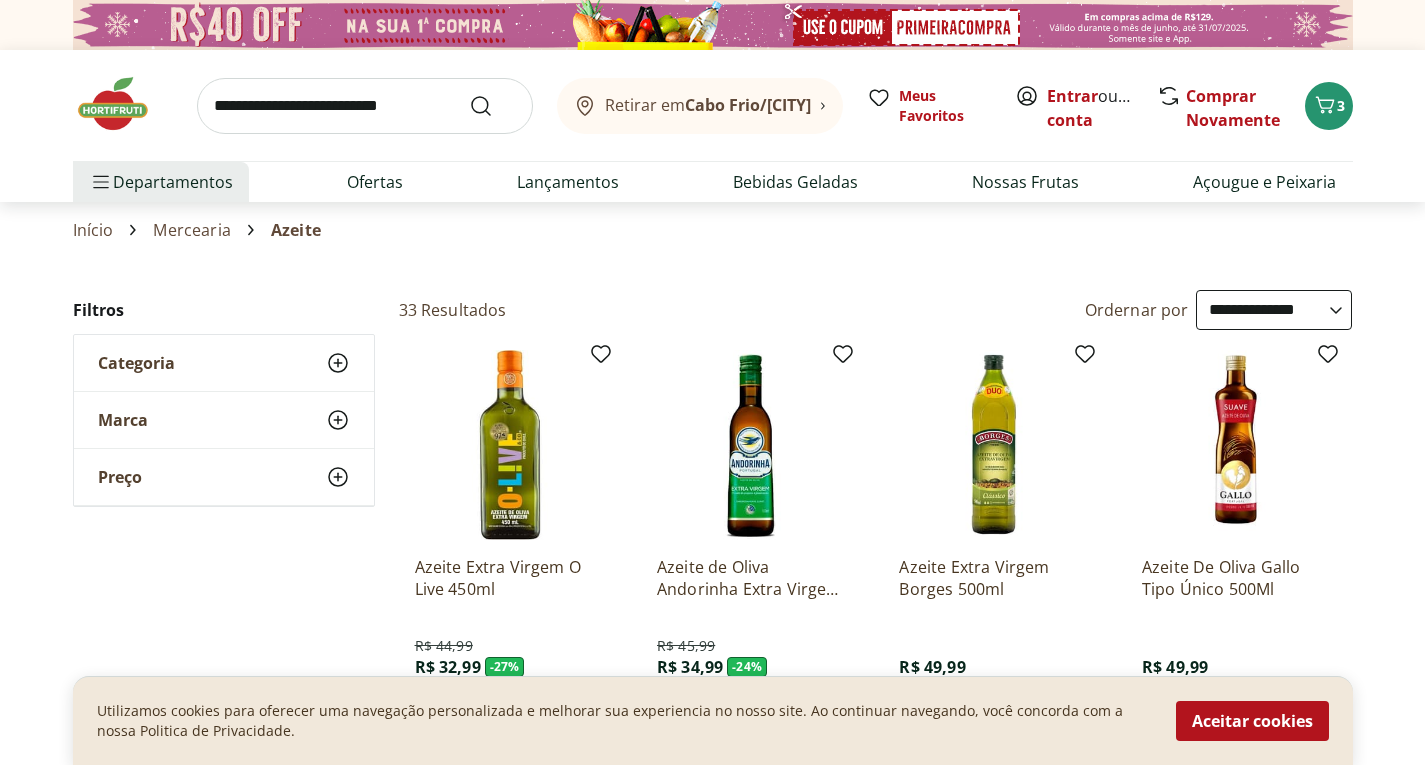 click at bounding box center (123, 104) 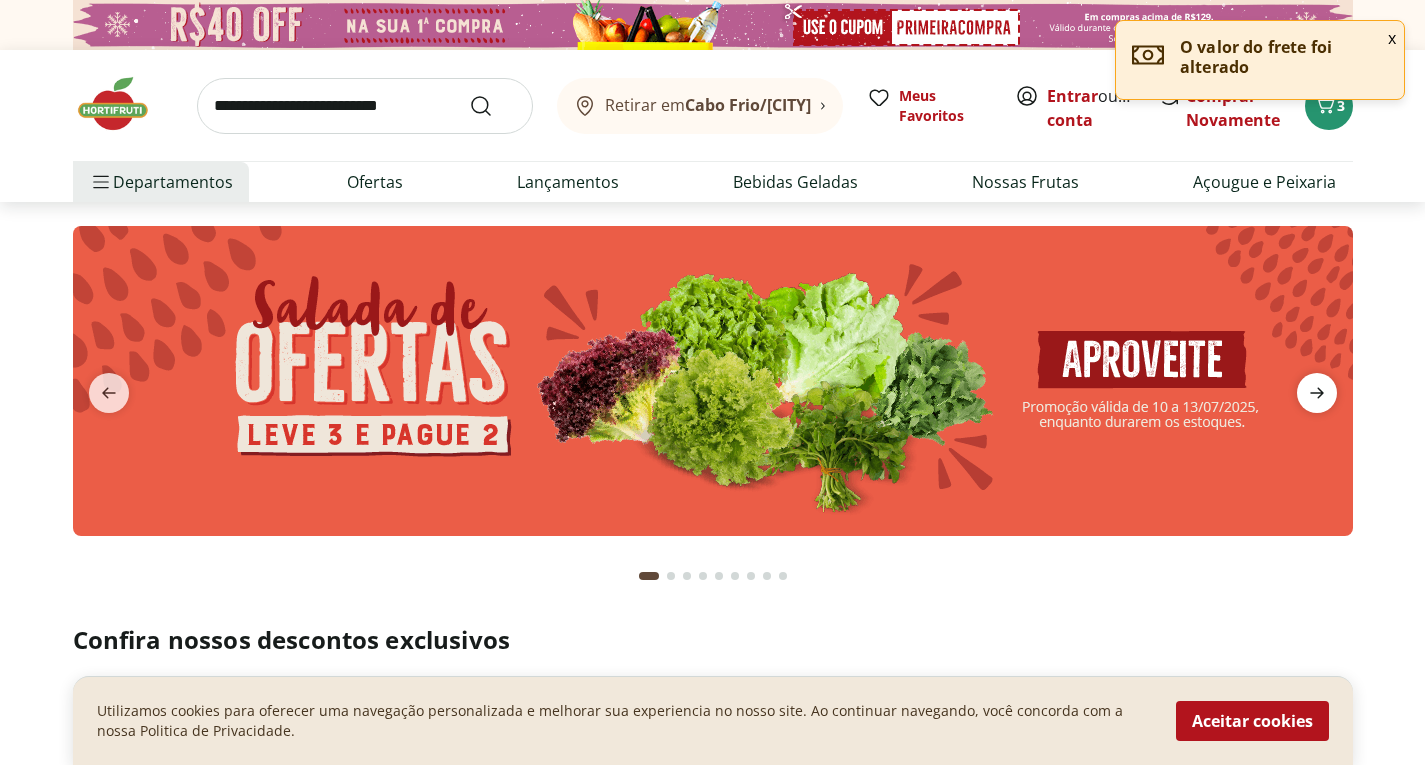 click 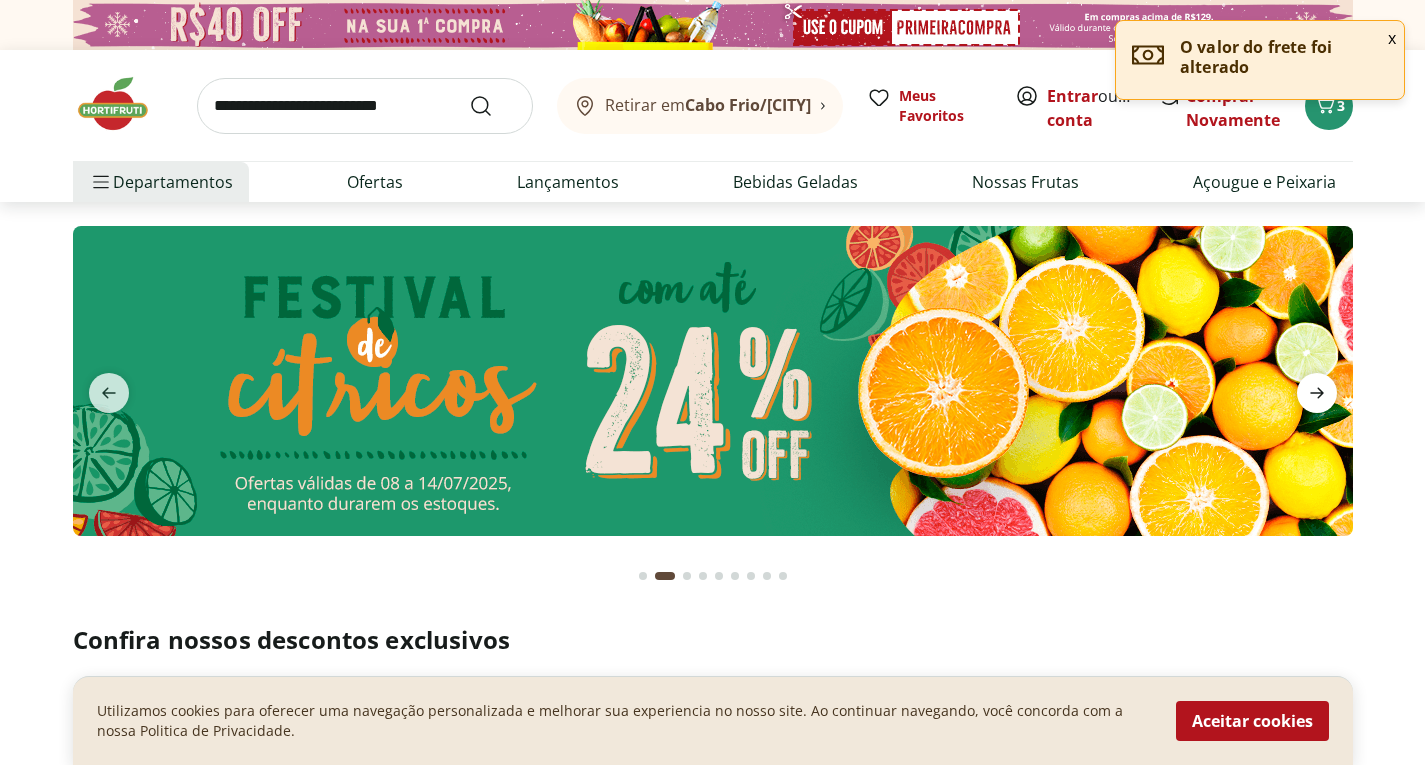 click 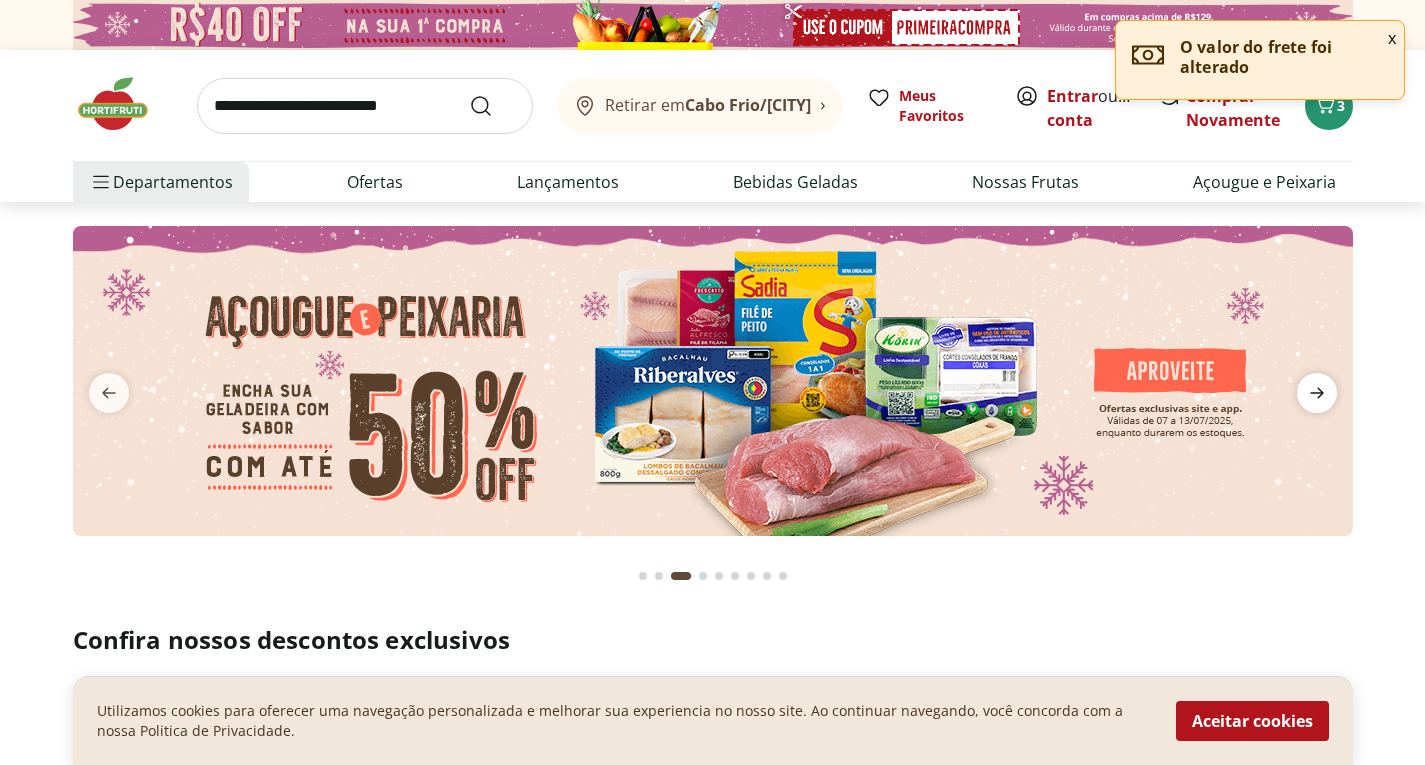 click 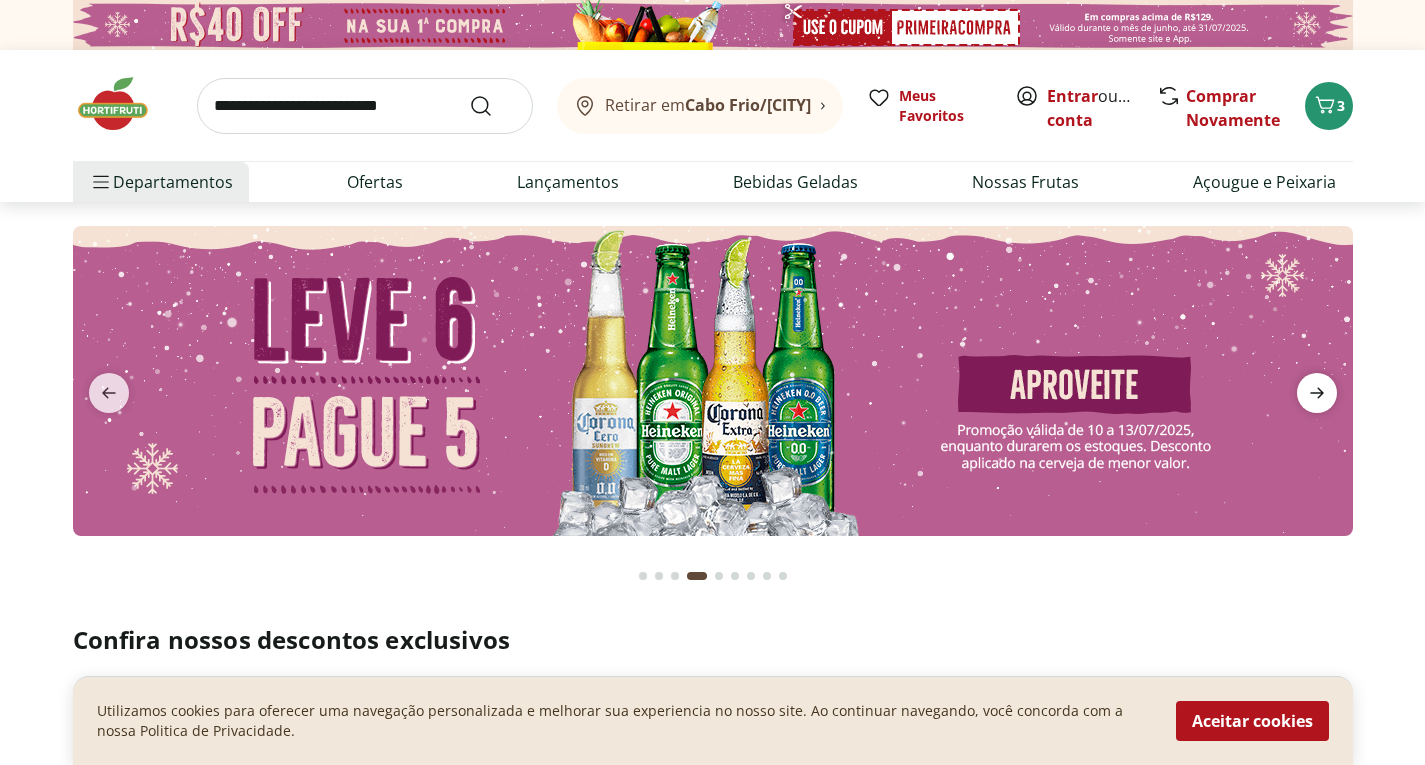 click 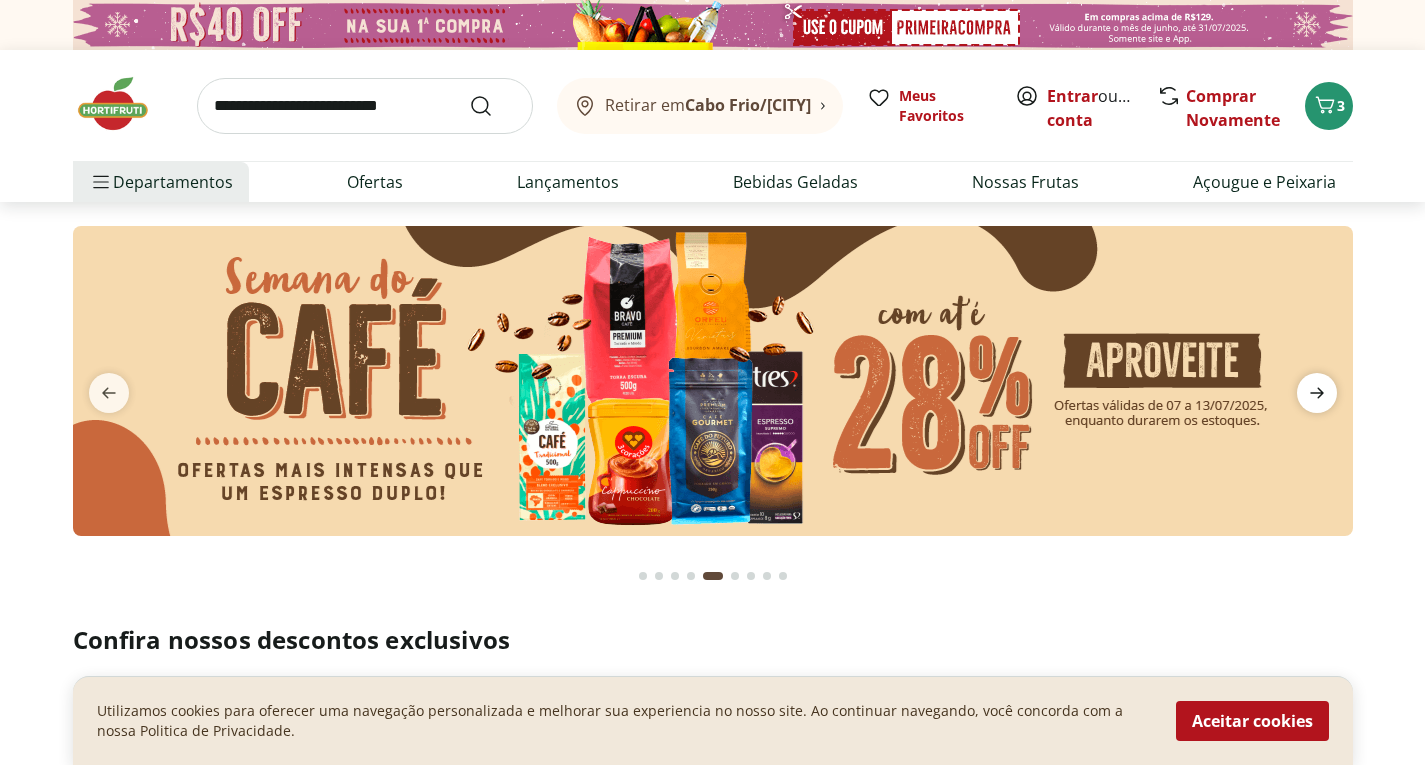 click 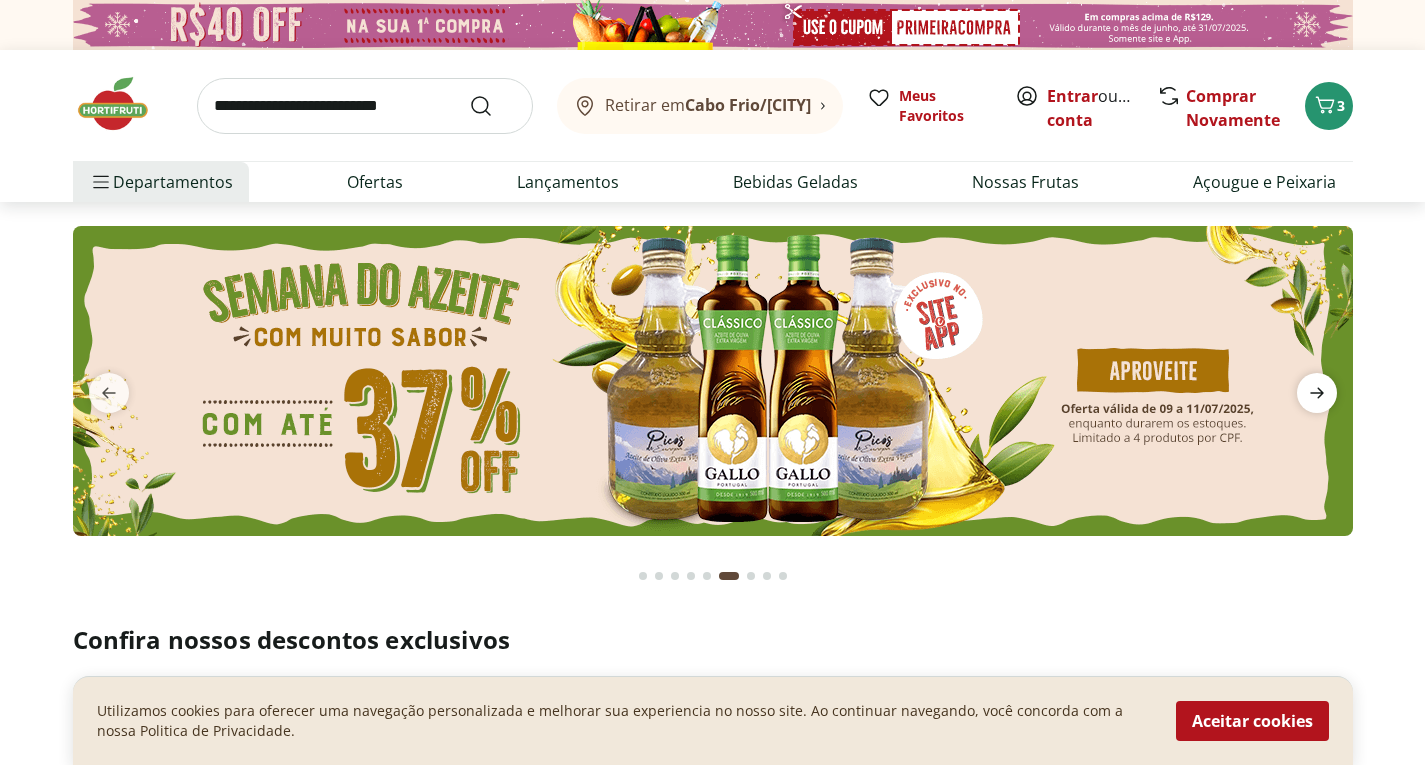click 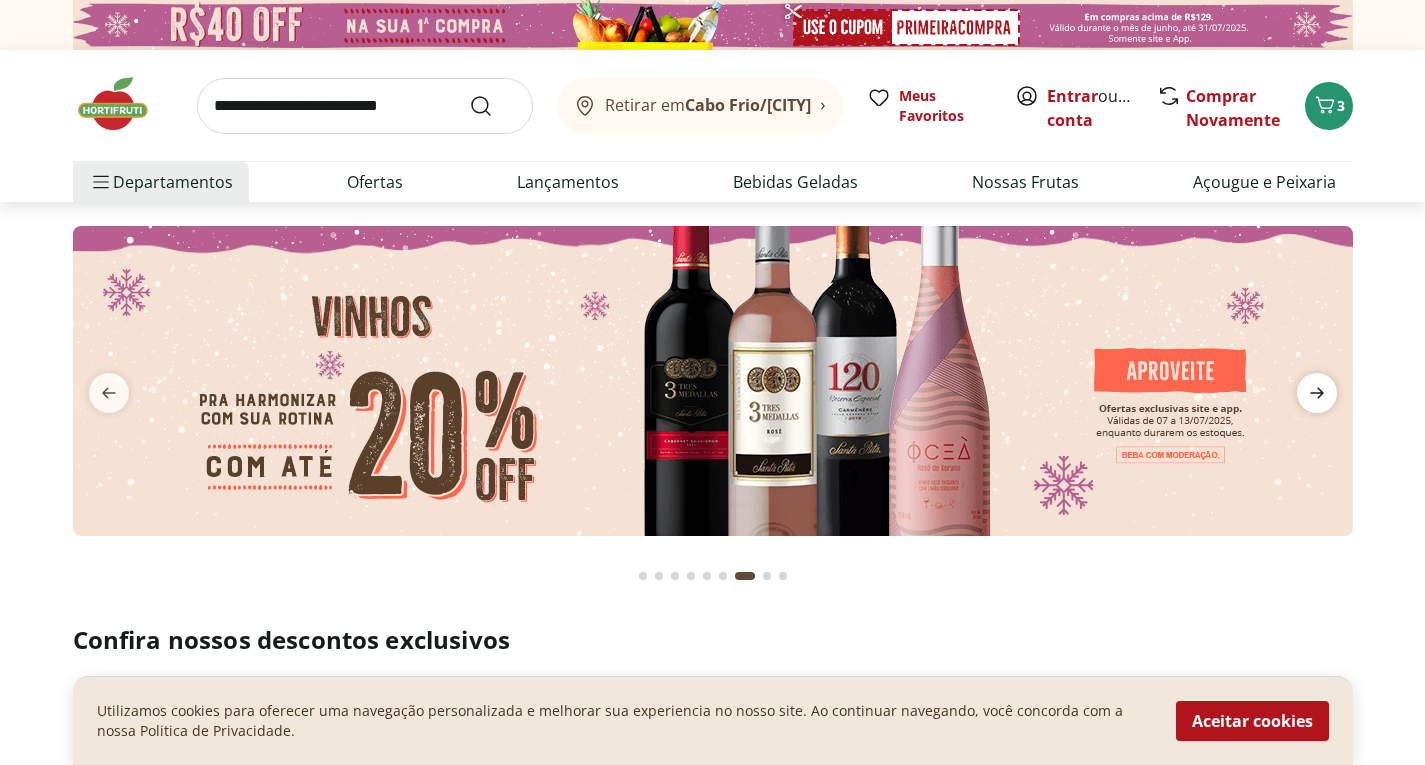 click 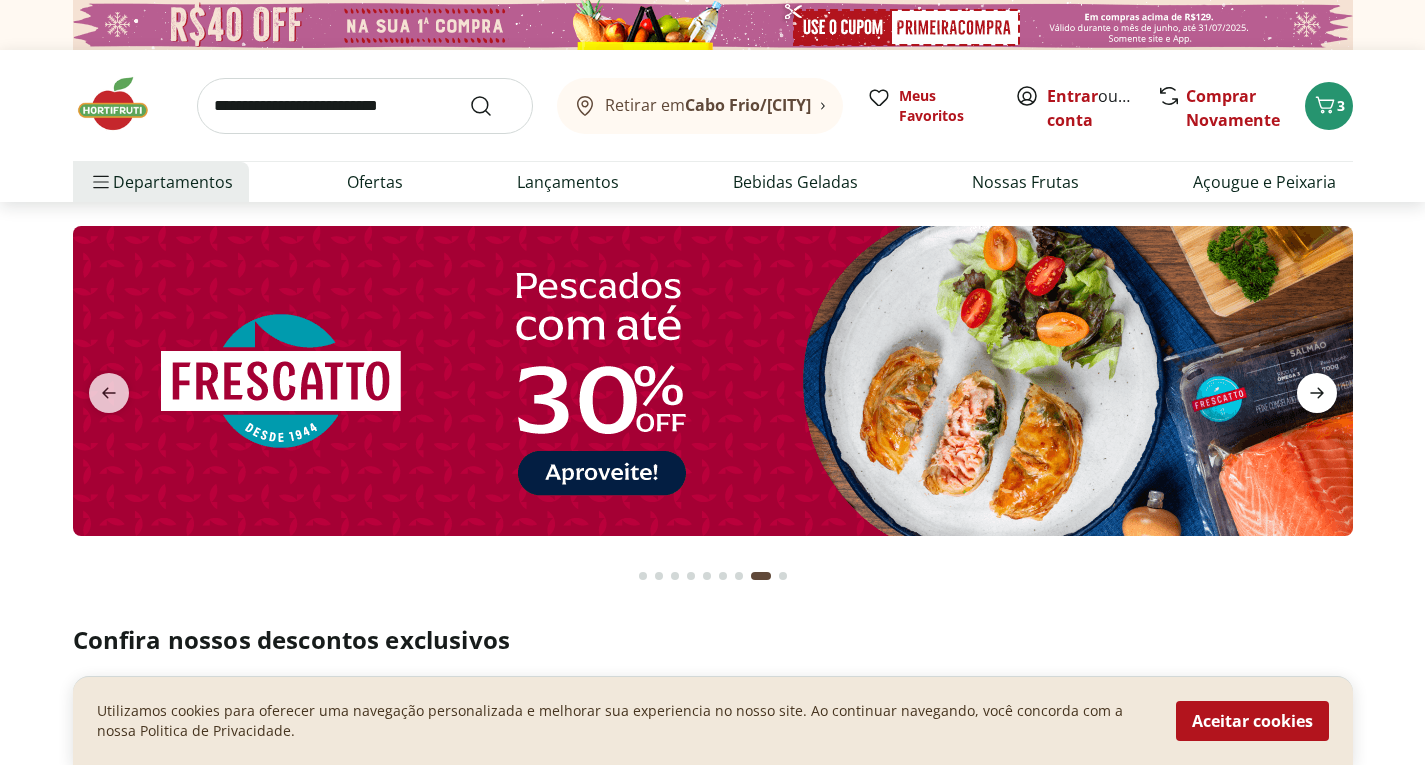 click 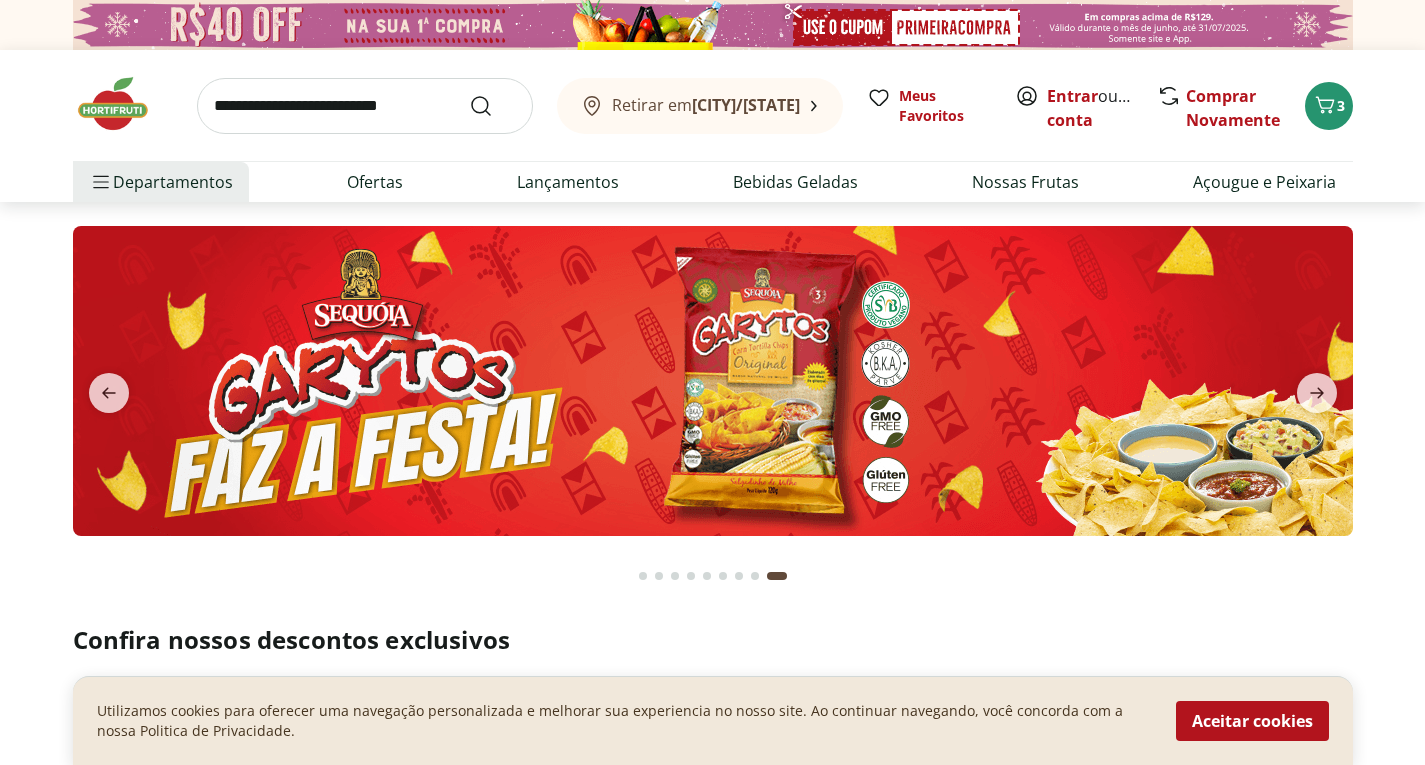 scroll, scrollTop: 0, scrollLeft: 0, axis: both 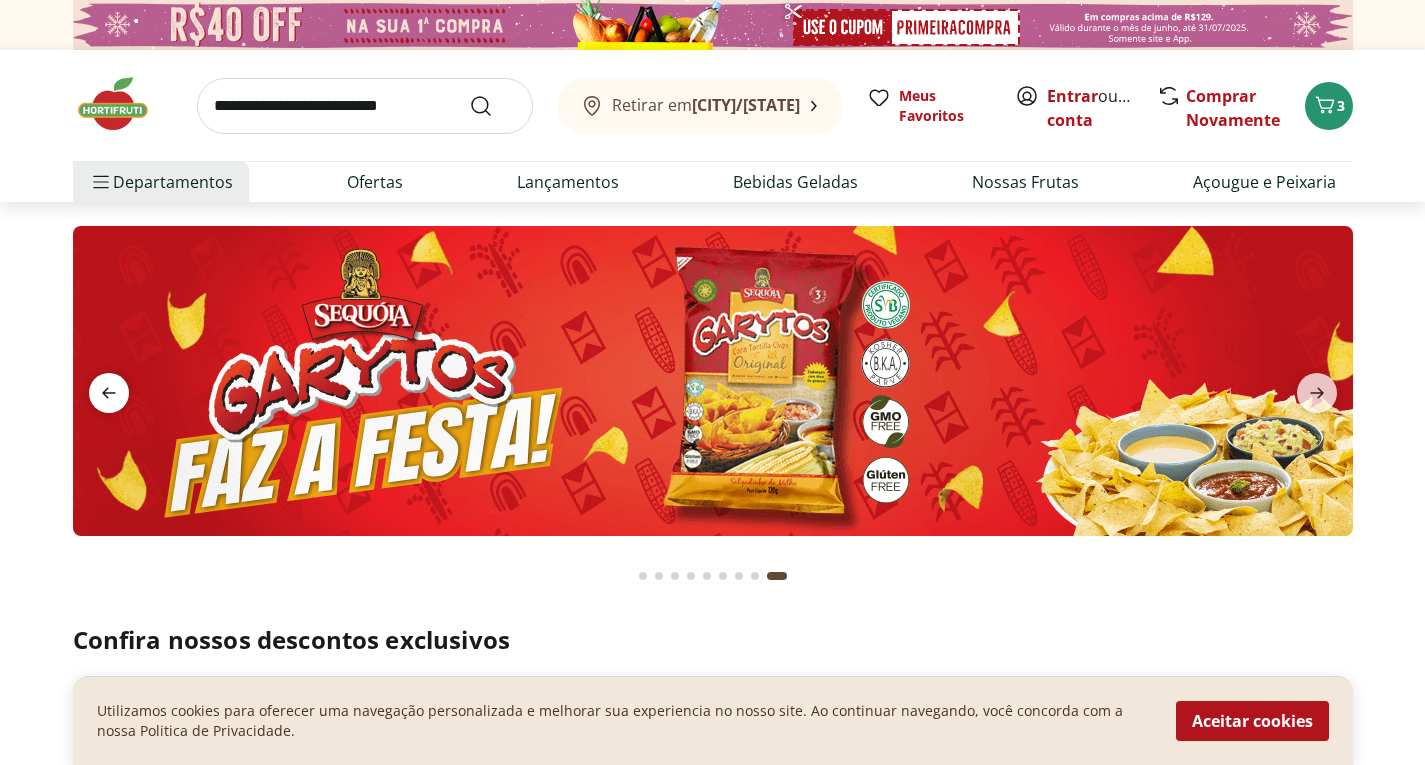 click 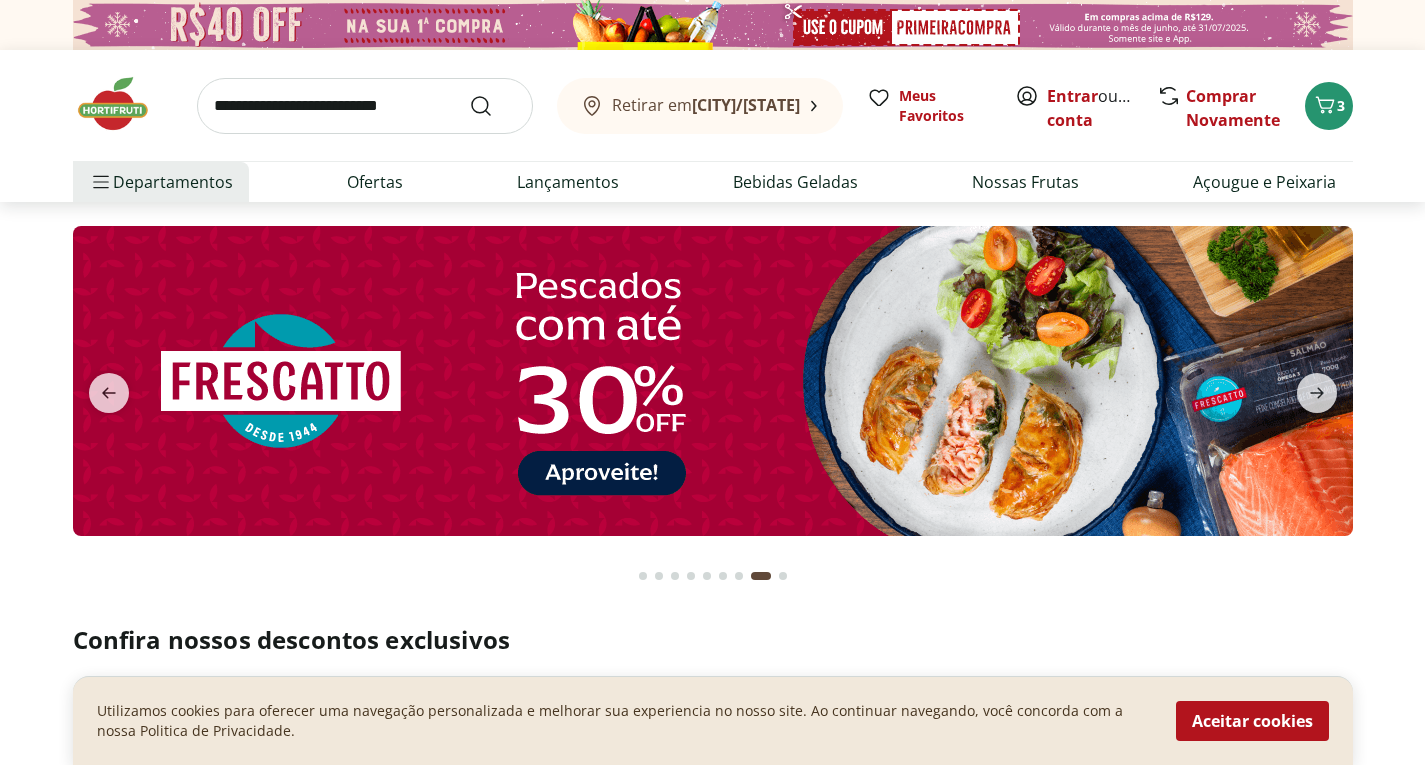 click at bounding box center [712, 381] 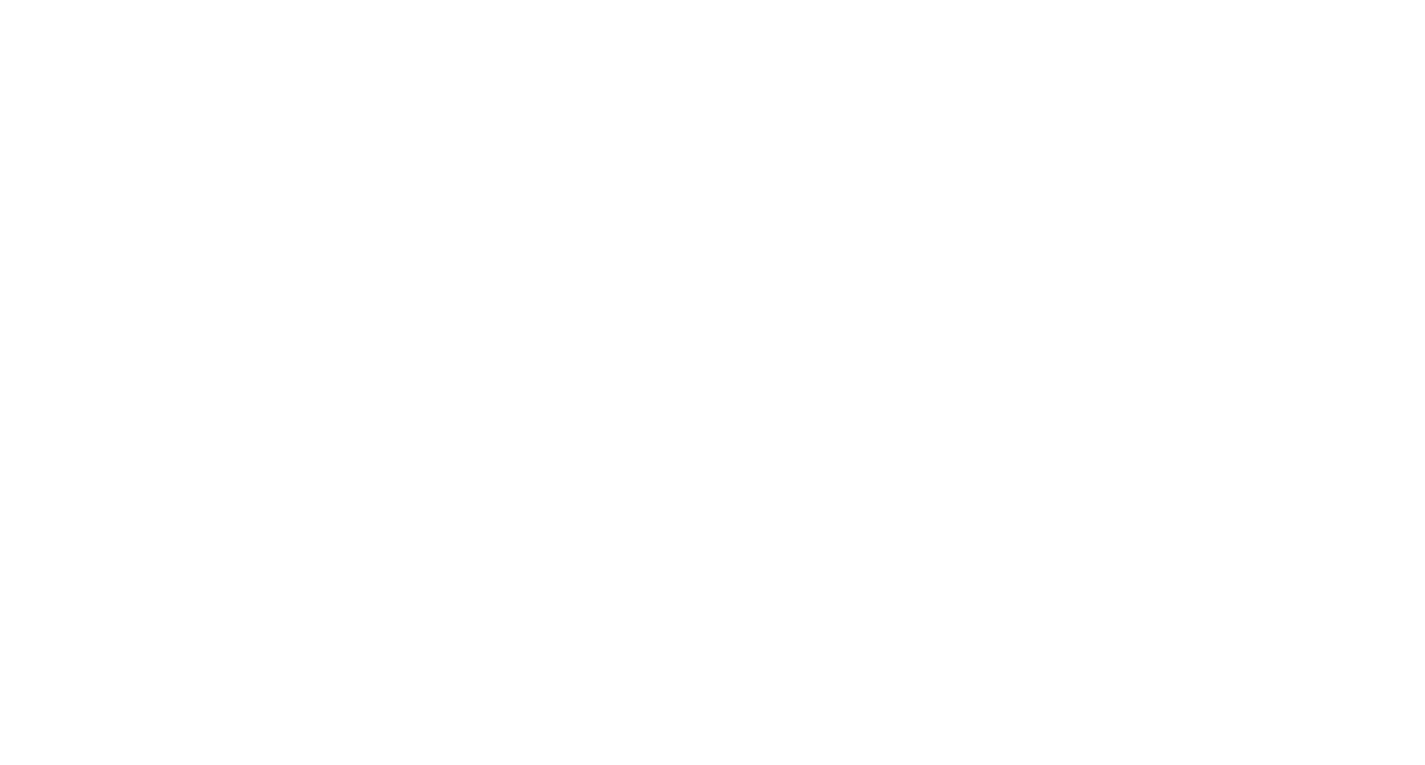 select on "**********" 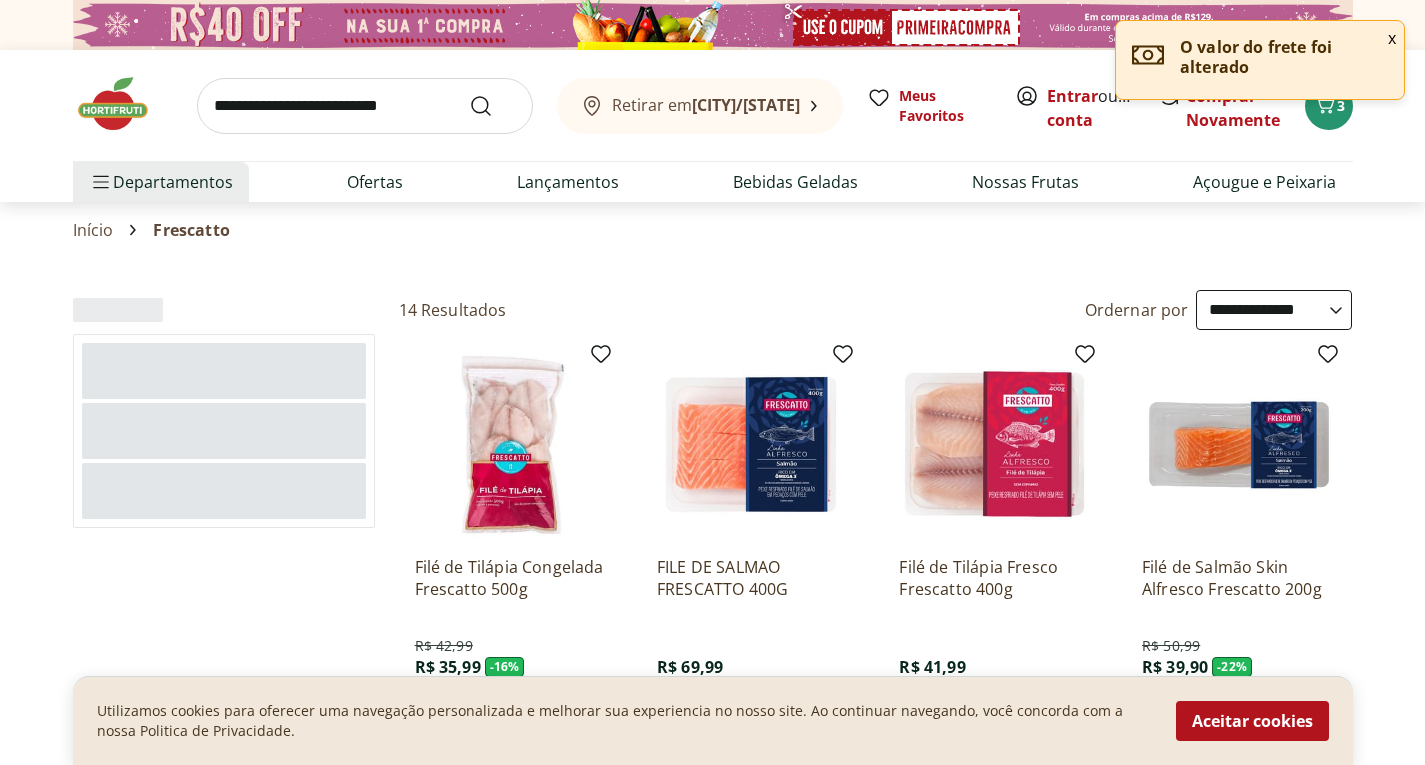 click on "**********" at bounding box center [712, 1016] 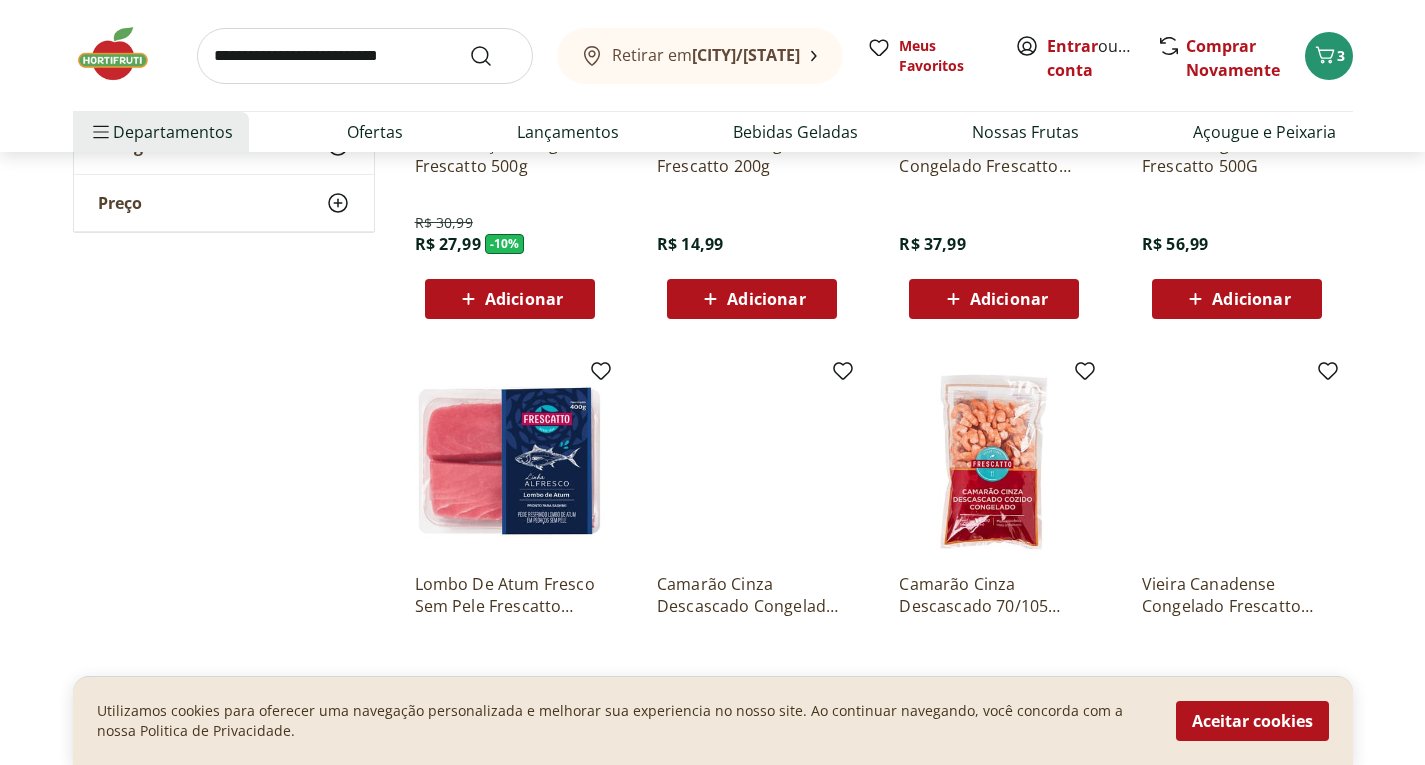 scroll, scrollTop: 840, scrollLeft: 0, axis: vertical 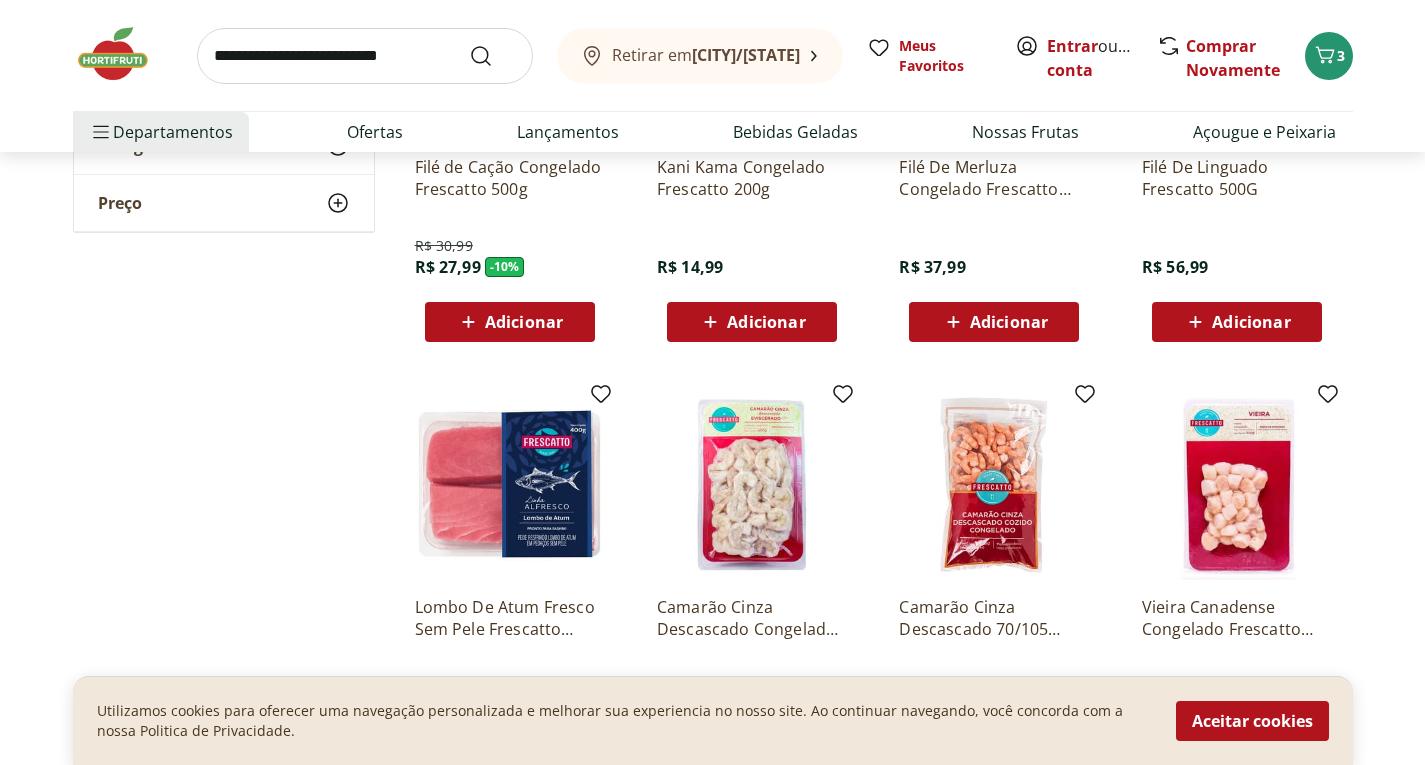 click at bounding box center (123, 54) 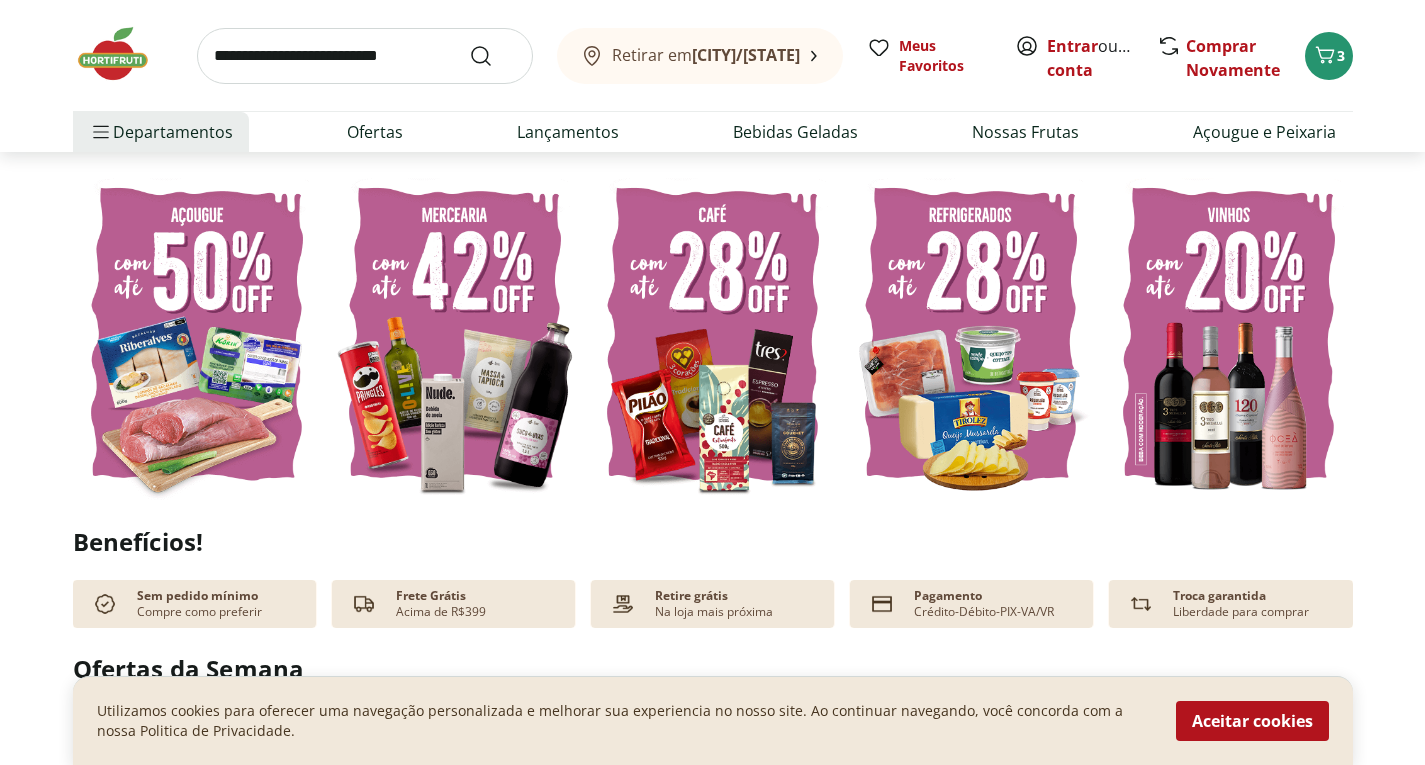 scroll, scrollTop: 520, scrollLeft: 0, axis: vertical 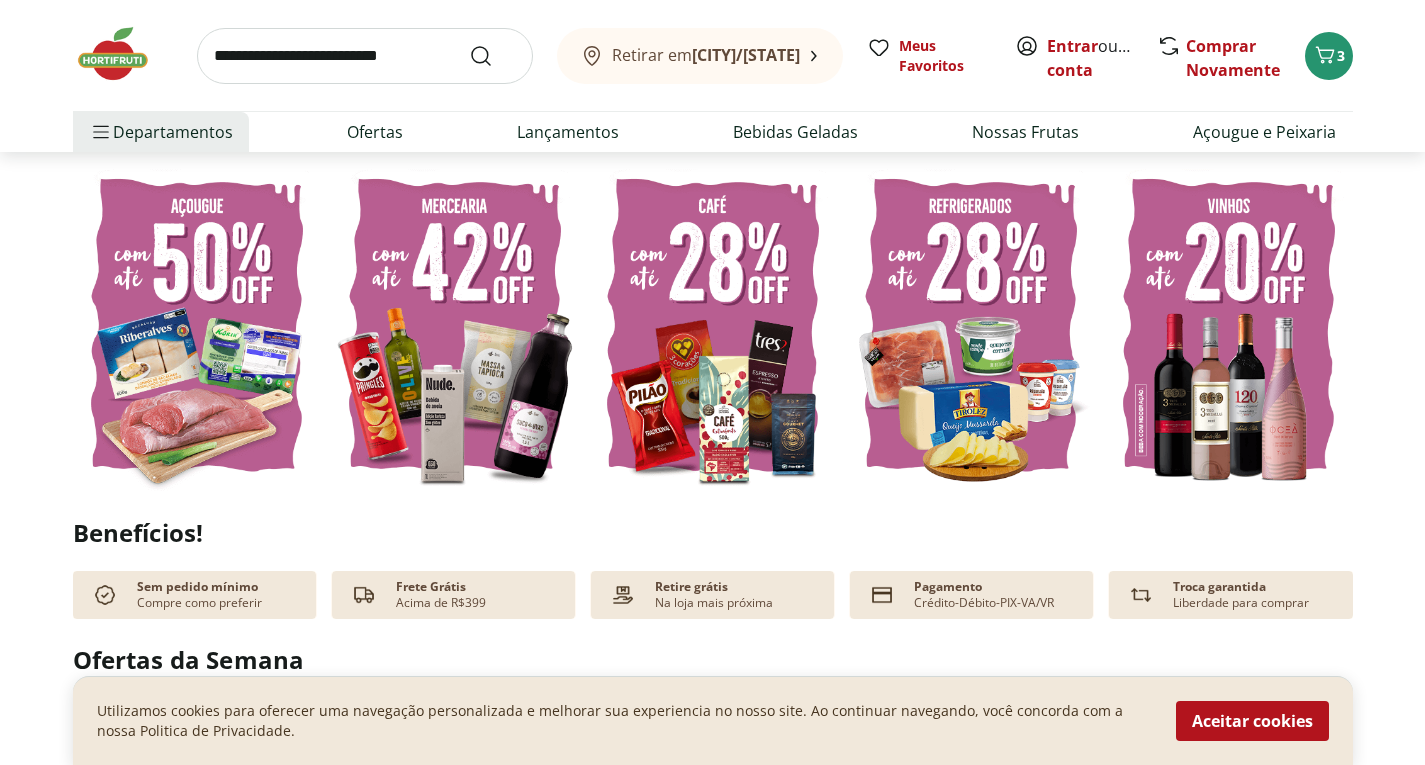 click at bounding box center [971, 325] 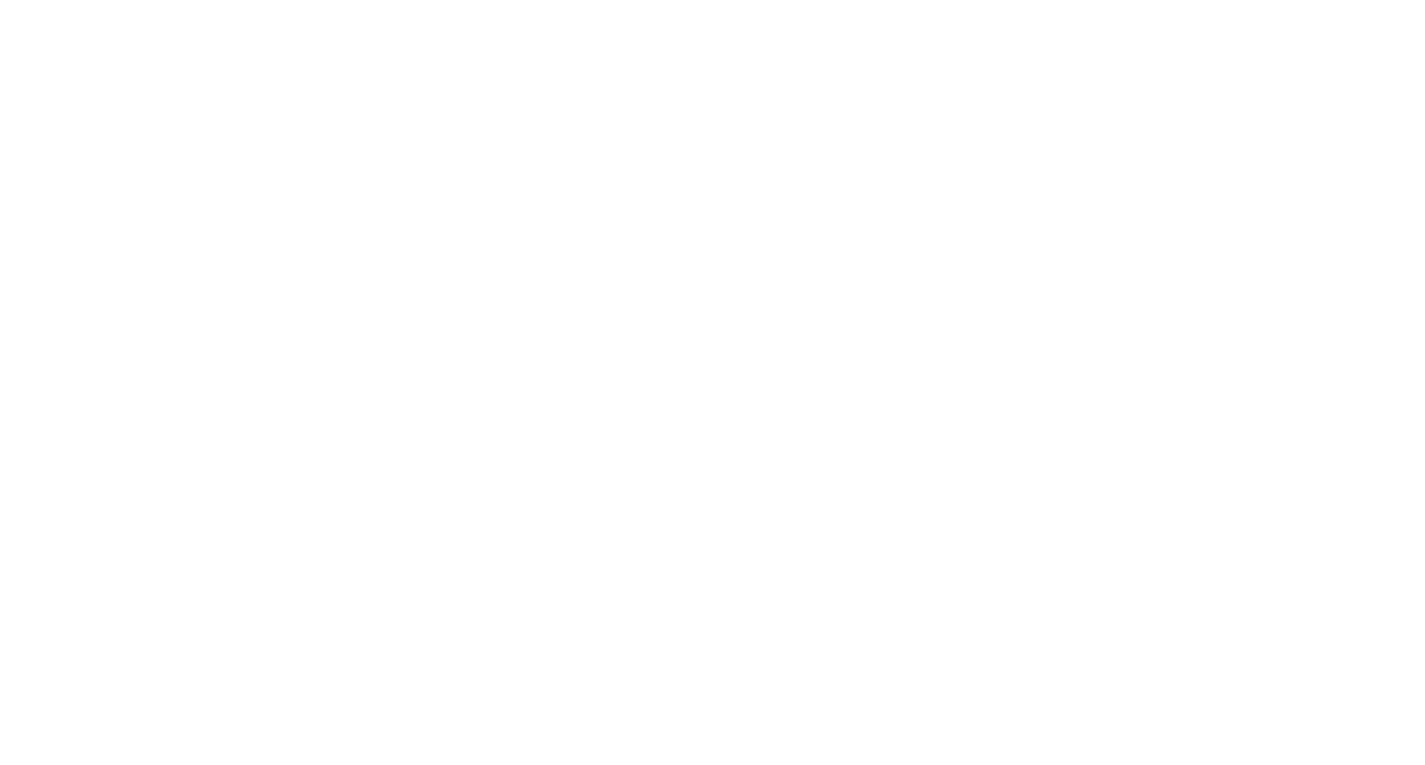 scroll, scrollTop: 0, scrollLeft: 0, axis: both 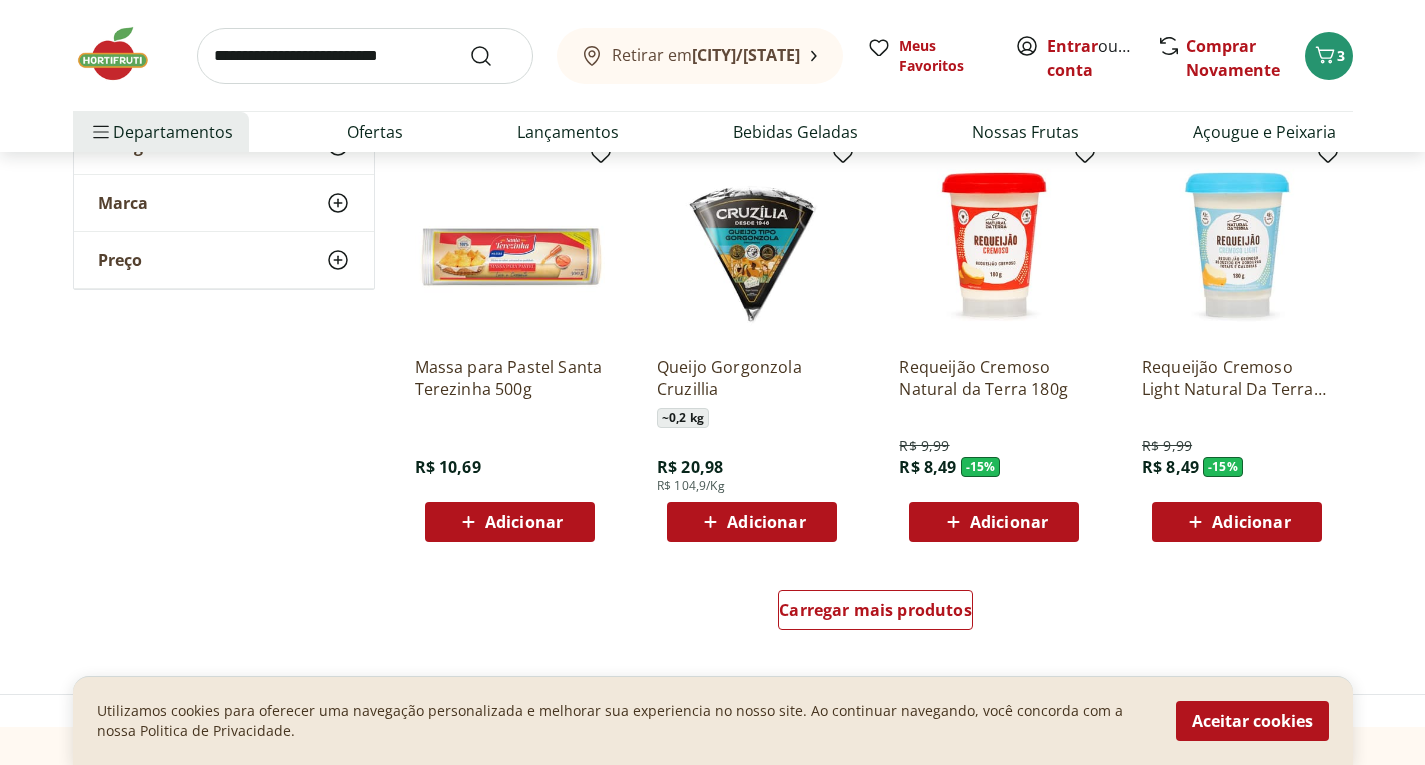 click 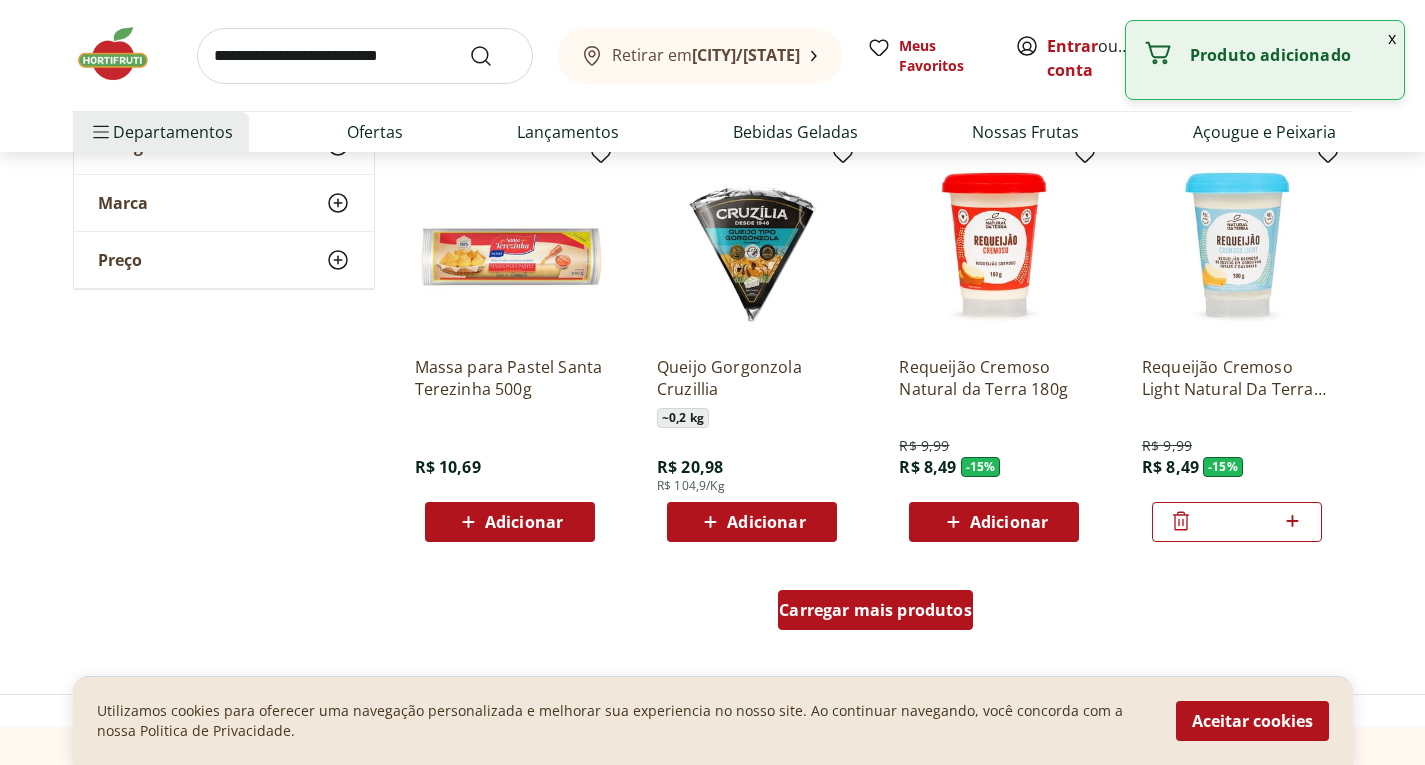 click on "Carregar mais produtos" at bounding box center (875, 610) 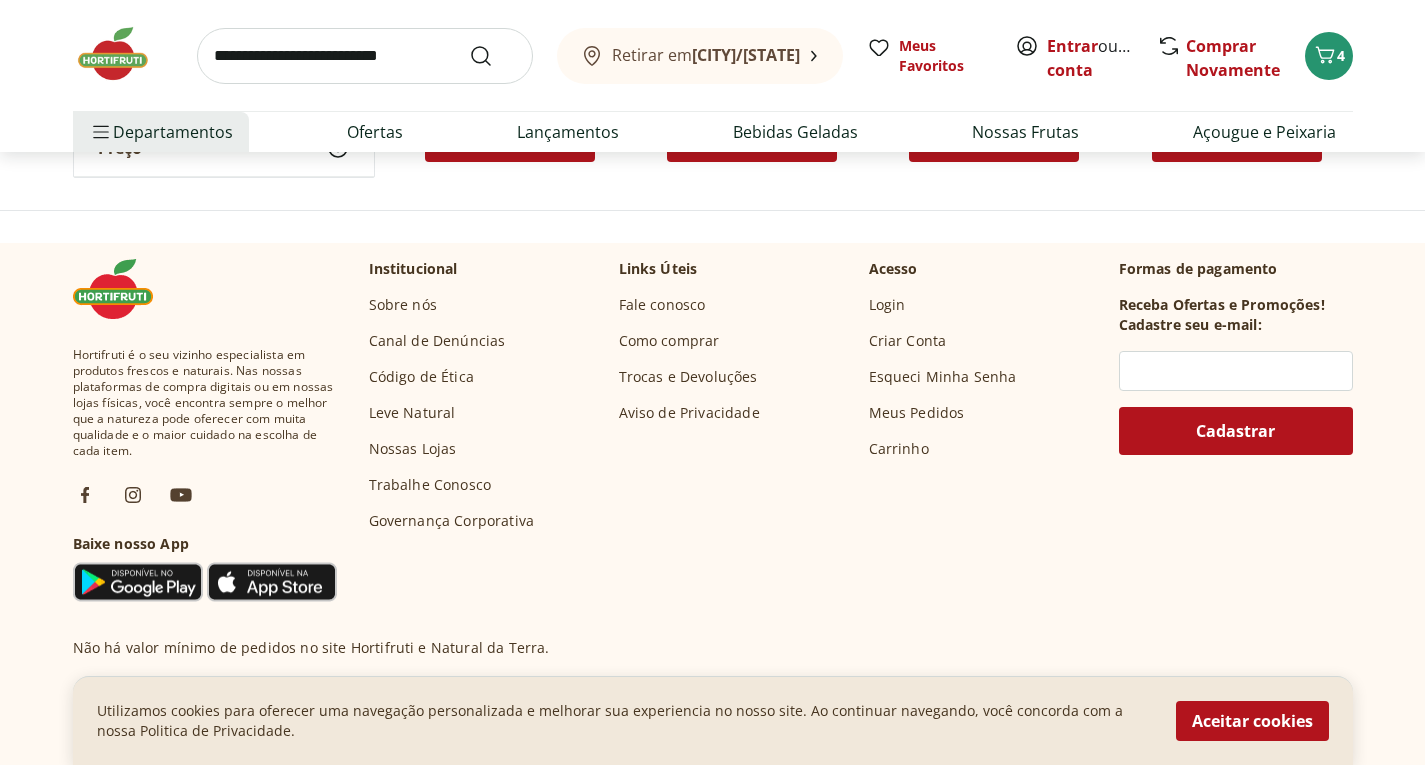 scroll, scrollTop: 2320, scrollLeft: 0, axis: vertical 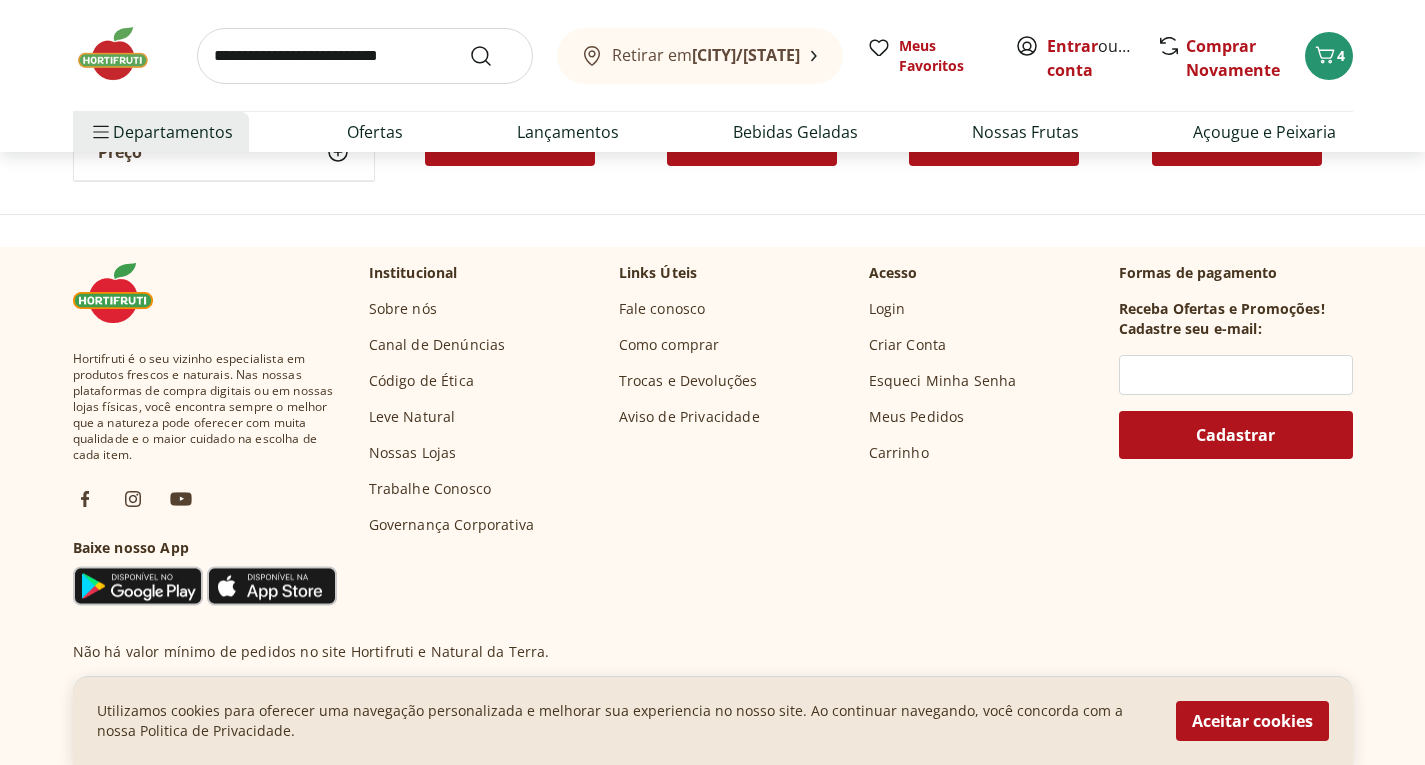 click at bounding box center (123, 54) 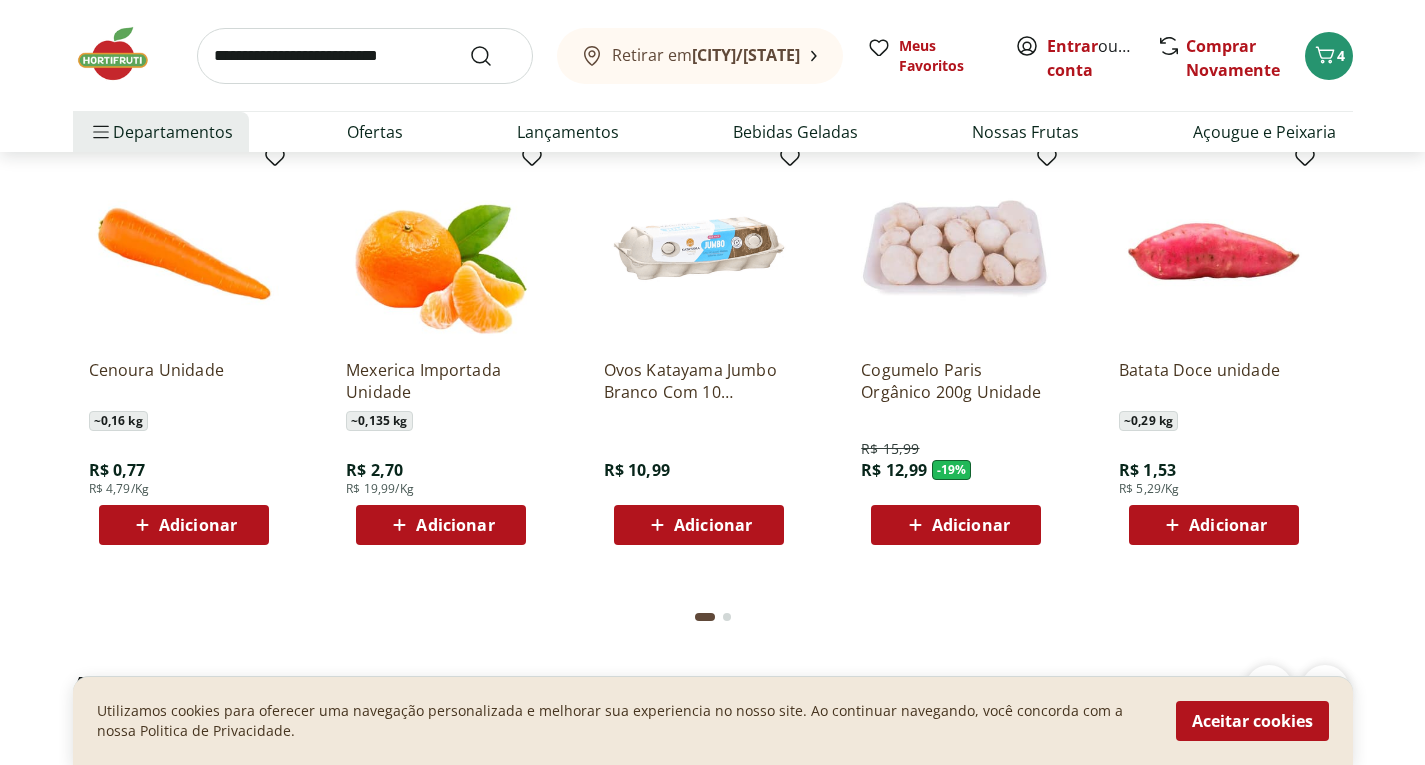 scroll, scrollTop: 2800, scrollLeft: 0, axis: vertical 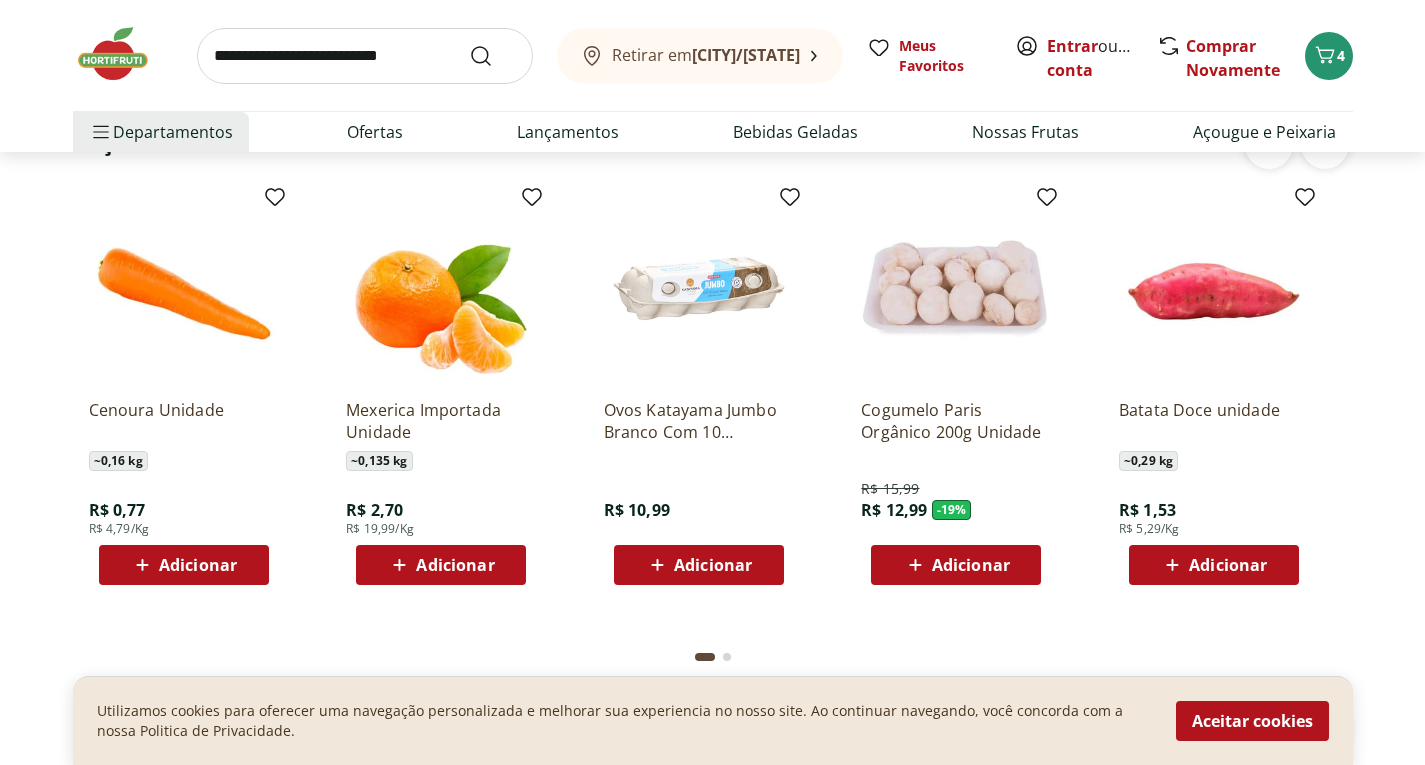 click on "Adicionar" at bounding box center (198, -603) 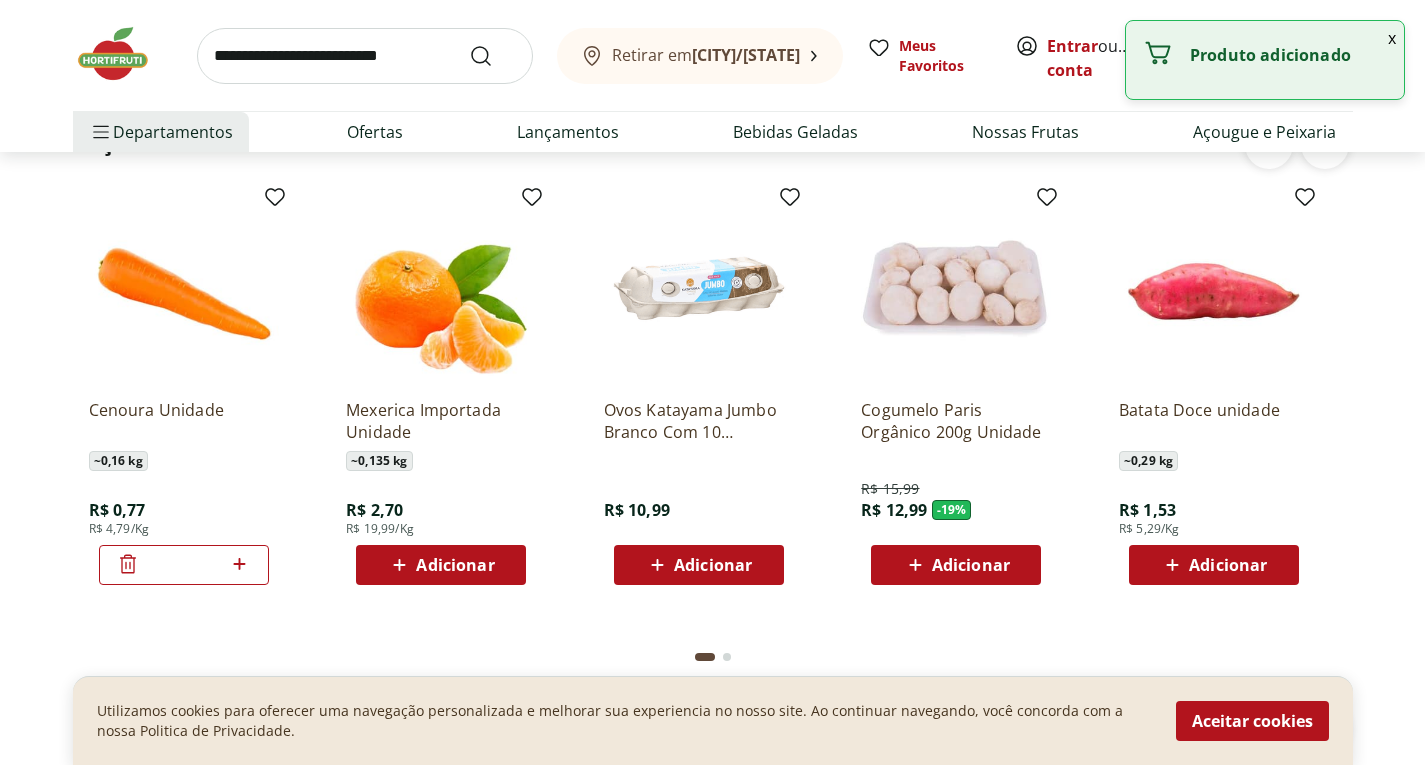 click 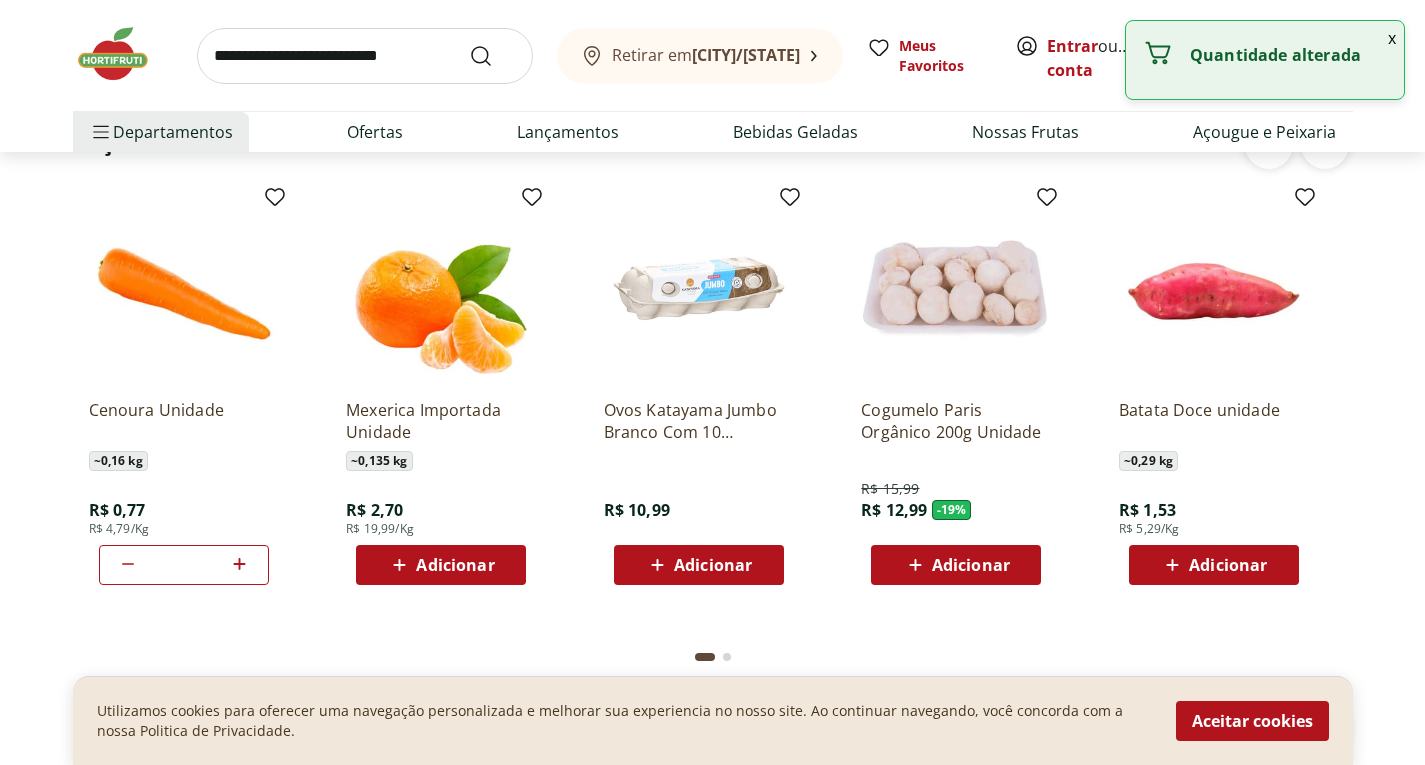 click 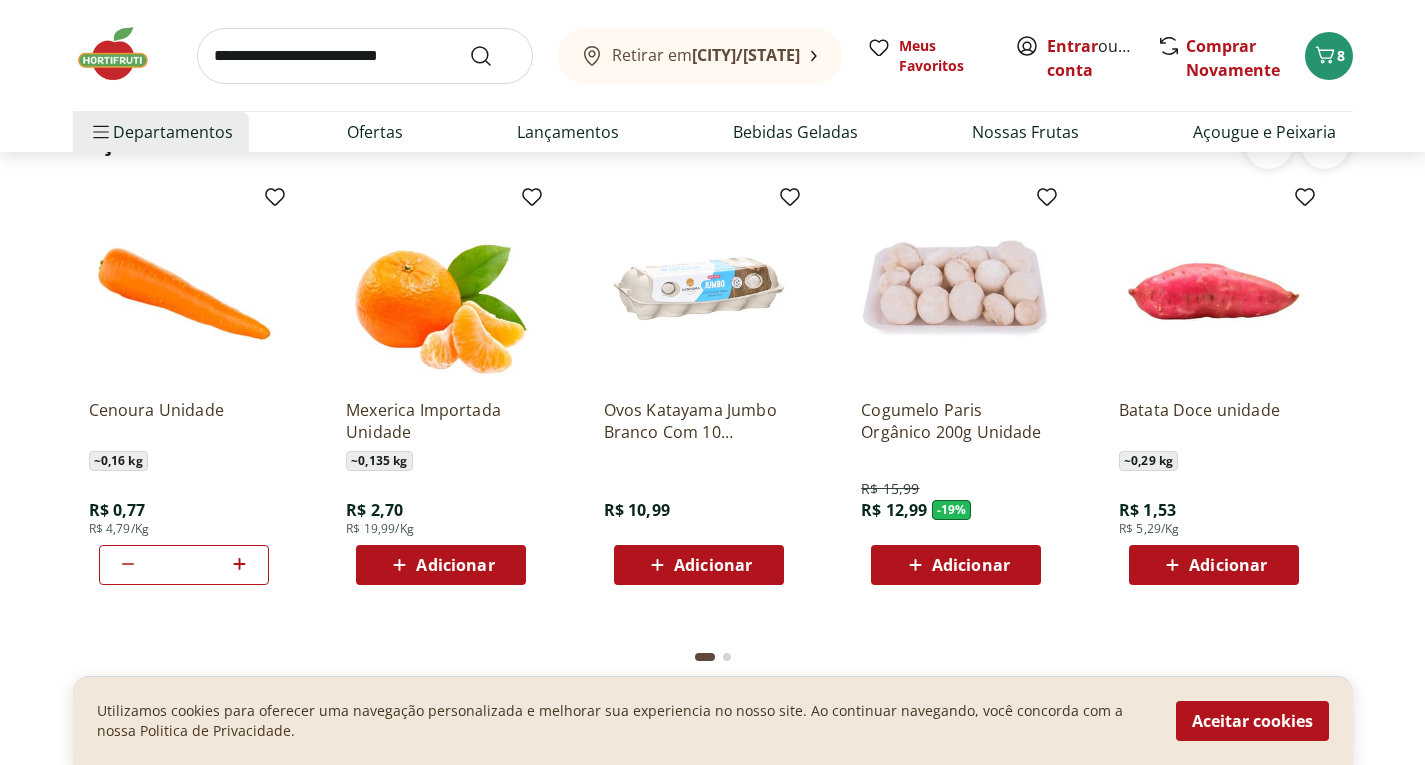 type 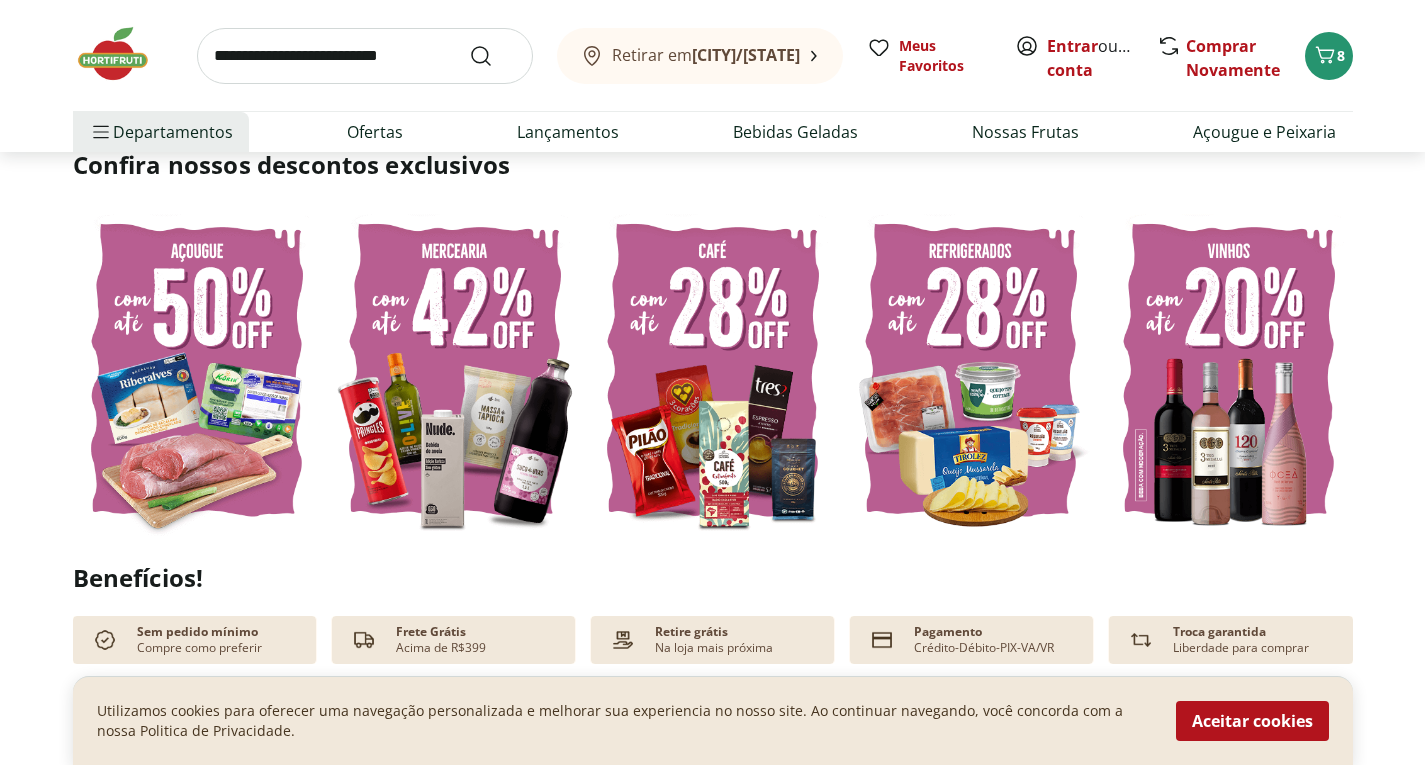 scroll, scrollTop: 280, scrollLeft: 0, axis: vertical 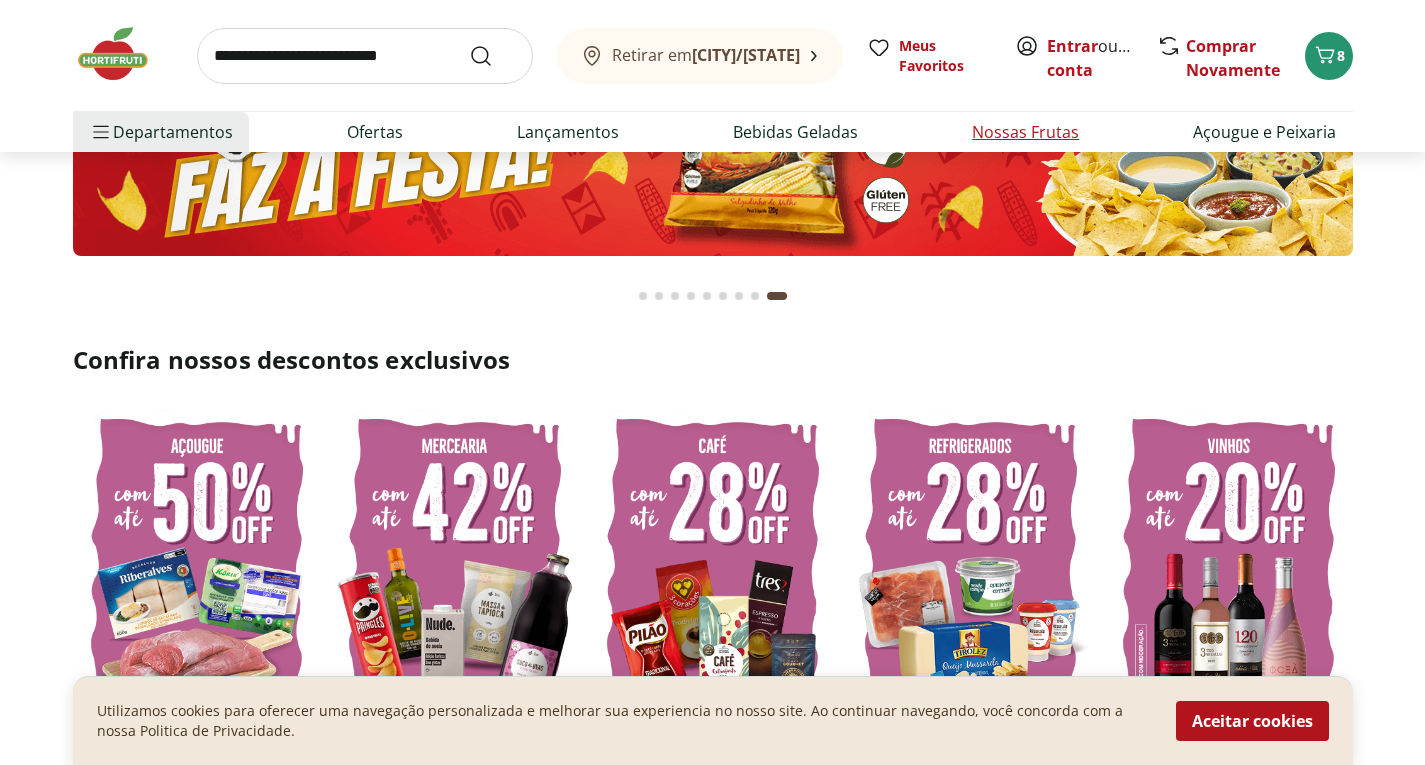 click on "Nossas Frutas" at bounding box center [1025, 132] 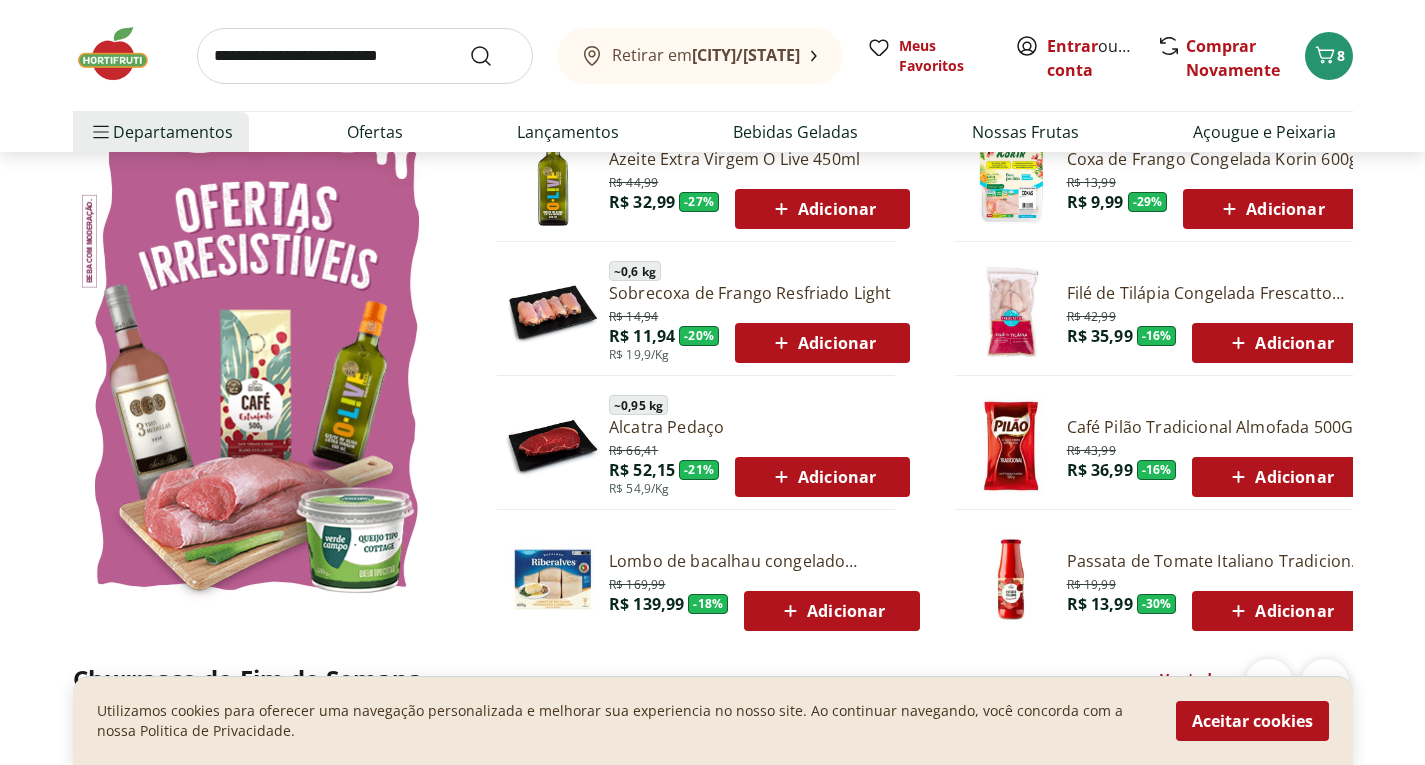 scroll, scrollTop: 0, scrollLeft: 0, axis: both 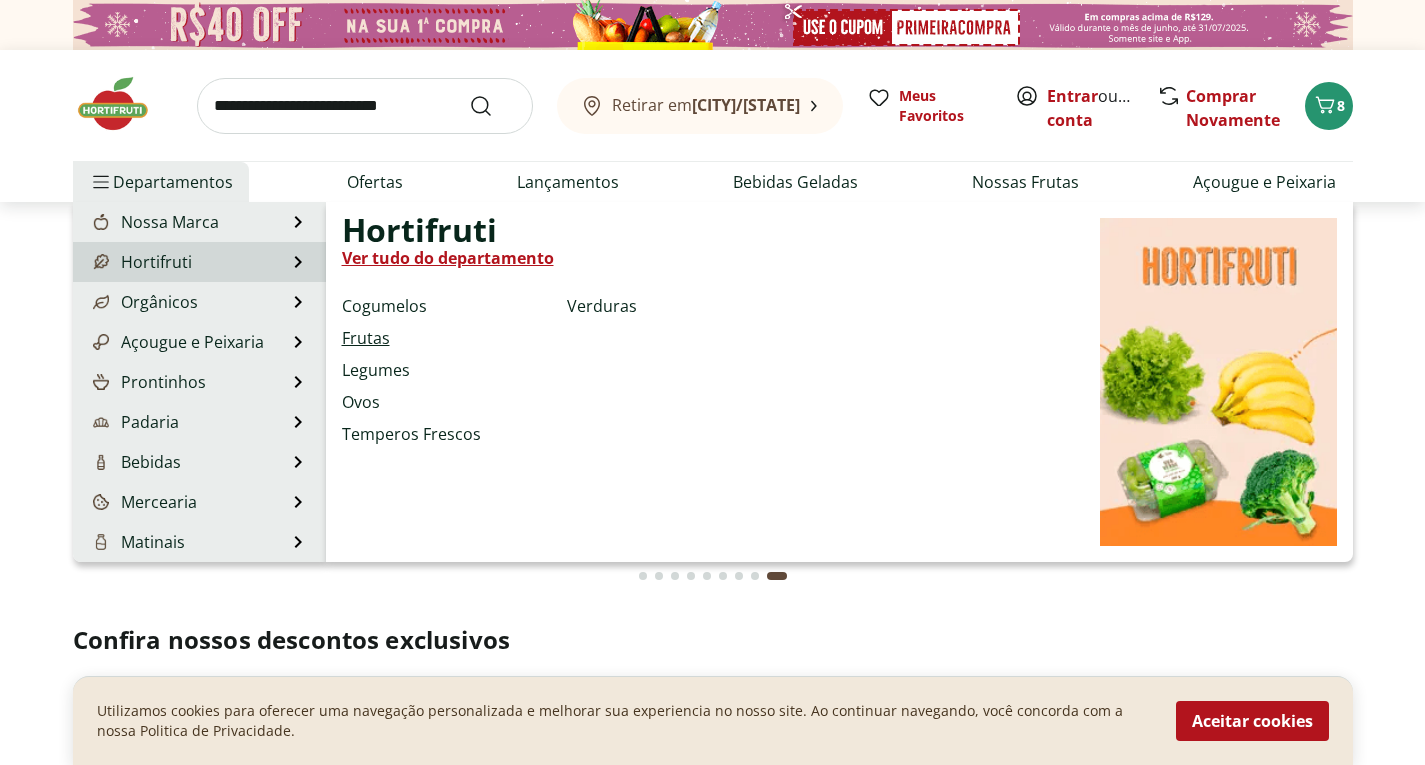 click on "Frutas" at bounding box center (366, 338) 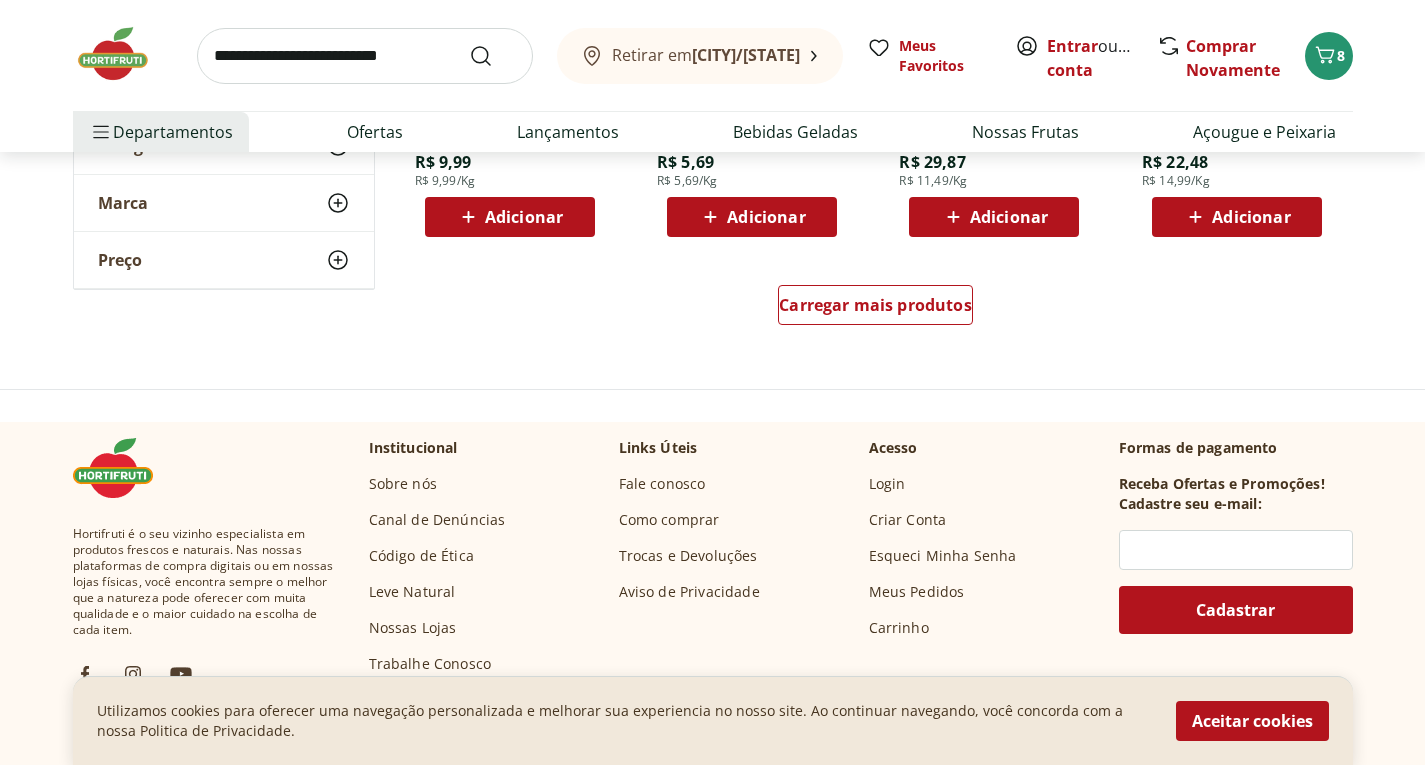 scroll, scrollTop: 1440, scrollLeft: 0, axis: vertical 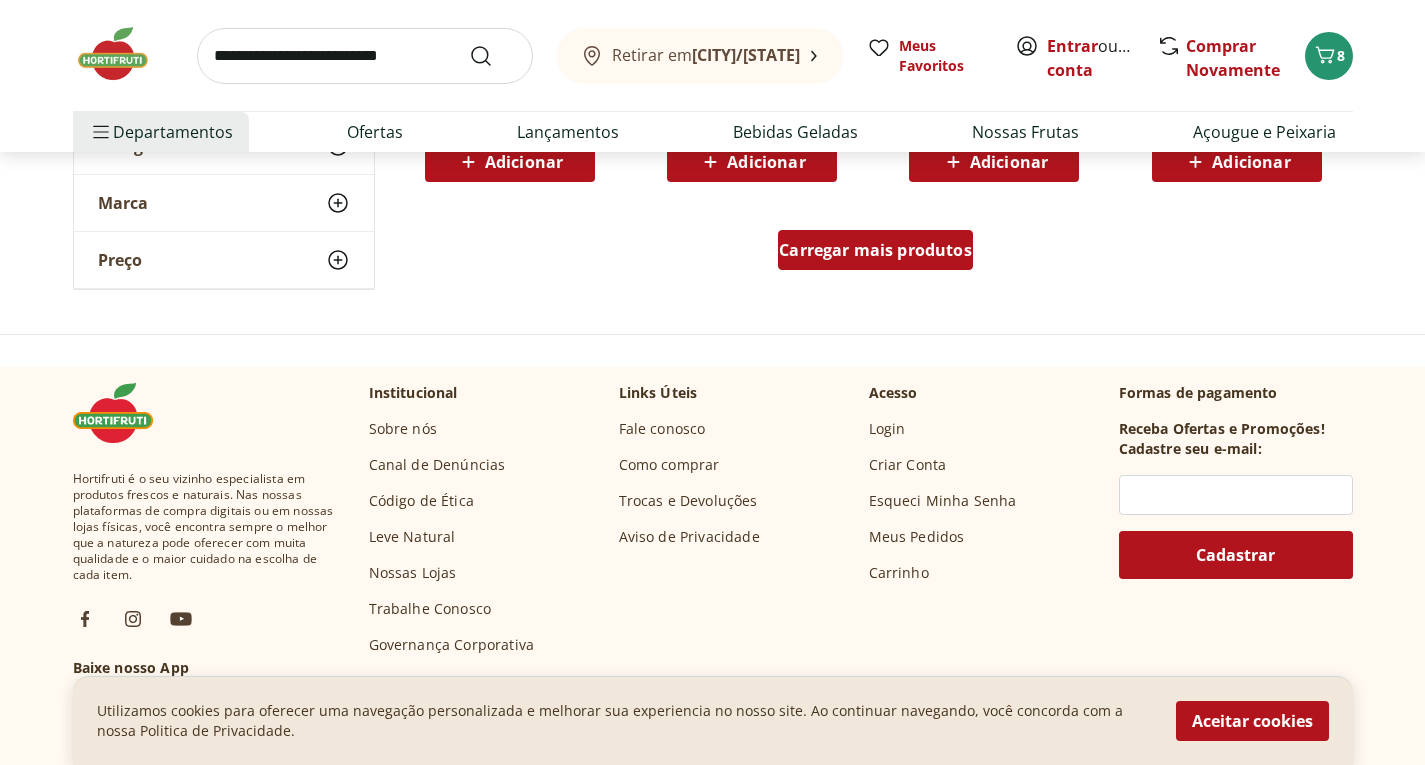 click on "Carregar mais produtos" at bounding box center [875, 250] 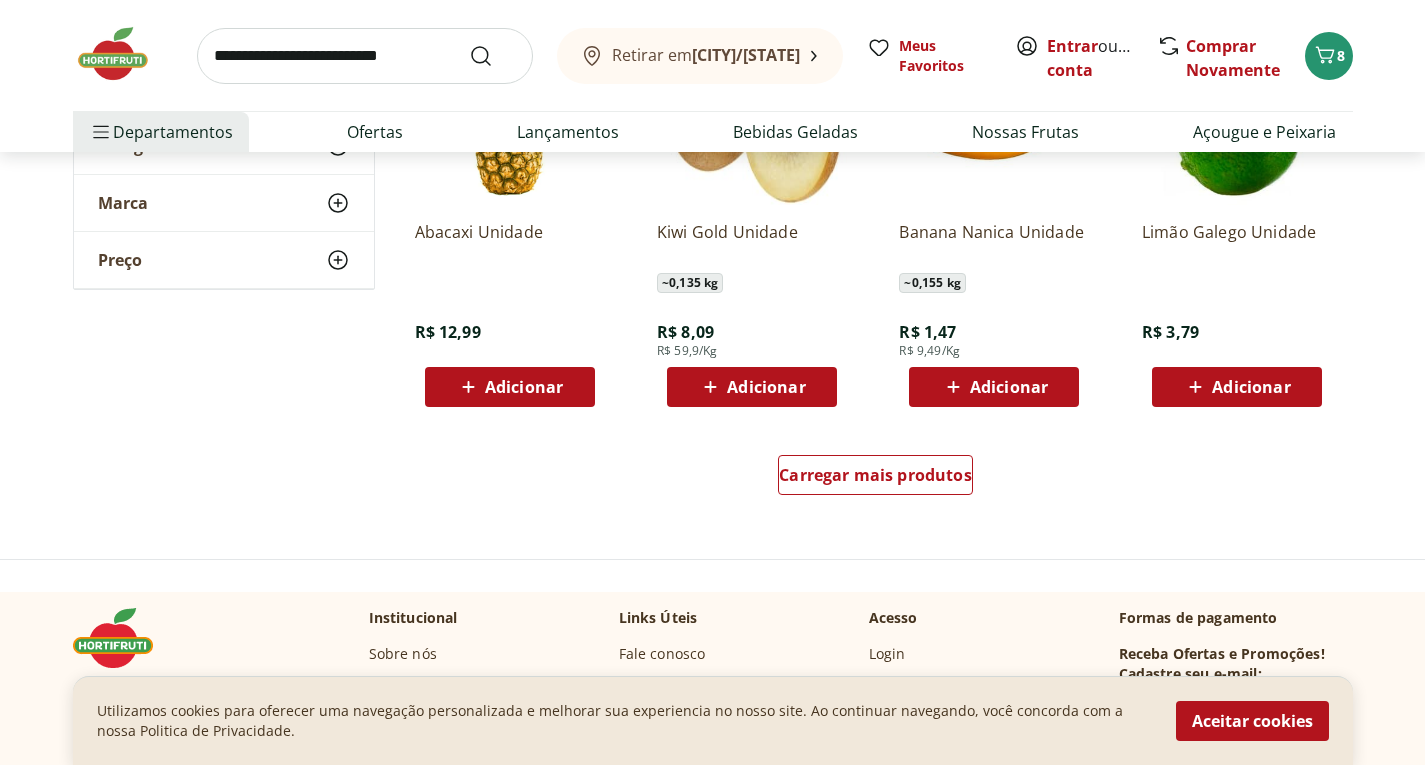 scroll, scrollTop: 2520, scrollLeft: 0, axis: vertical 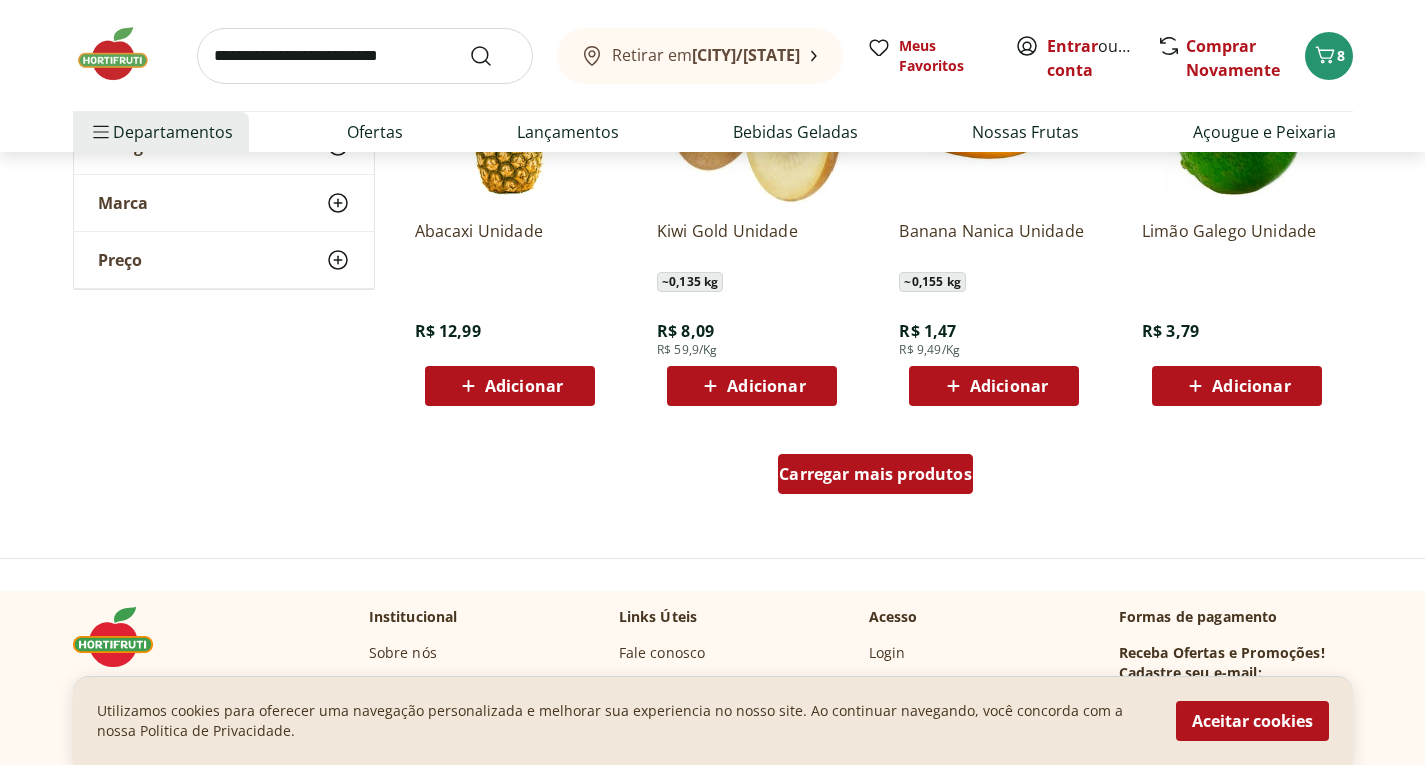 click on "Carregar mais produtos" at bounding box center (875, 474) 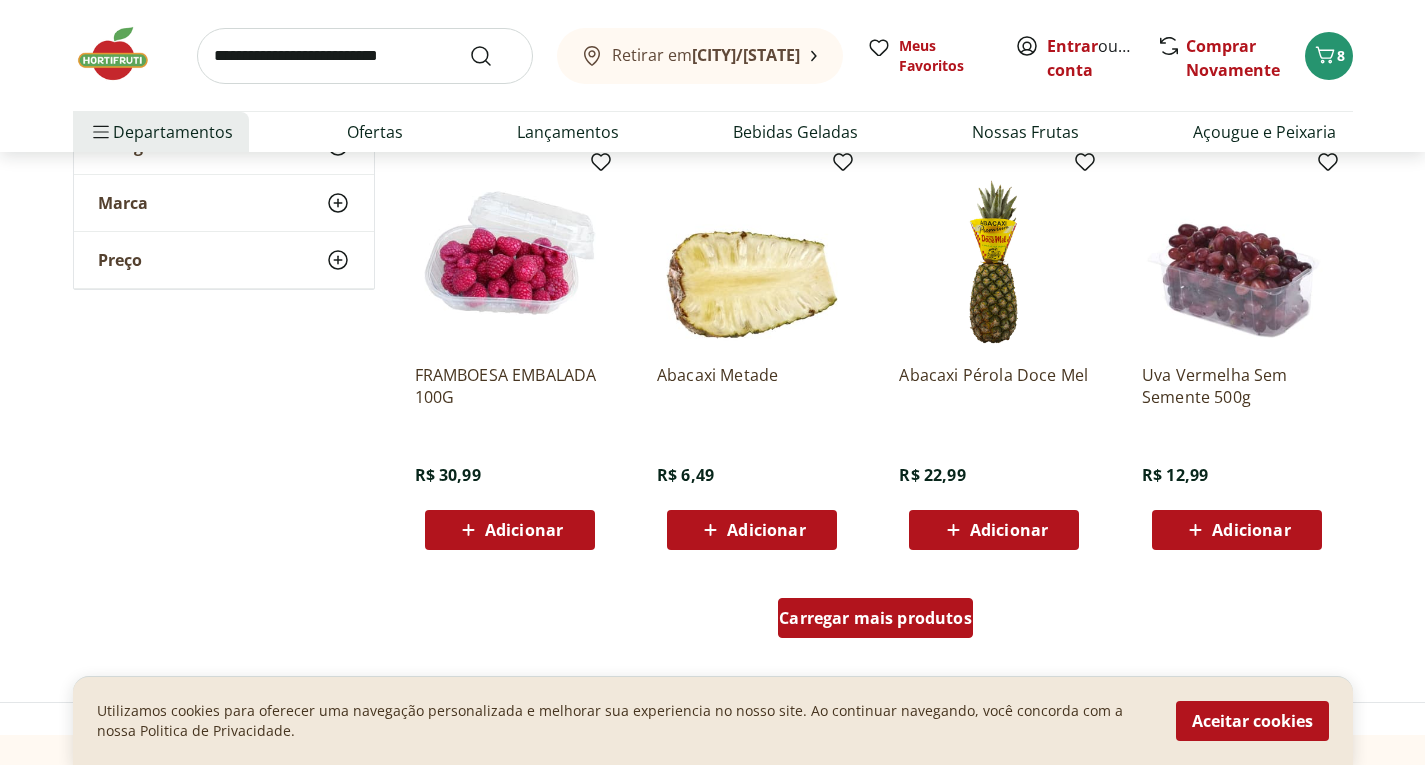 scroll, scrollTop: 3720, scrollLeft: 0, axis: vertical 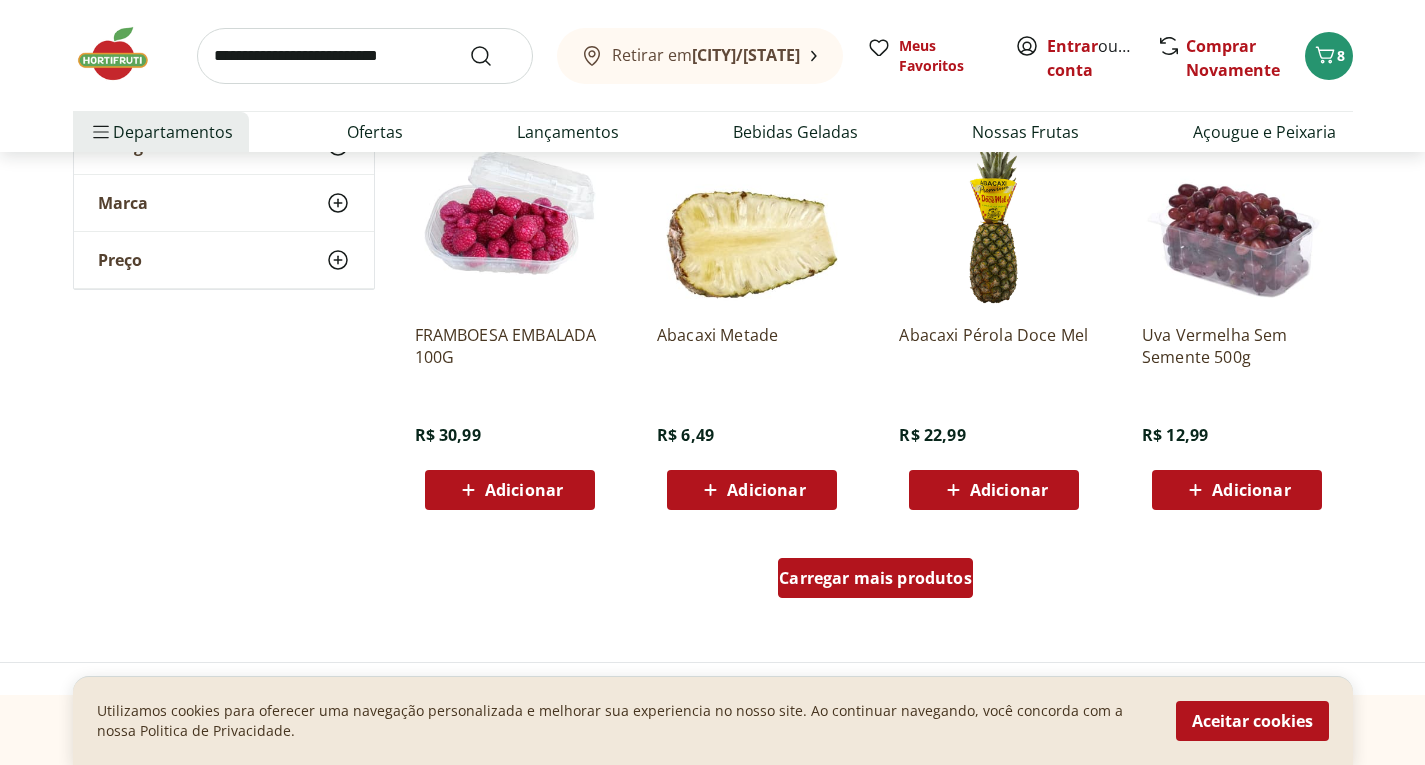 click on "Carregar mais produtos" at bounding box center (875, 578) 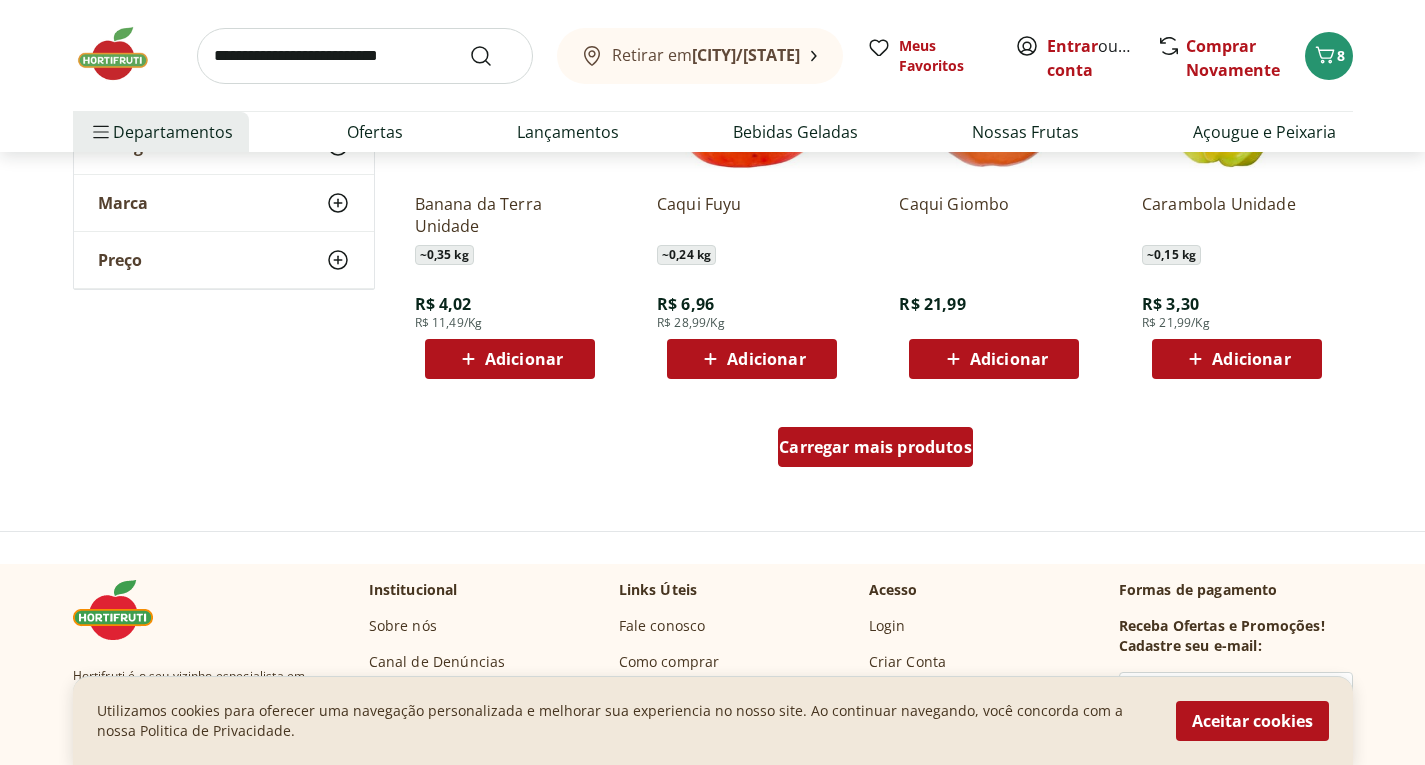 scroll, scrollTop: 5160, scrollLeft: 0, axis: vertical 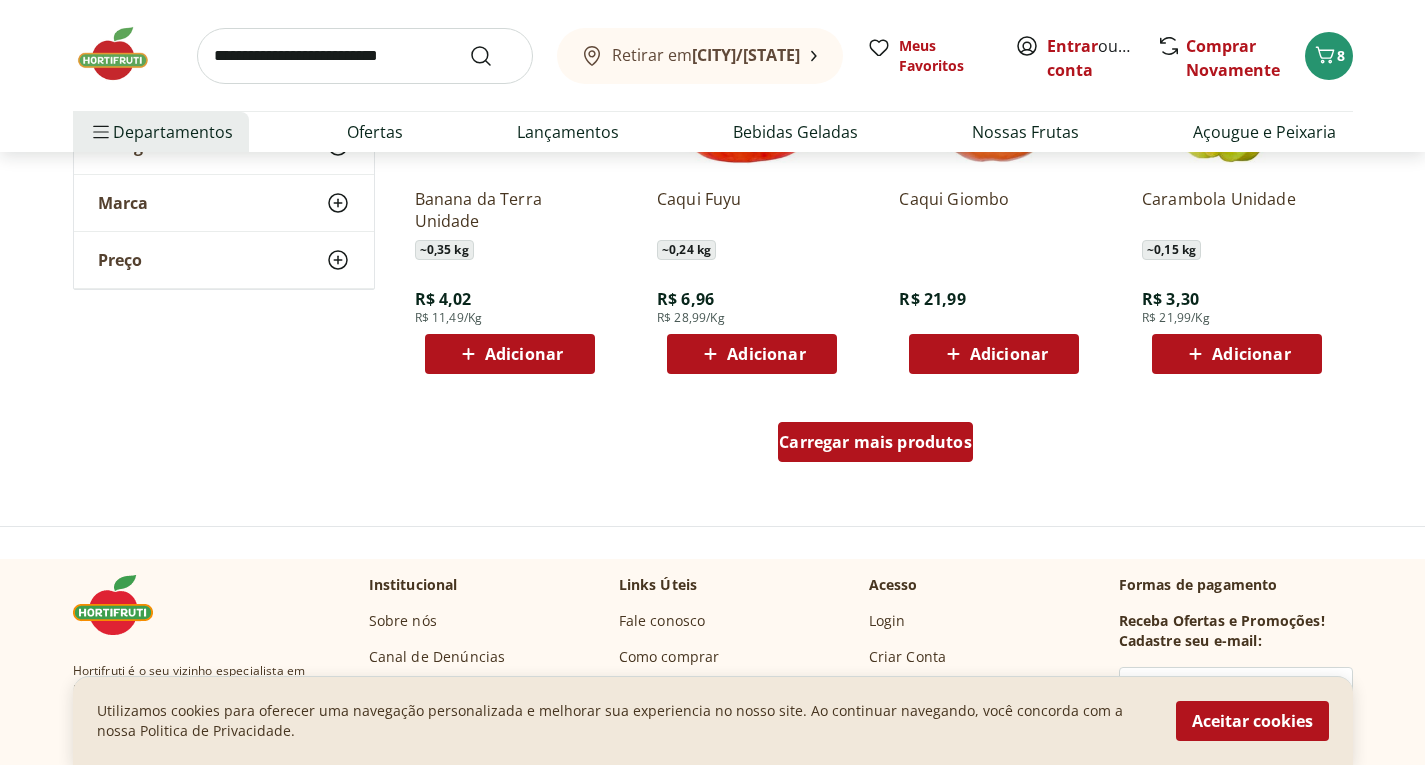 click on "Carregar mais produtos" at bounding box center (875, 442) 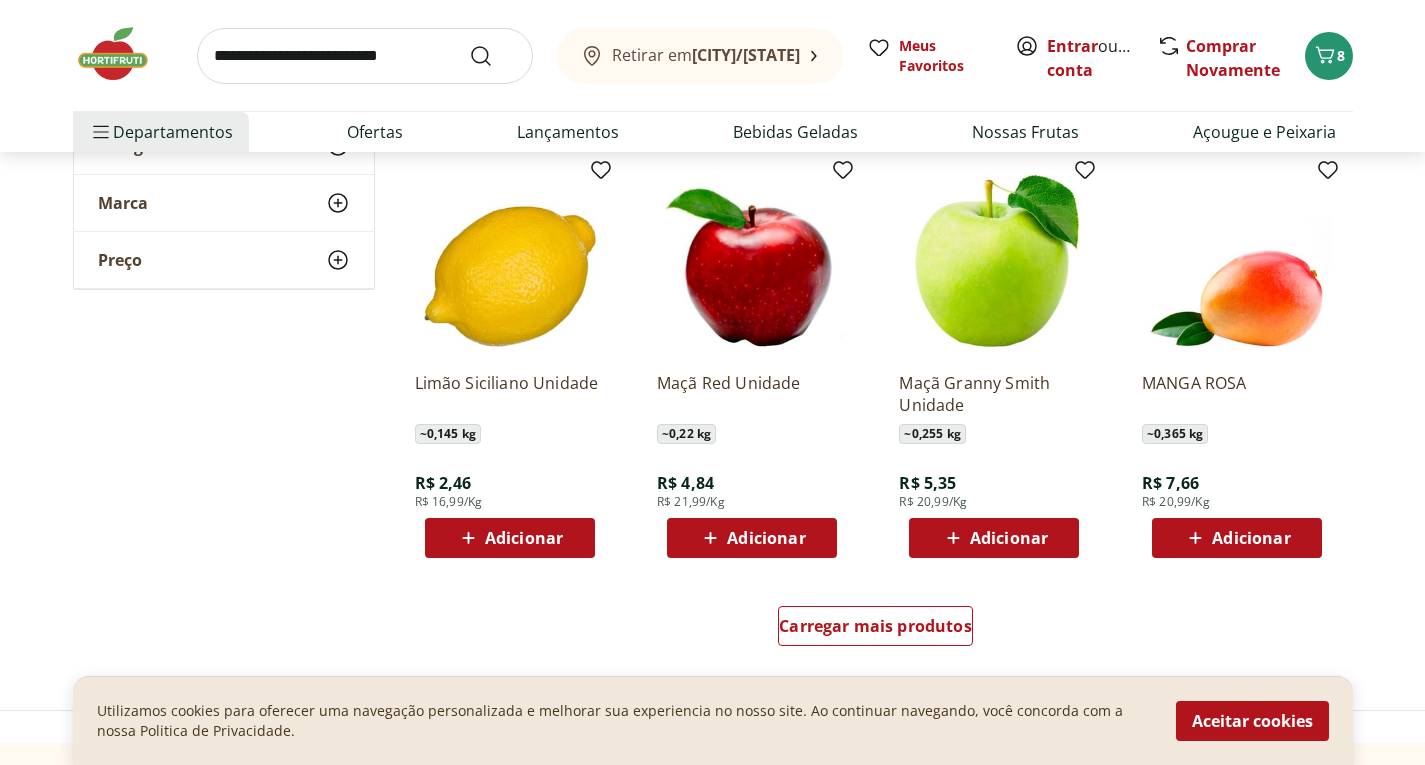 scroll, scrollTop: 6320, scrollLeft: 0, axis: vertical 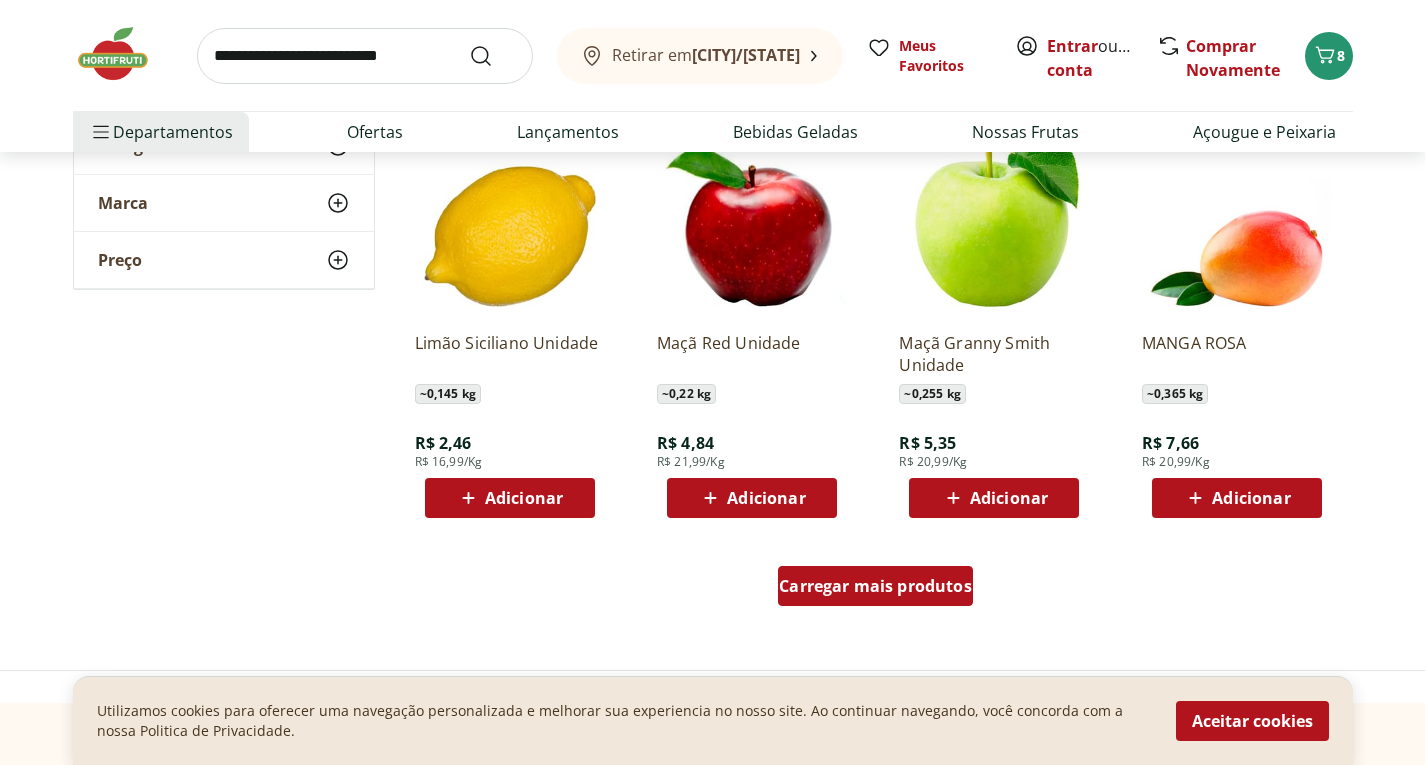 click on "Carregar mais produtos" at bounding box center (875, 586) 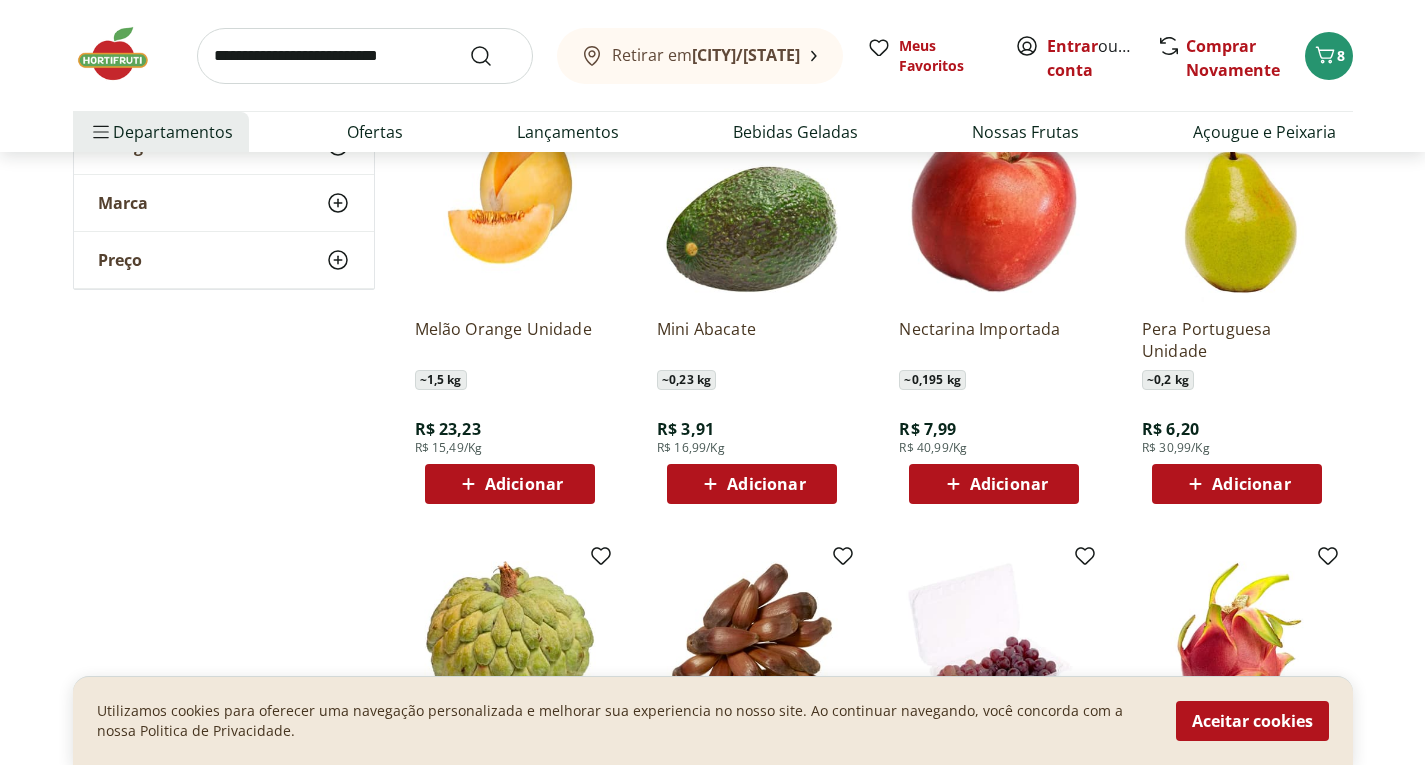 scroll, scrollTop: 6760, scrollLeft: 0, axis: vertical 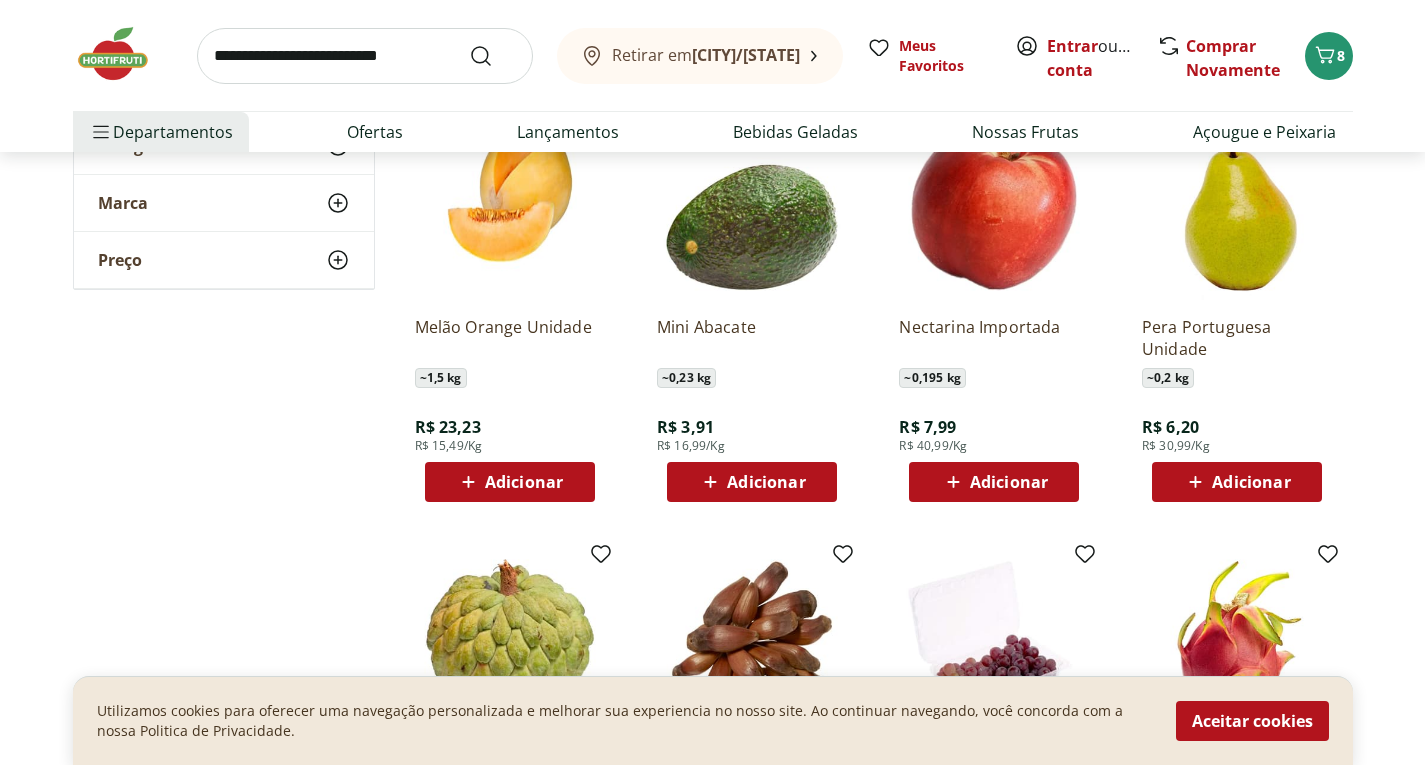 click on "Adicionar" at bounding box center (766, 482) 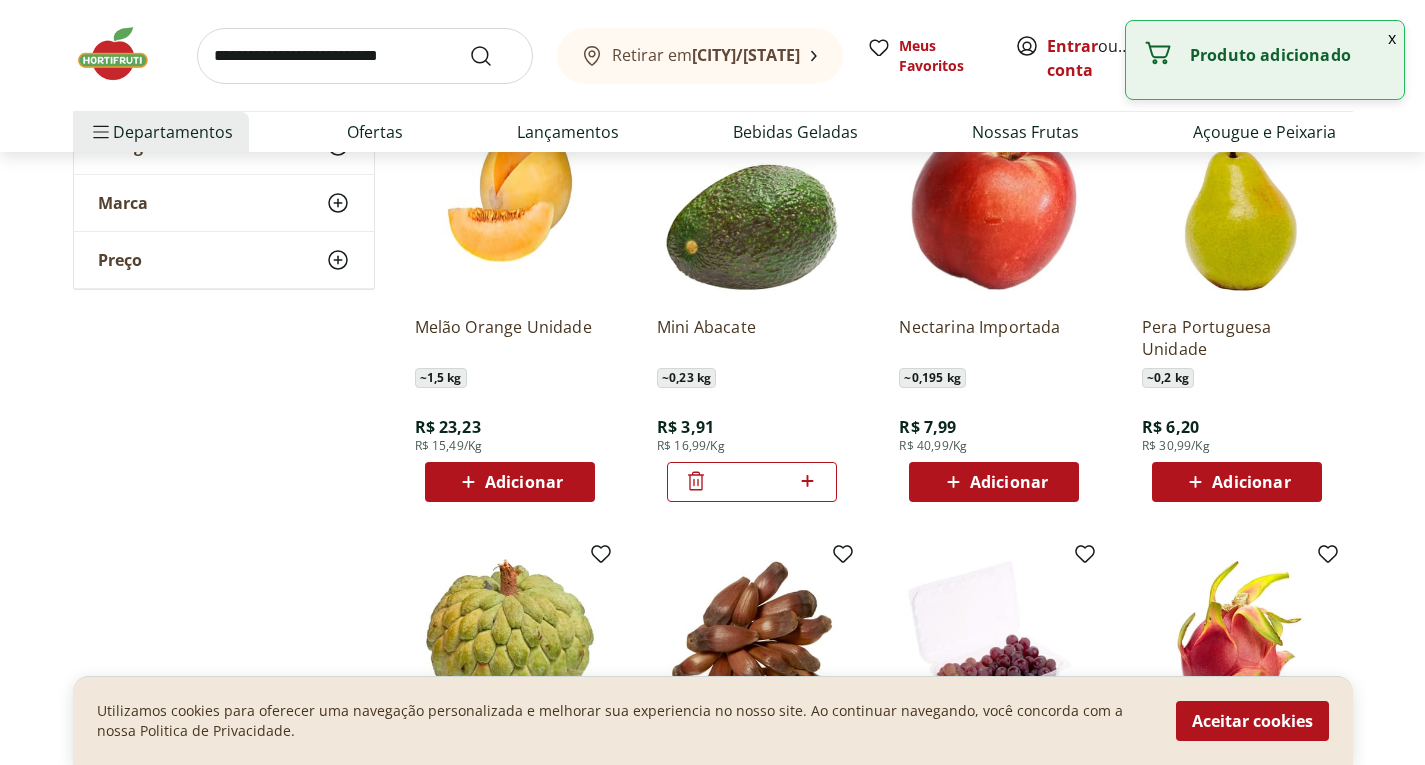 click 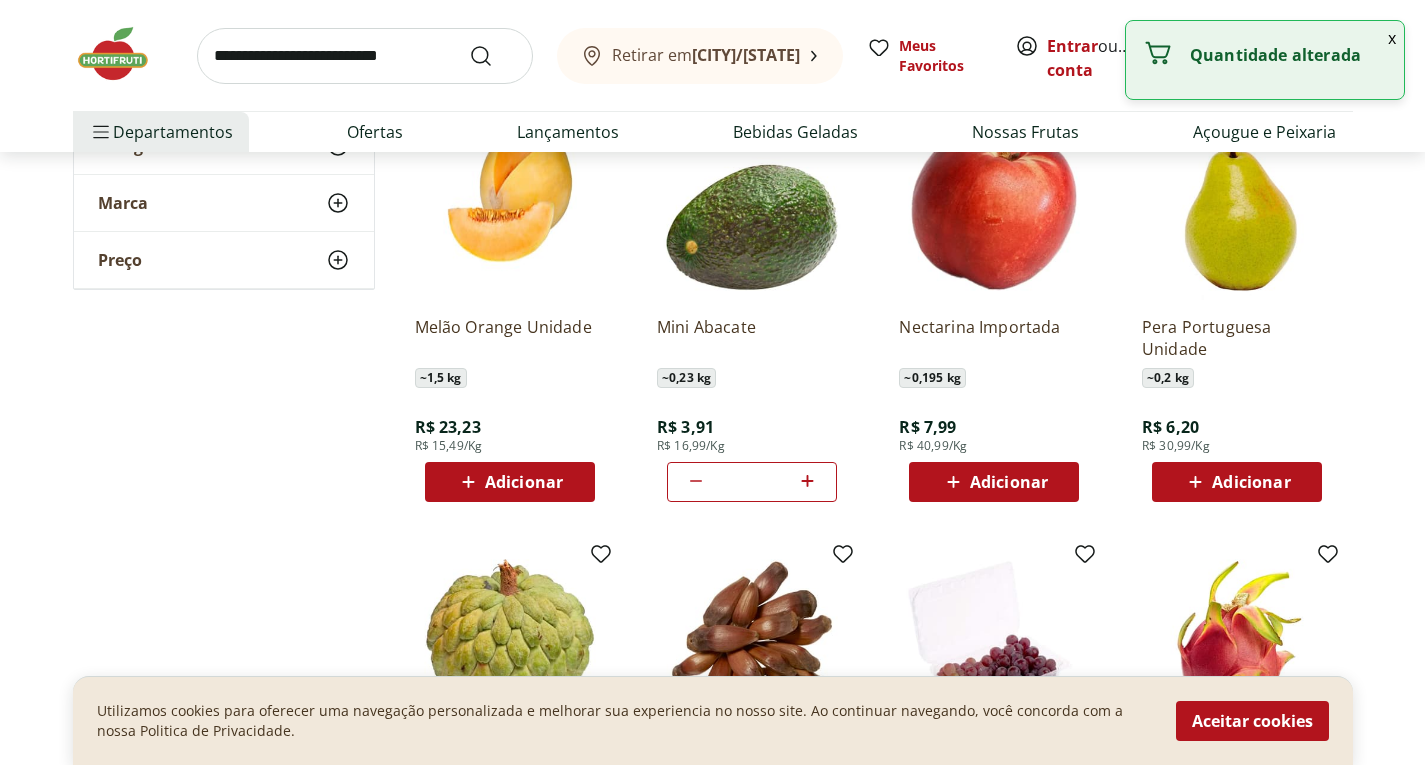 click at bounding box center [365, 56] 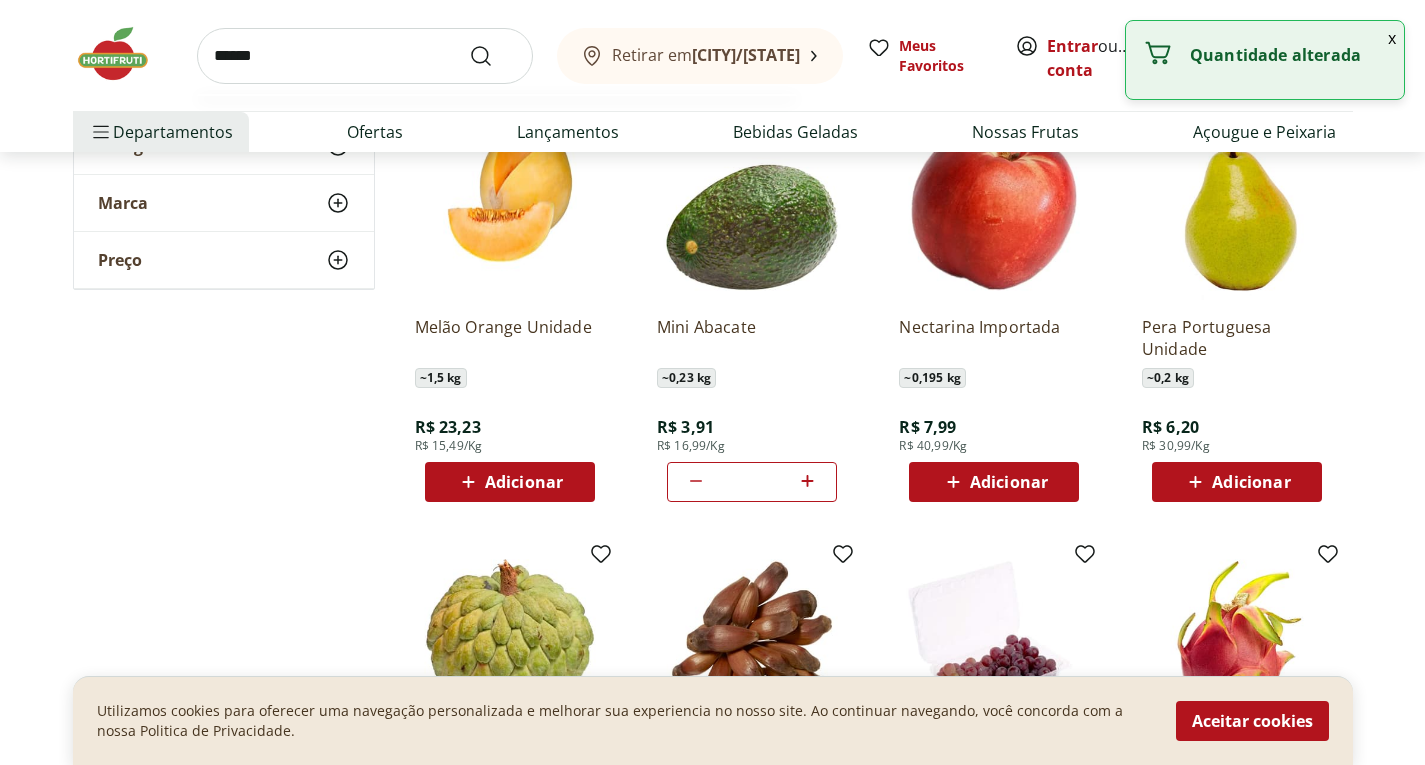 type on "******" 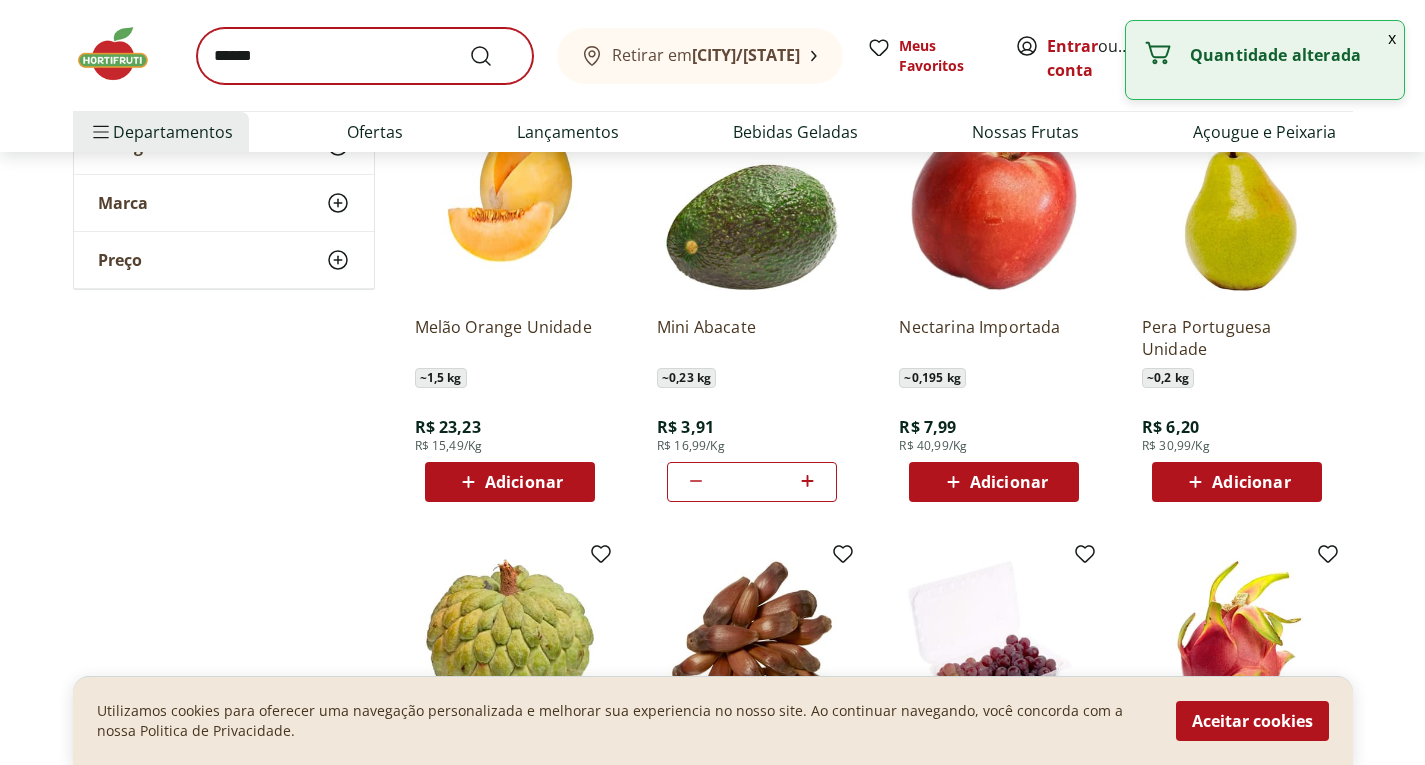 scroll, scrollTop: 0, scrollLeft: 0, axis: both 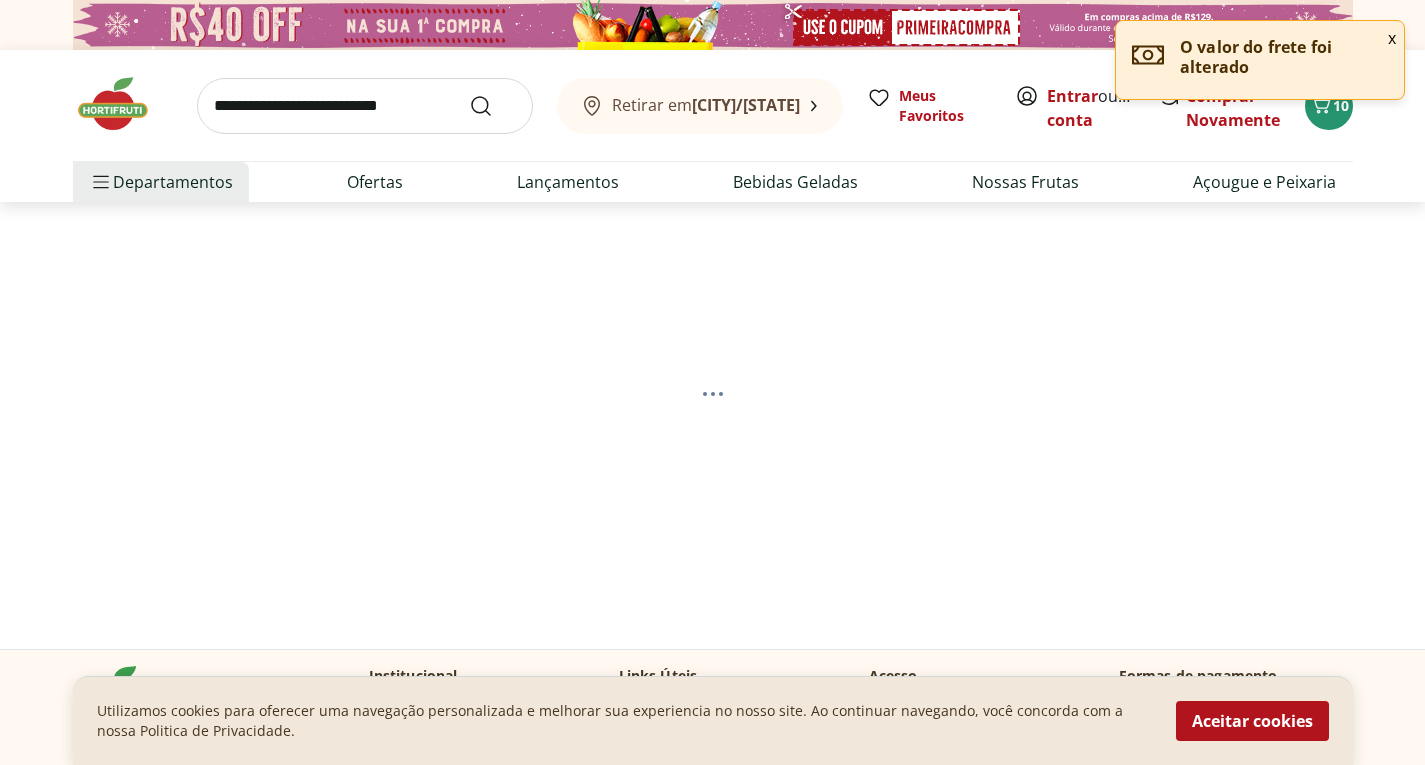 select on "**********" 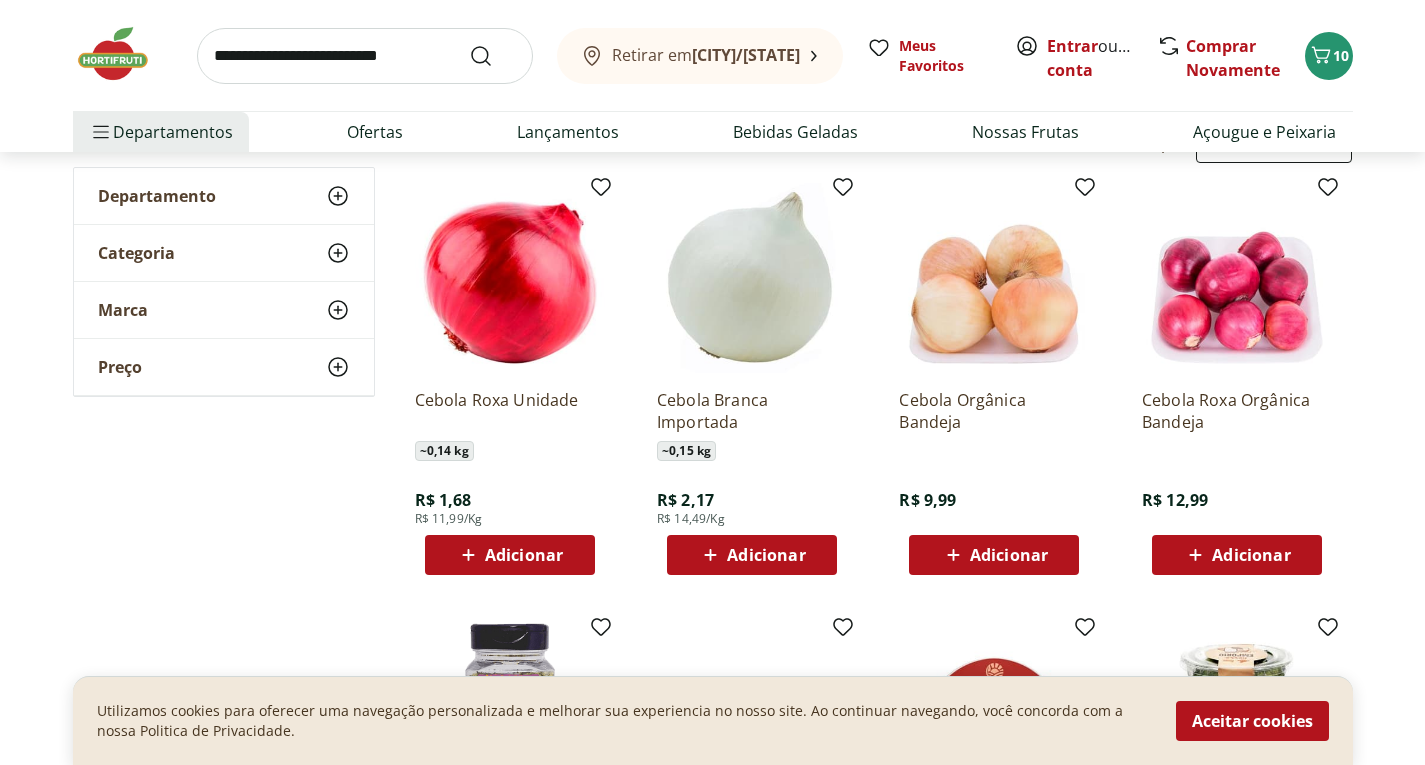 scroll, scrollTop: 200, scrollLeft: 0, axis: vertical 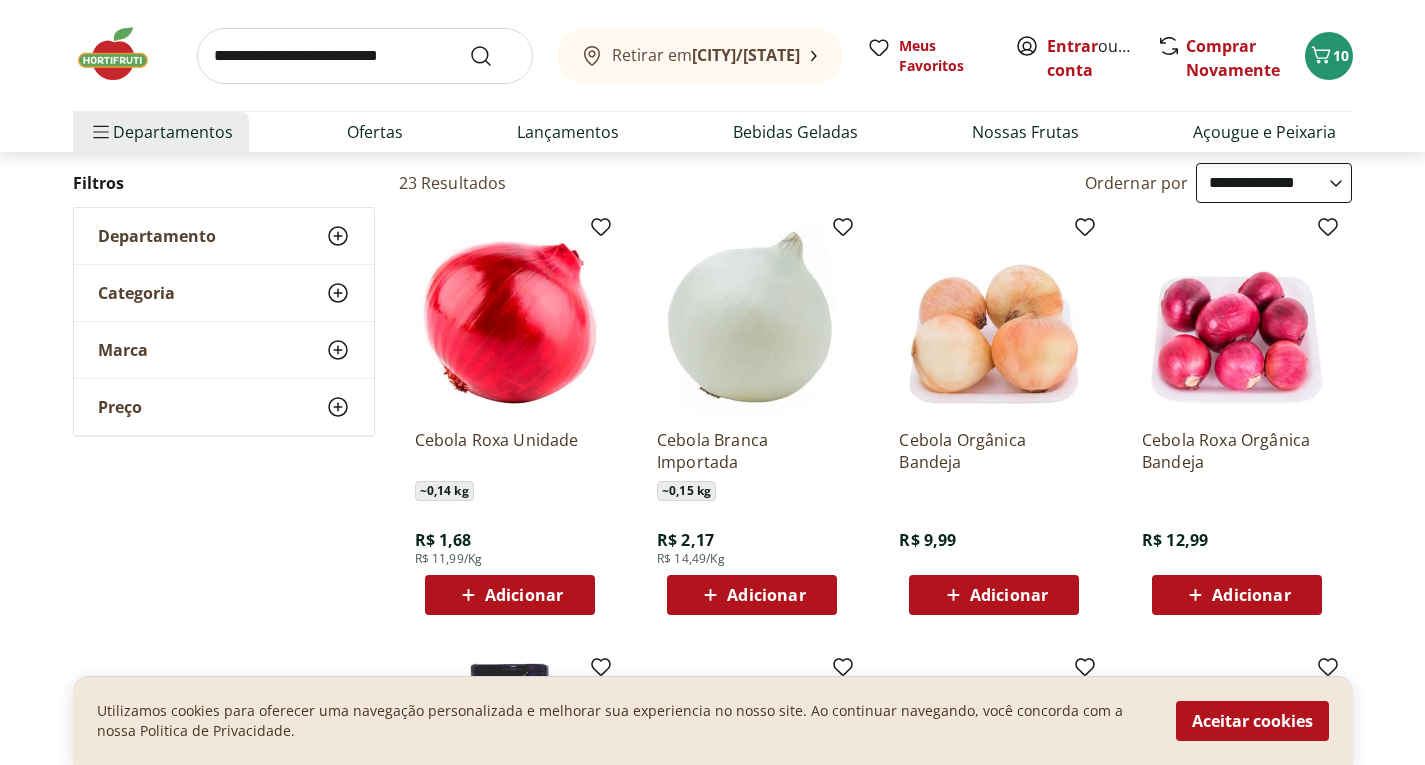 click on "Adicionar" at bounding box center (766, 595) 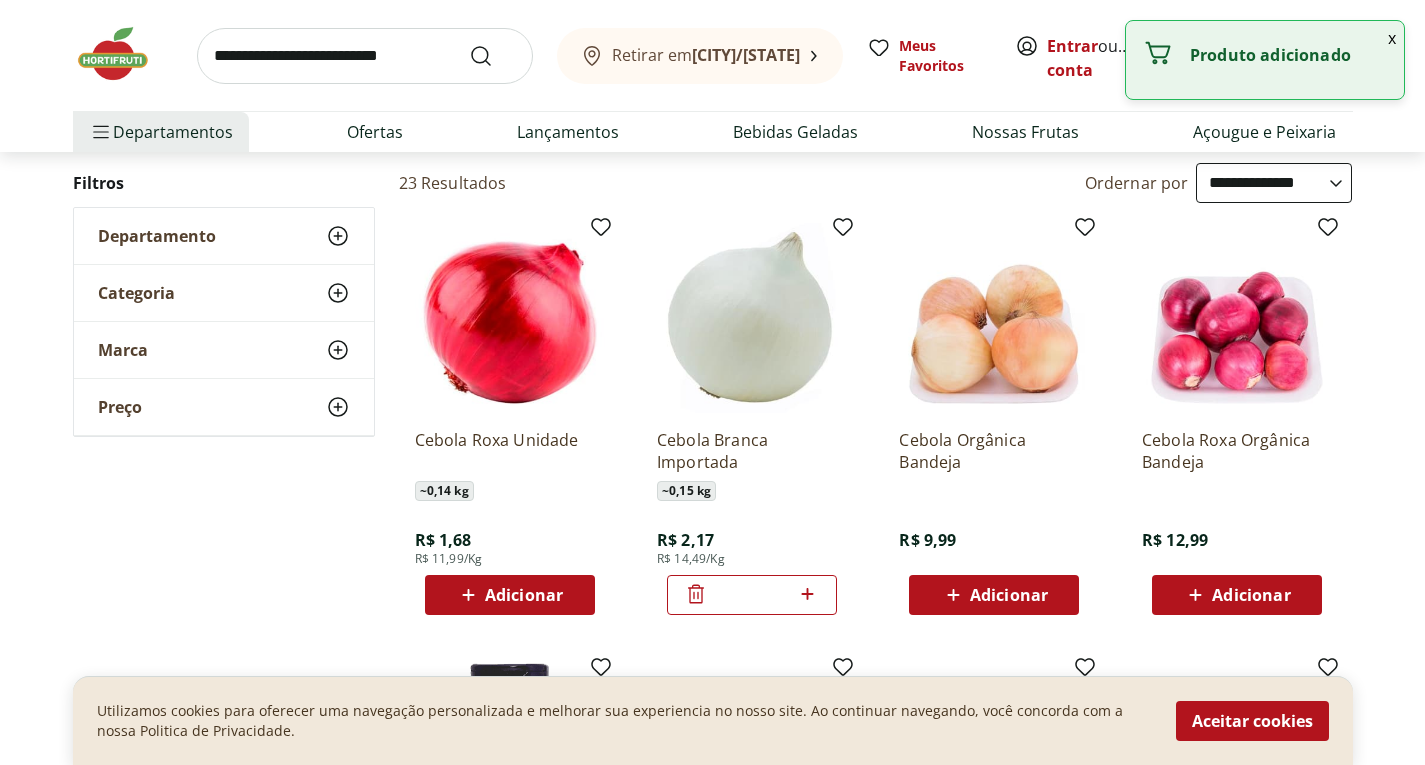 click 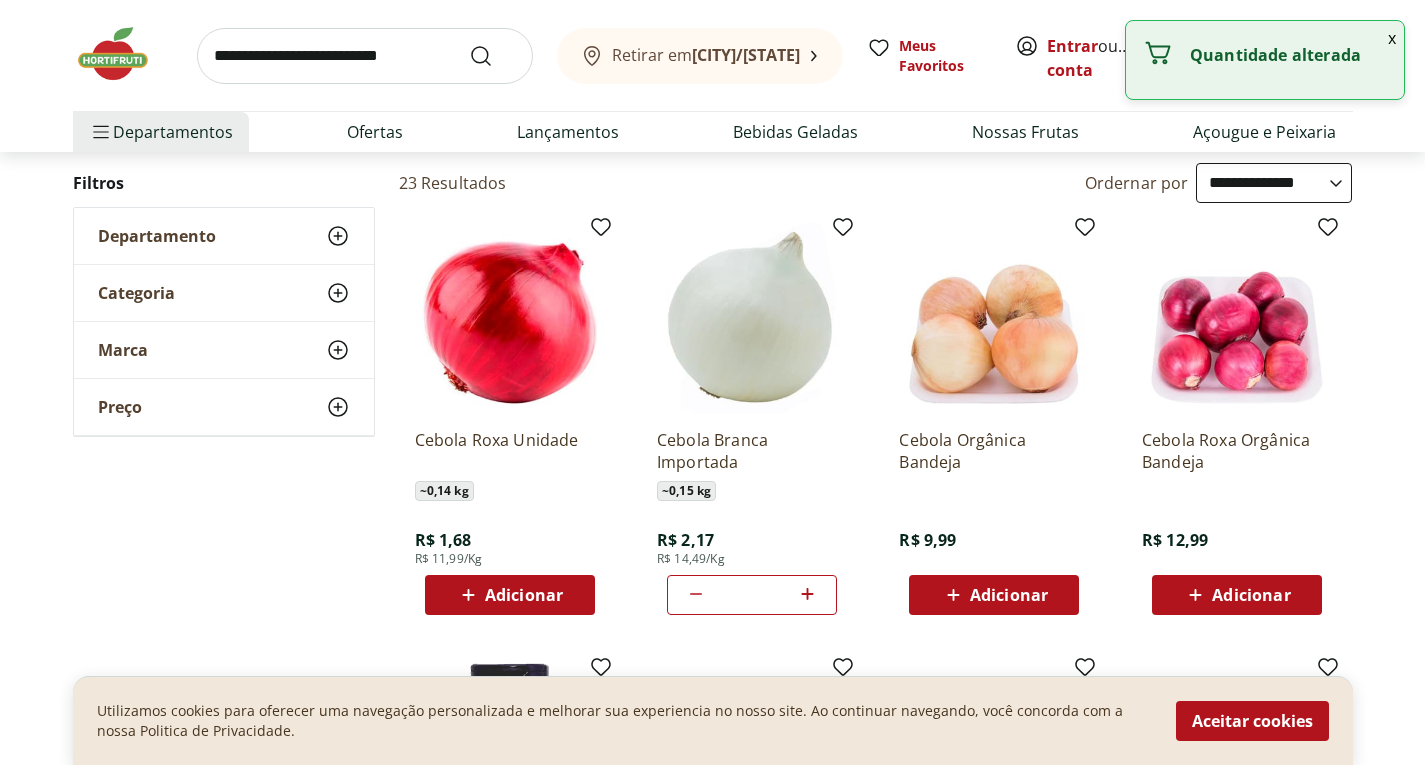 click on "Adicionar" at bounding box center [994, 595] 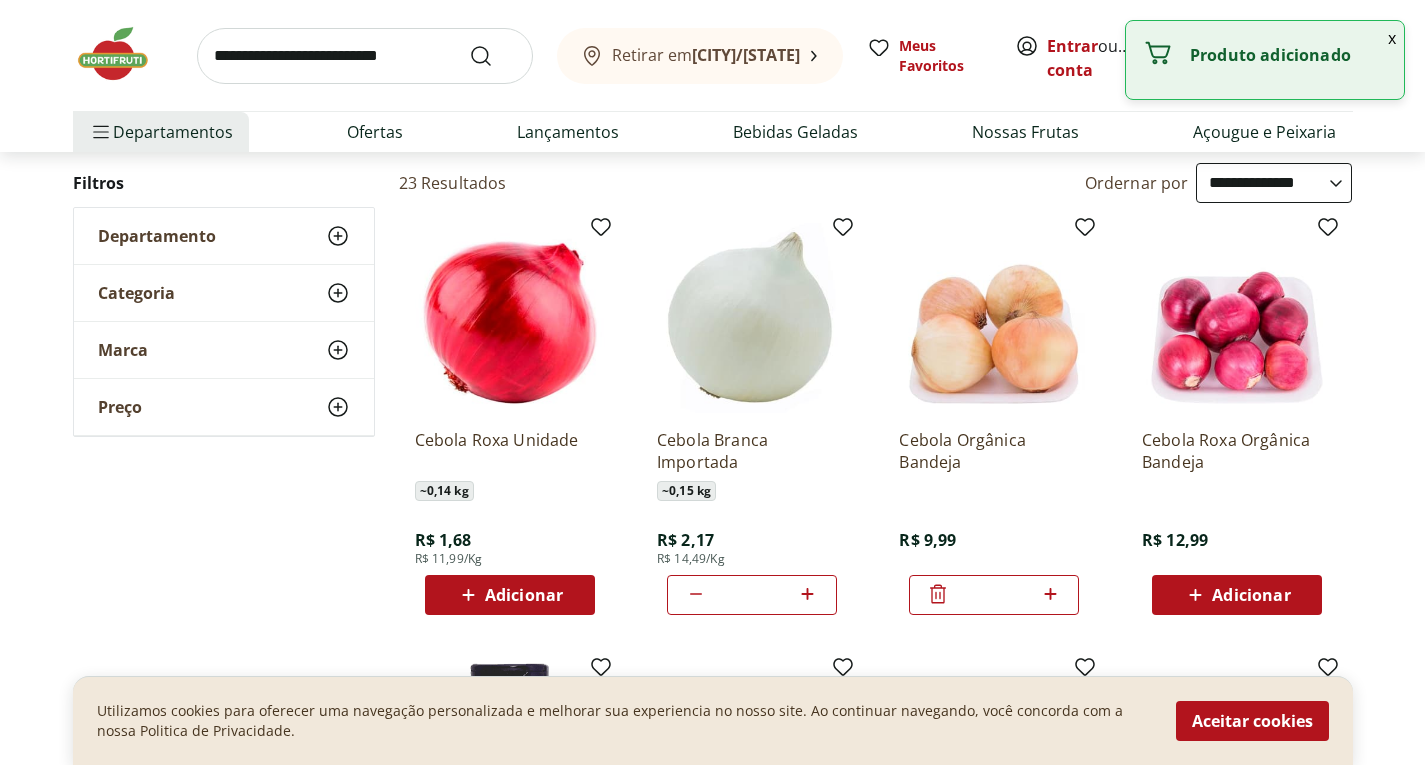 click at bounding box center [365, 56] 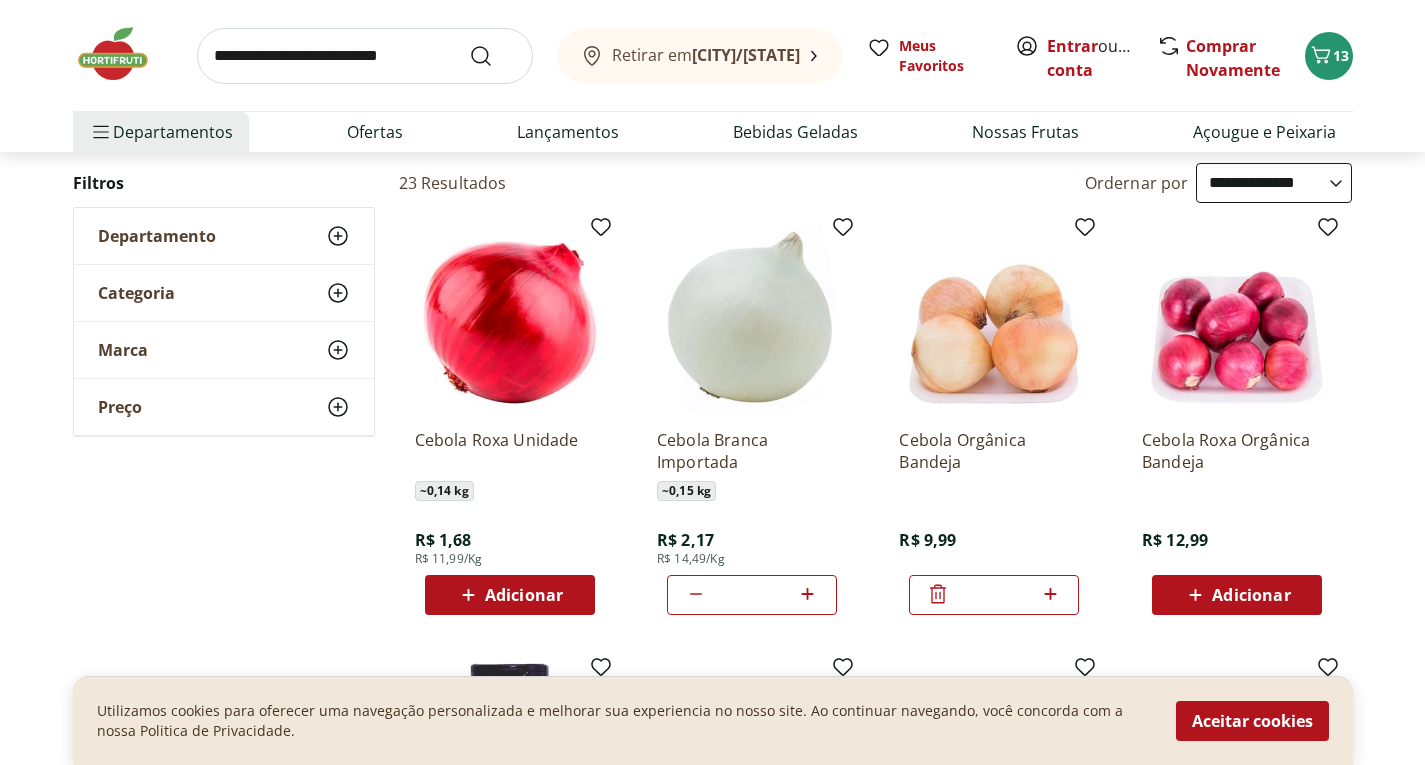 click at bounding box center [123, 54] 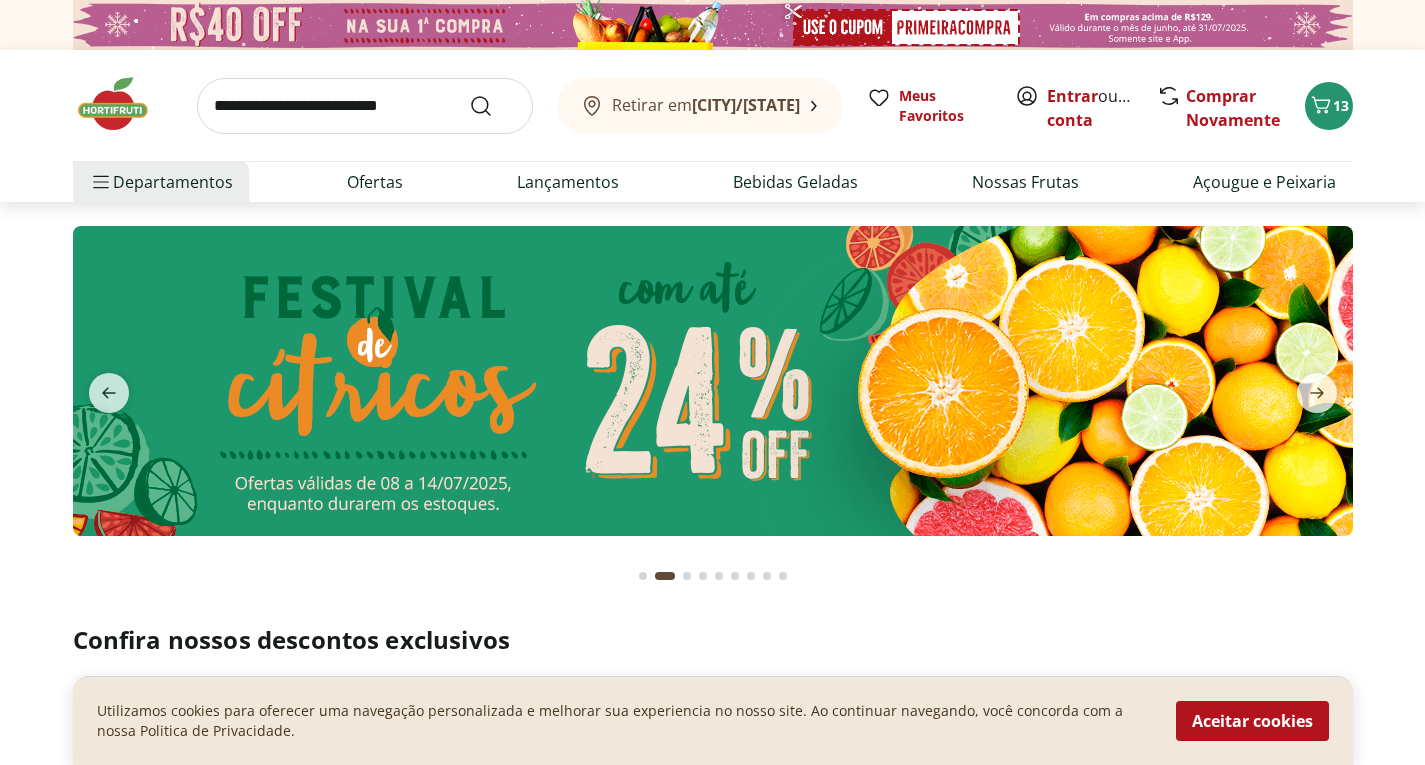 click at bounding box center [365, 106] 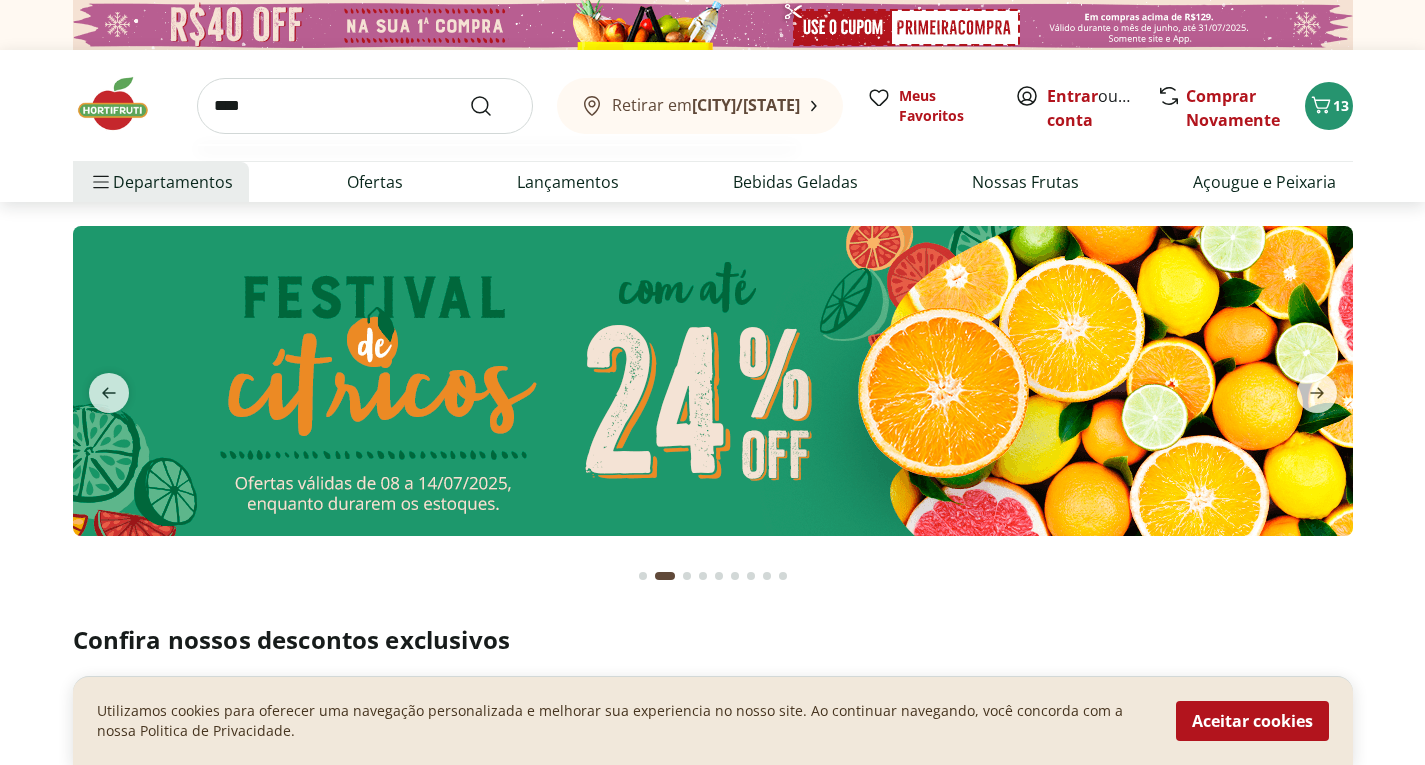 type on "****" 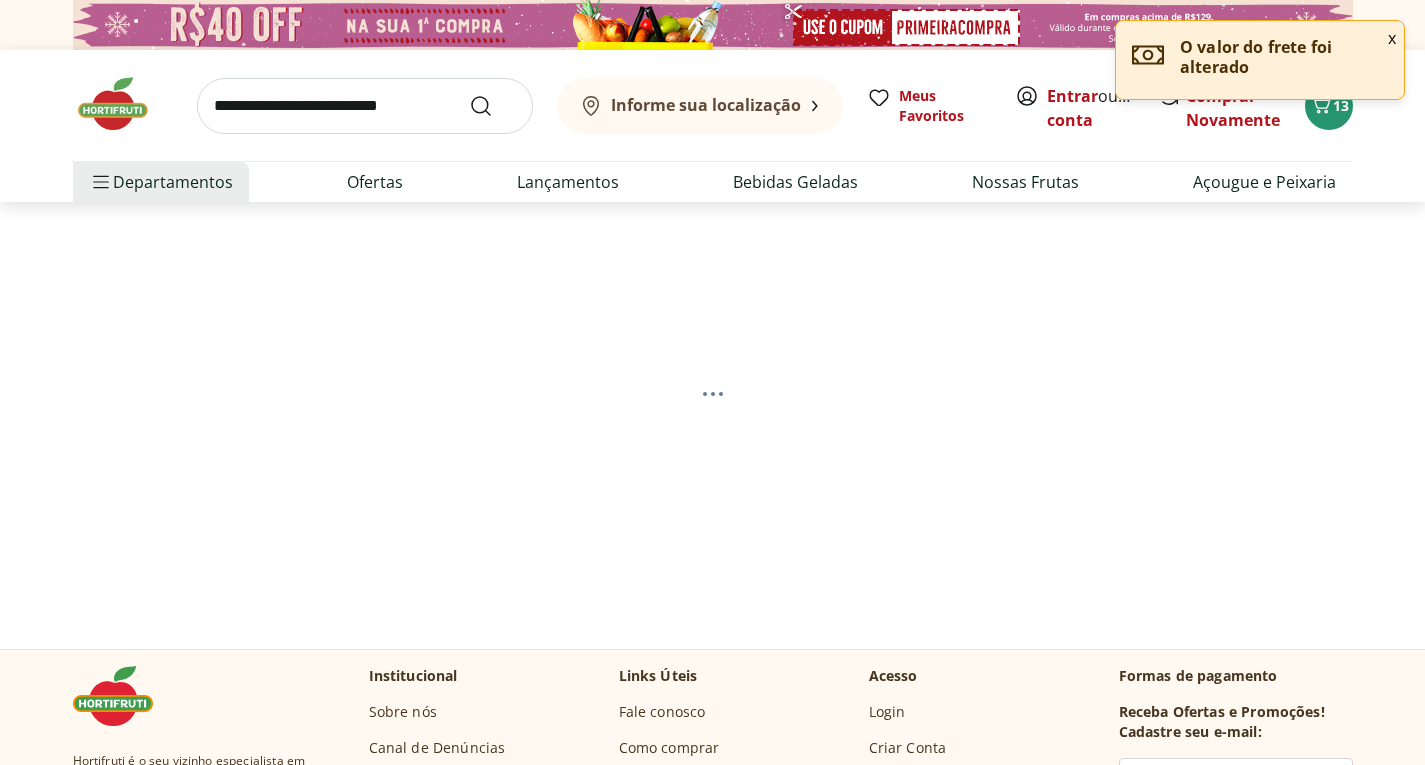 scroll, scrollTop: 0, scrollLeft: 0, axis: both 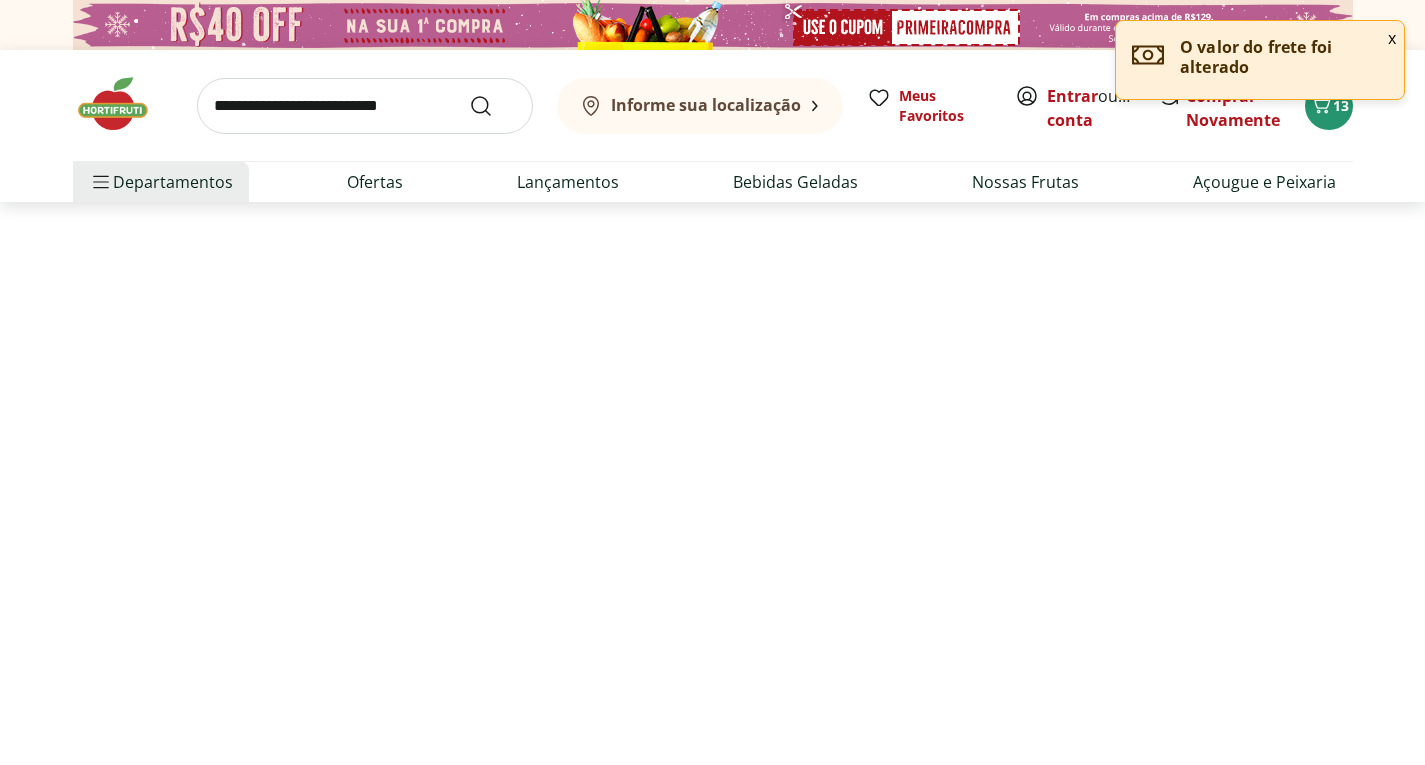 select on "**********" 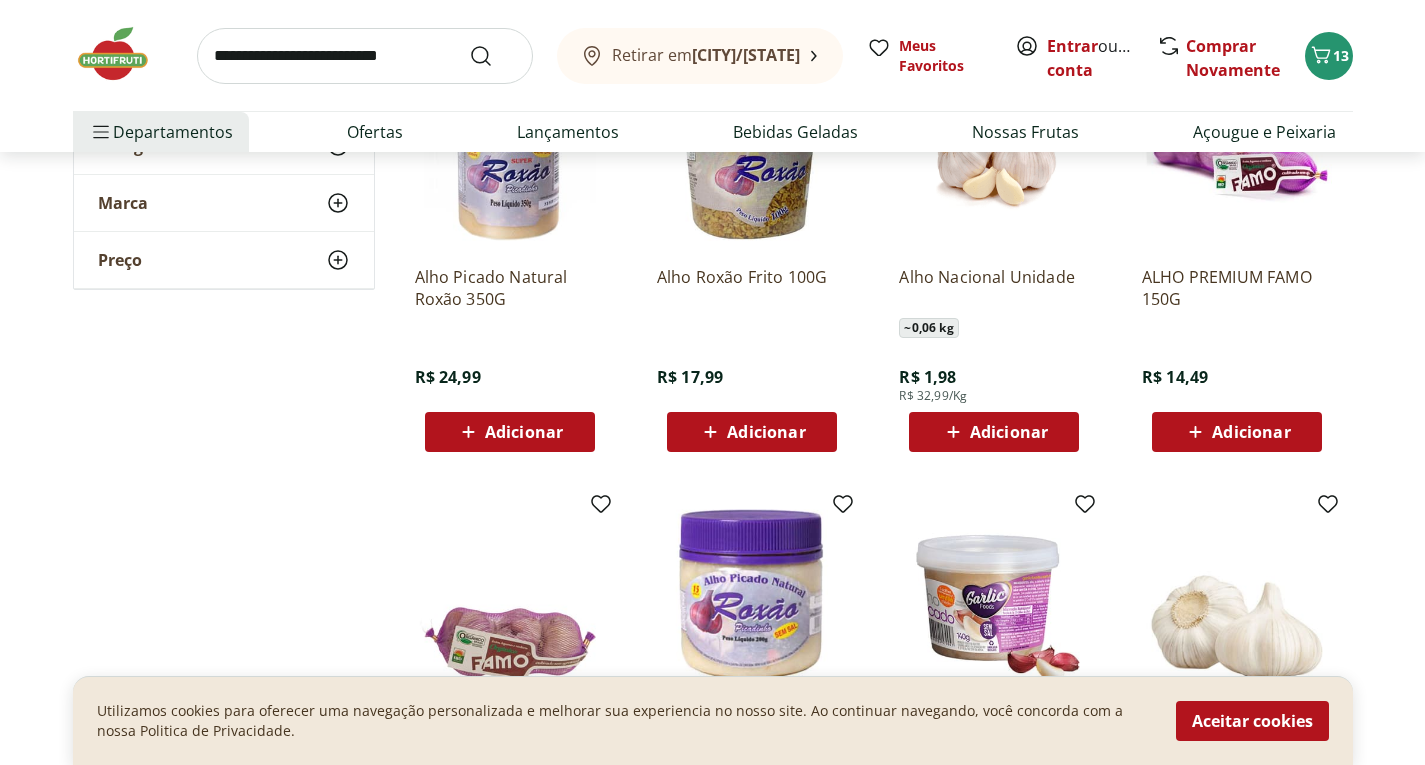 scroll, scrollTop: 760, scrollLeft: 0, axis: vertical 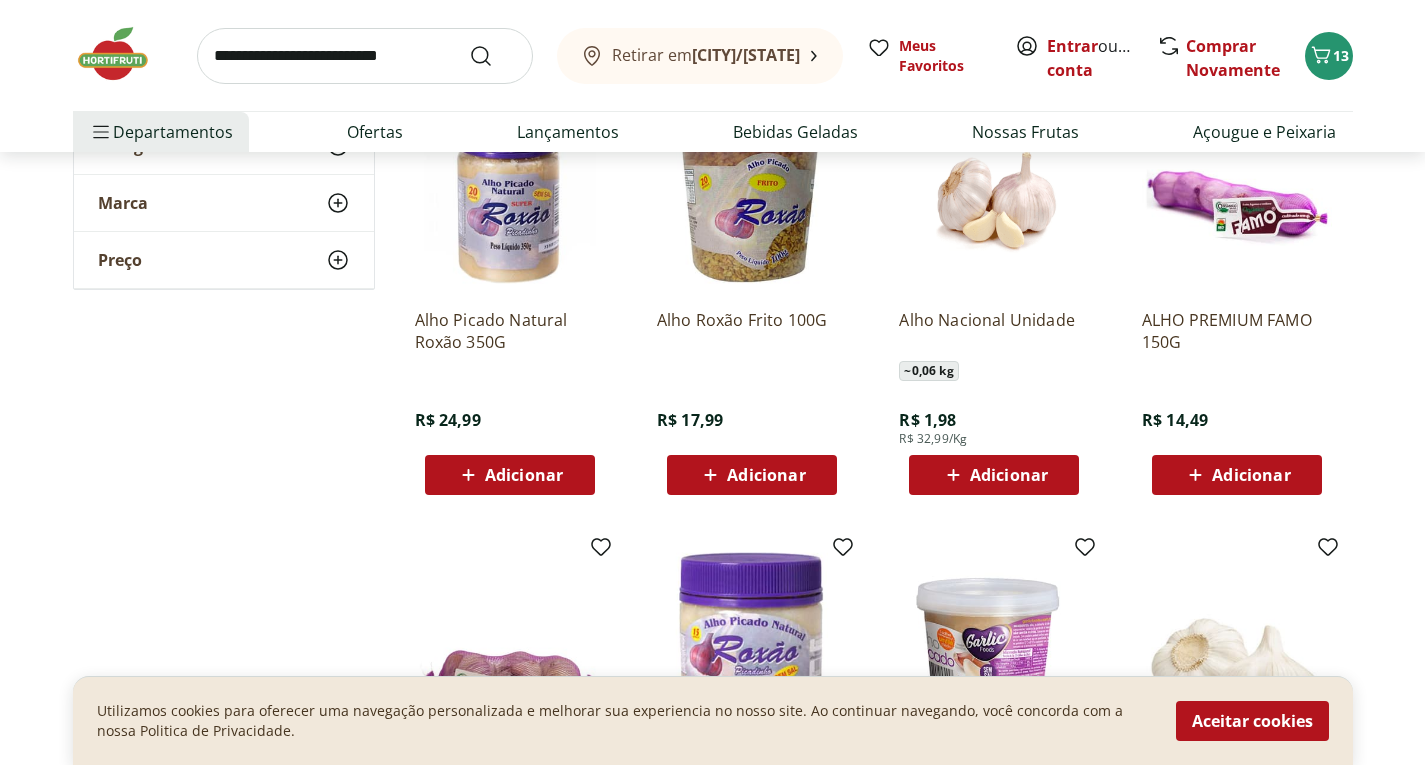 click 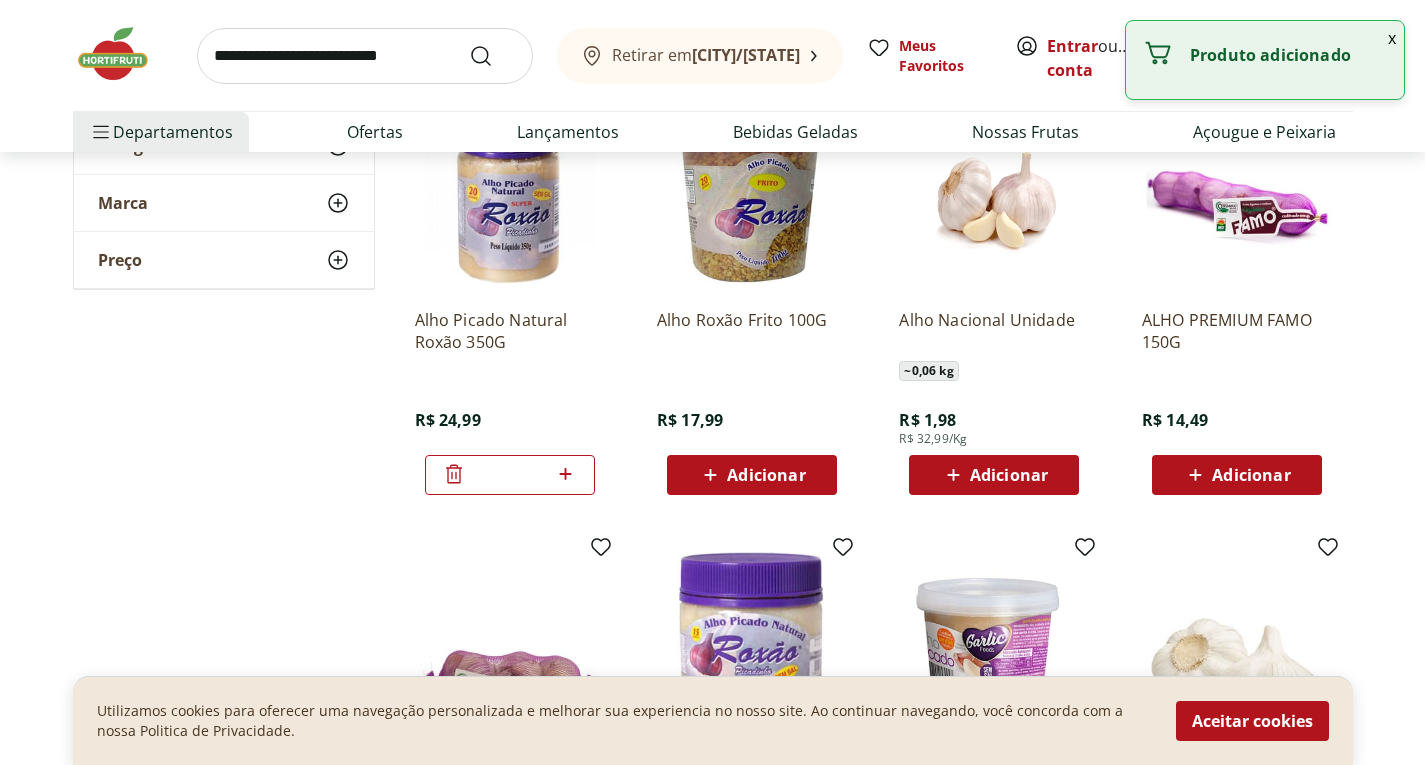 click at bounding box center (123, 54) 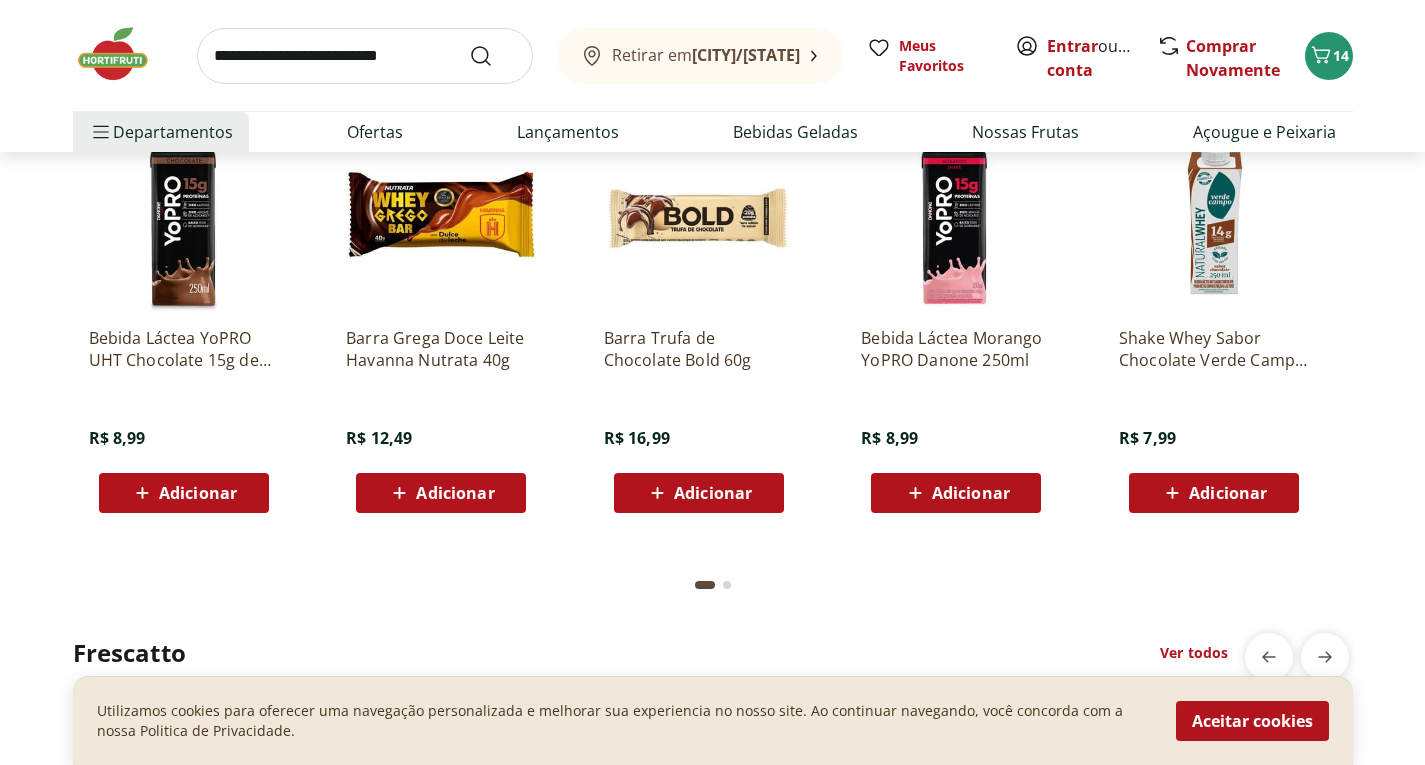 scroll, scrollTop: 5520, scrollLeft: 0, axis: vertical 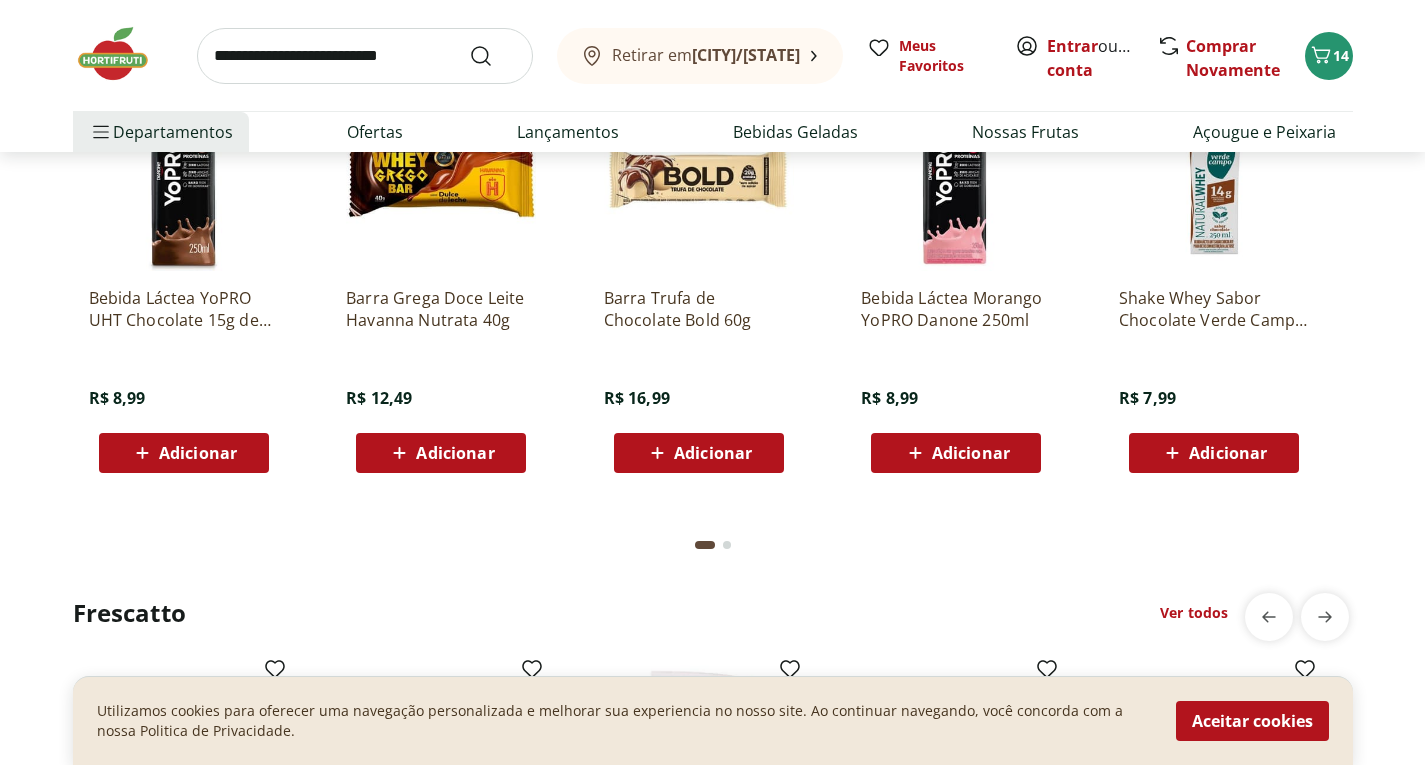 click at bounding box center [365, 56] 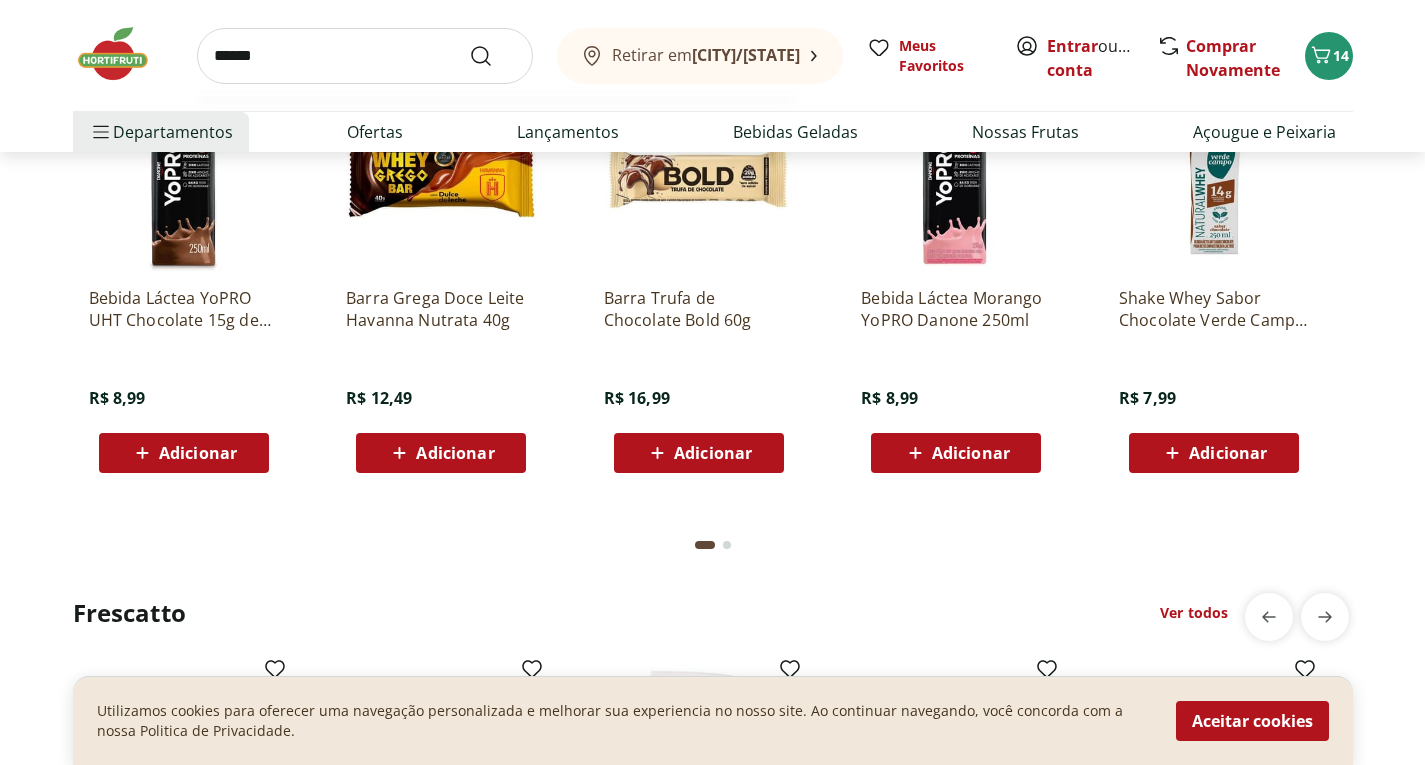 type on "******" 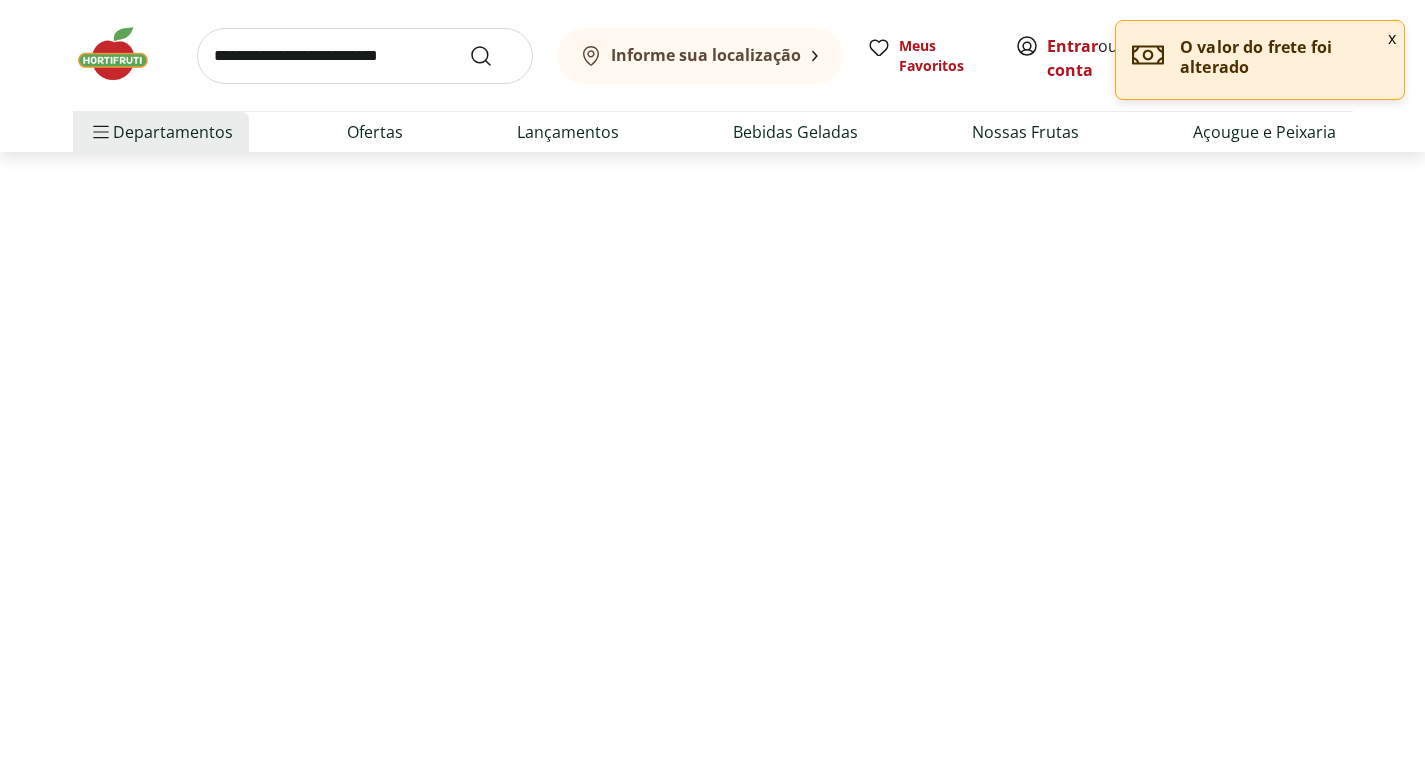scroll, scrollTop: 0, scrollLeft: 0, axis: both 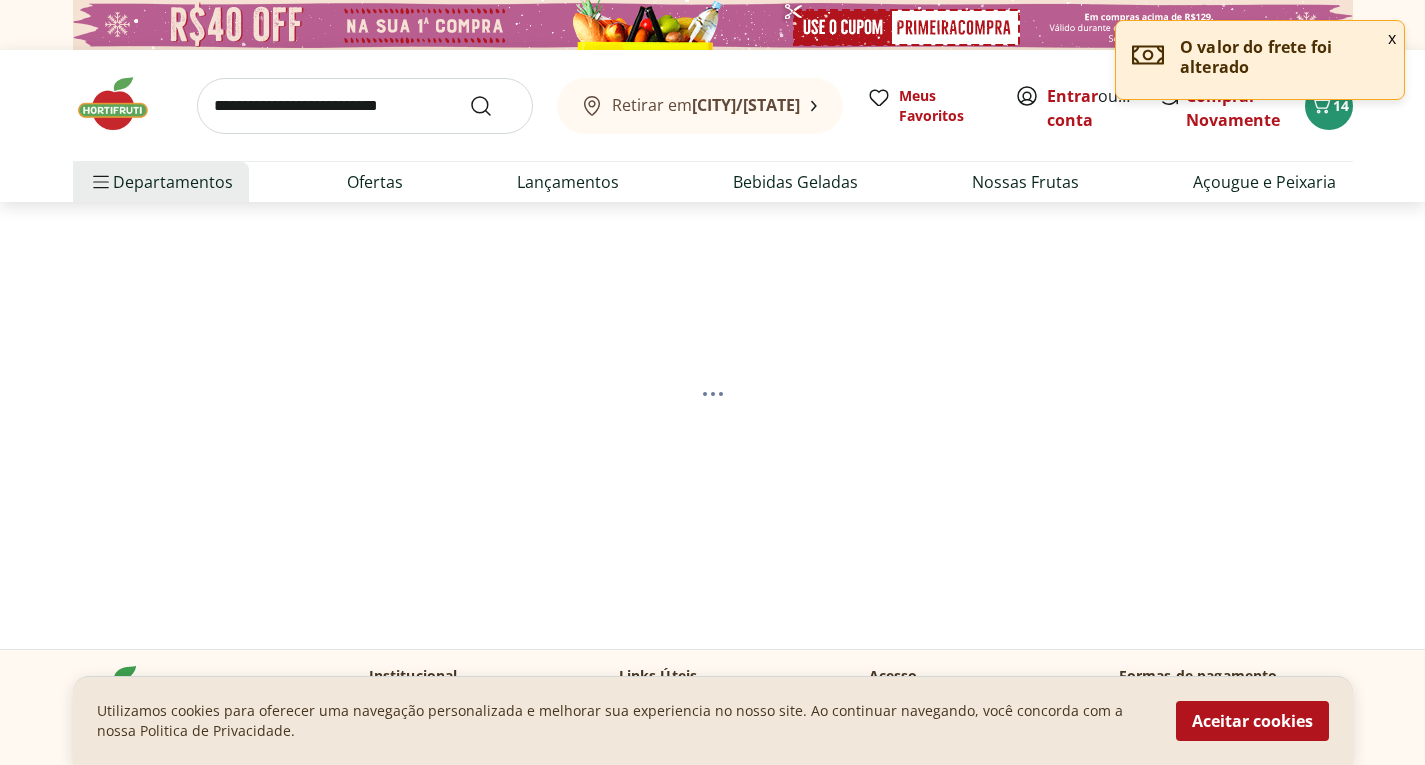select on "**********" 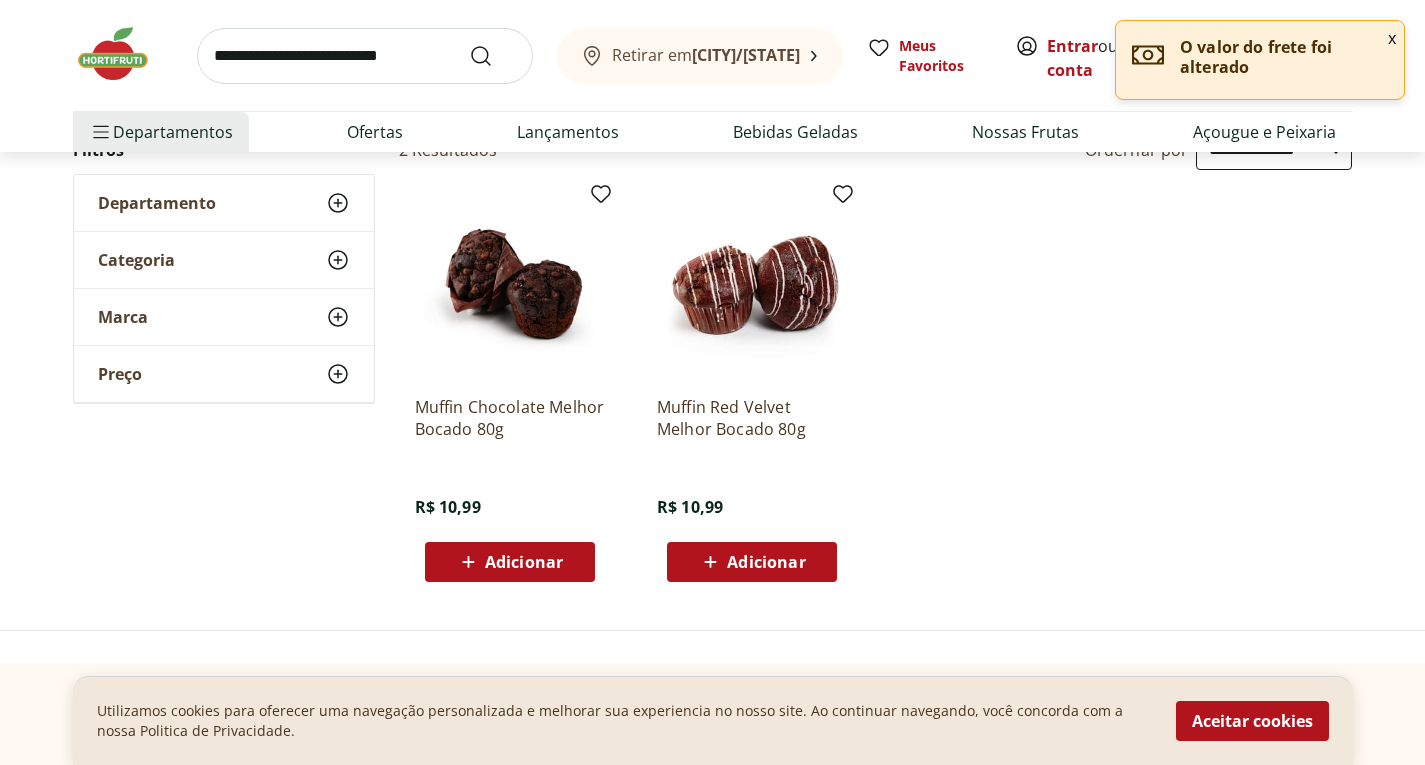 scroll, scrollTop: 280, scrollLeft: 0, axis: vertical 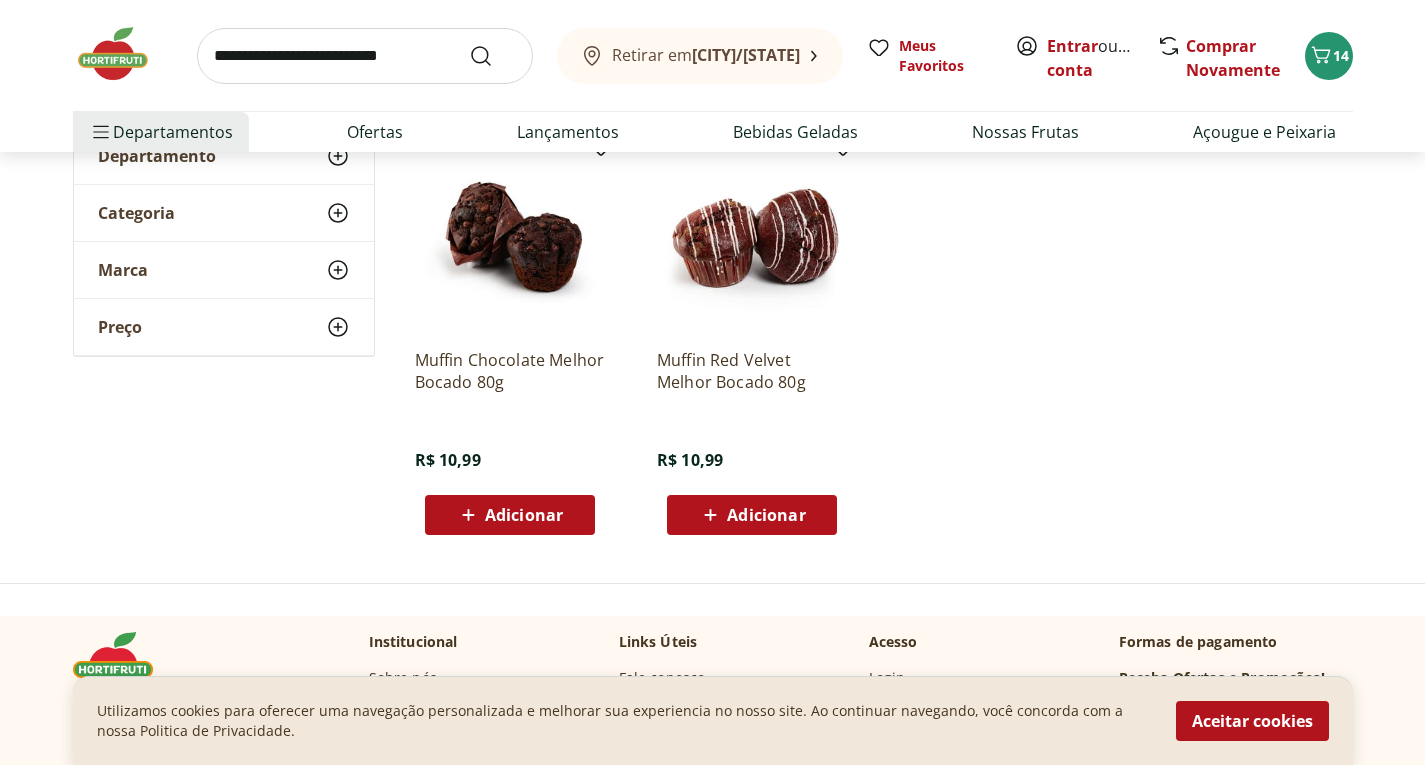 click on "Adicionar" at bounding box center (510, 515) 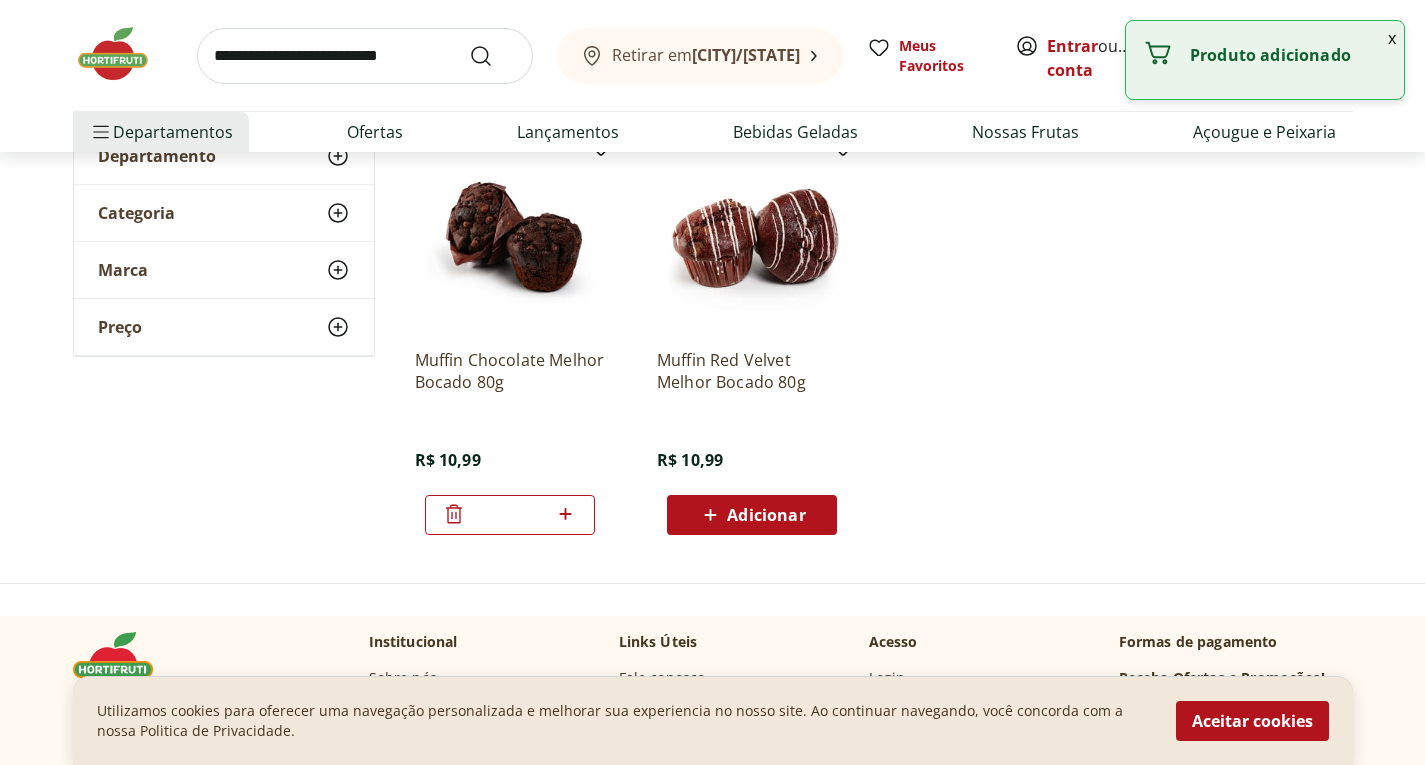 click 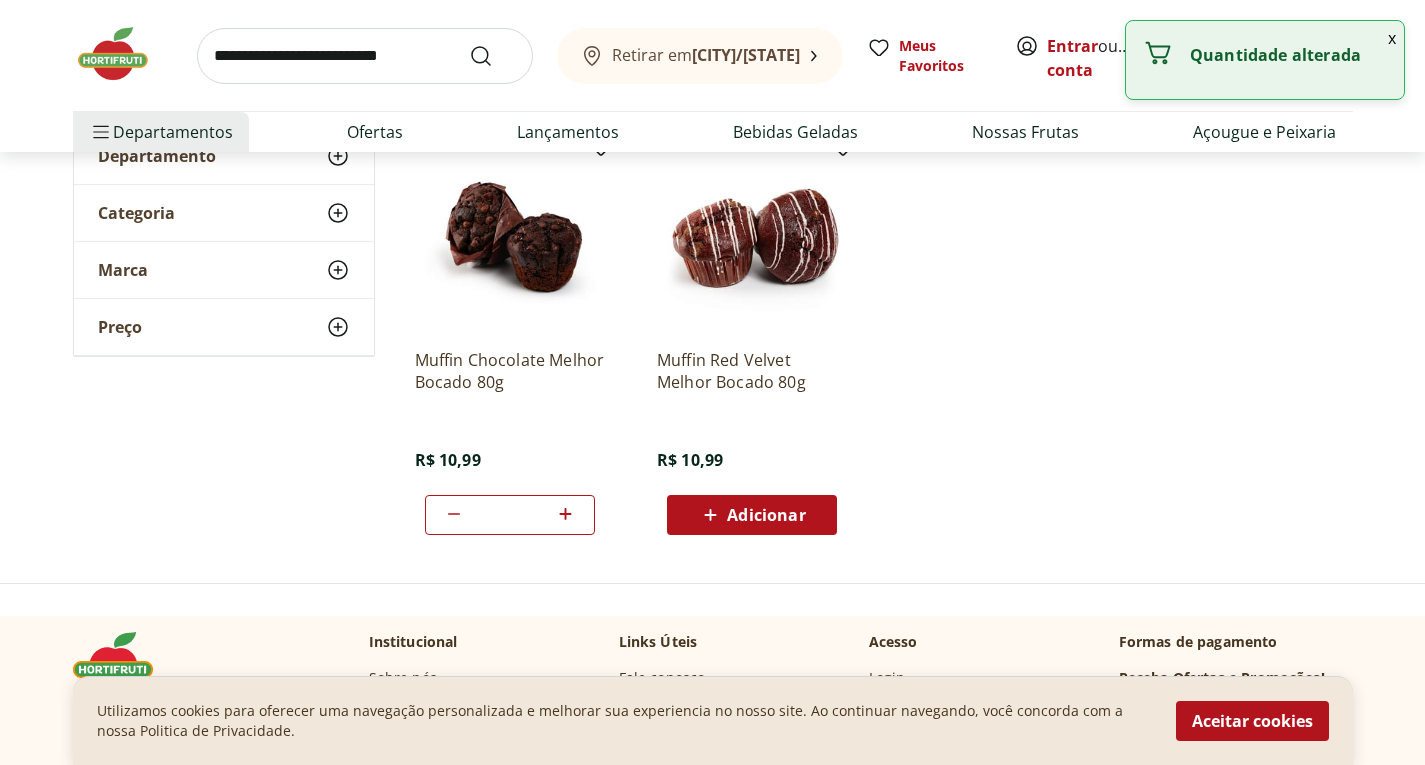 click at bounding box center [123, 54] 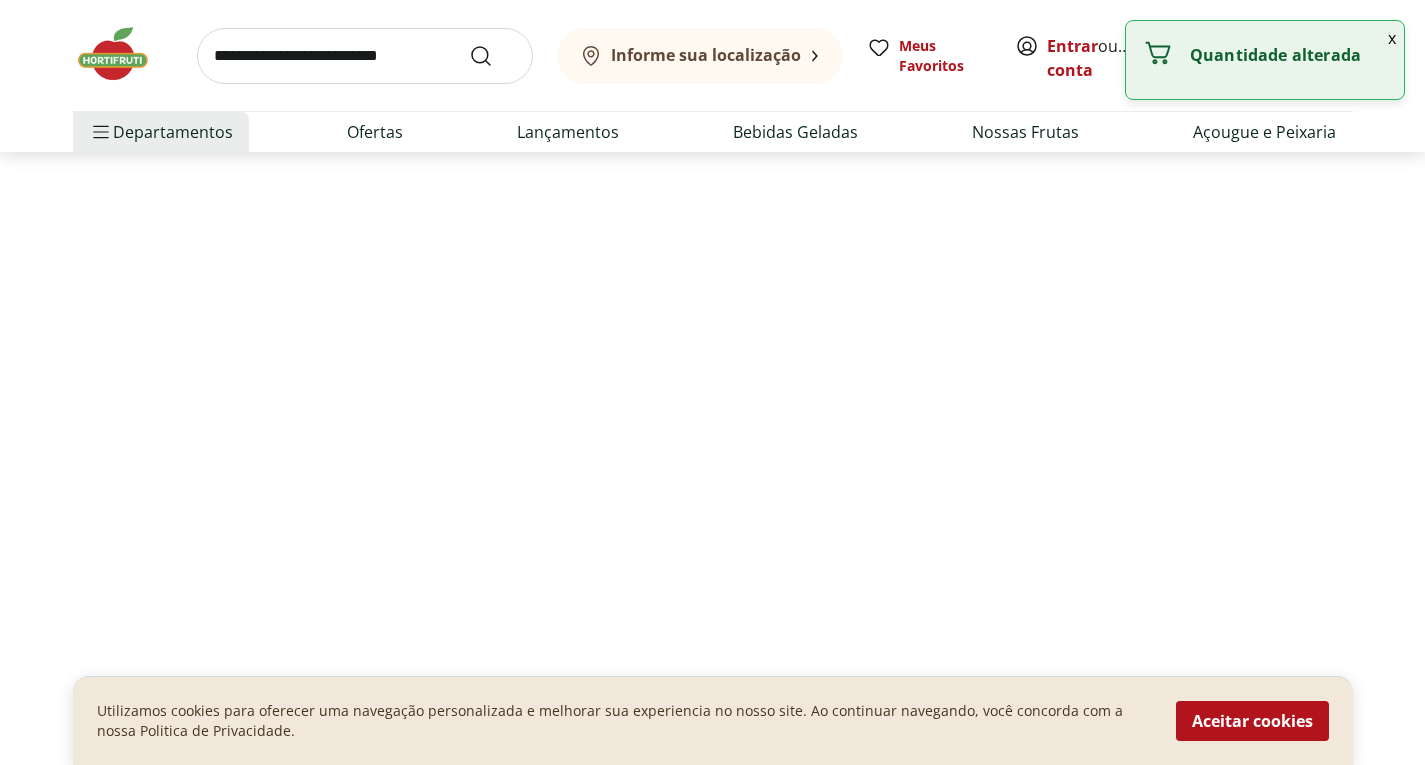 type on "*" 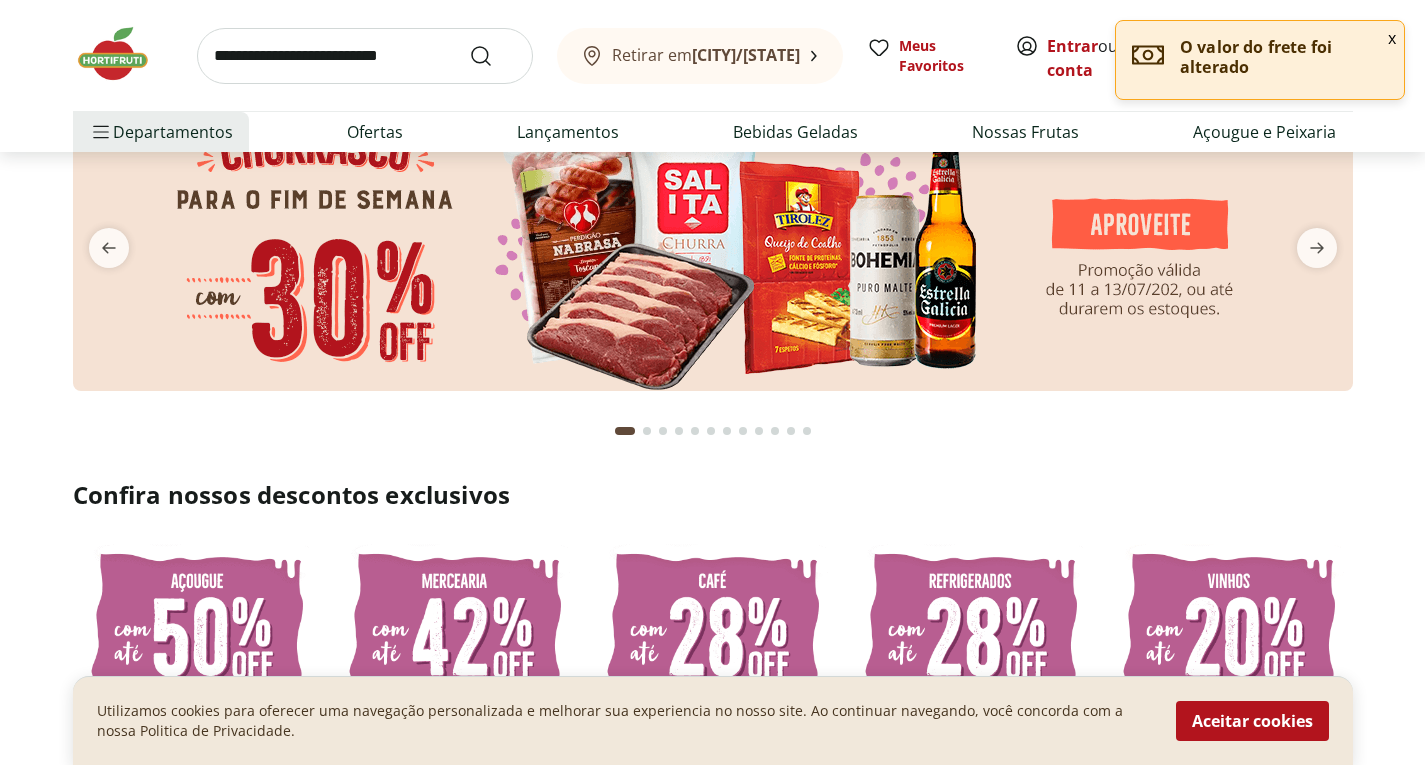 scroll, scrollTop: 40, scrollLeft: 0, axis: vertical 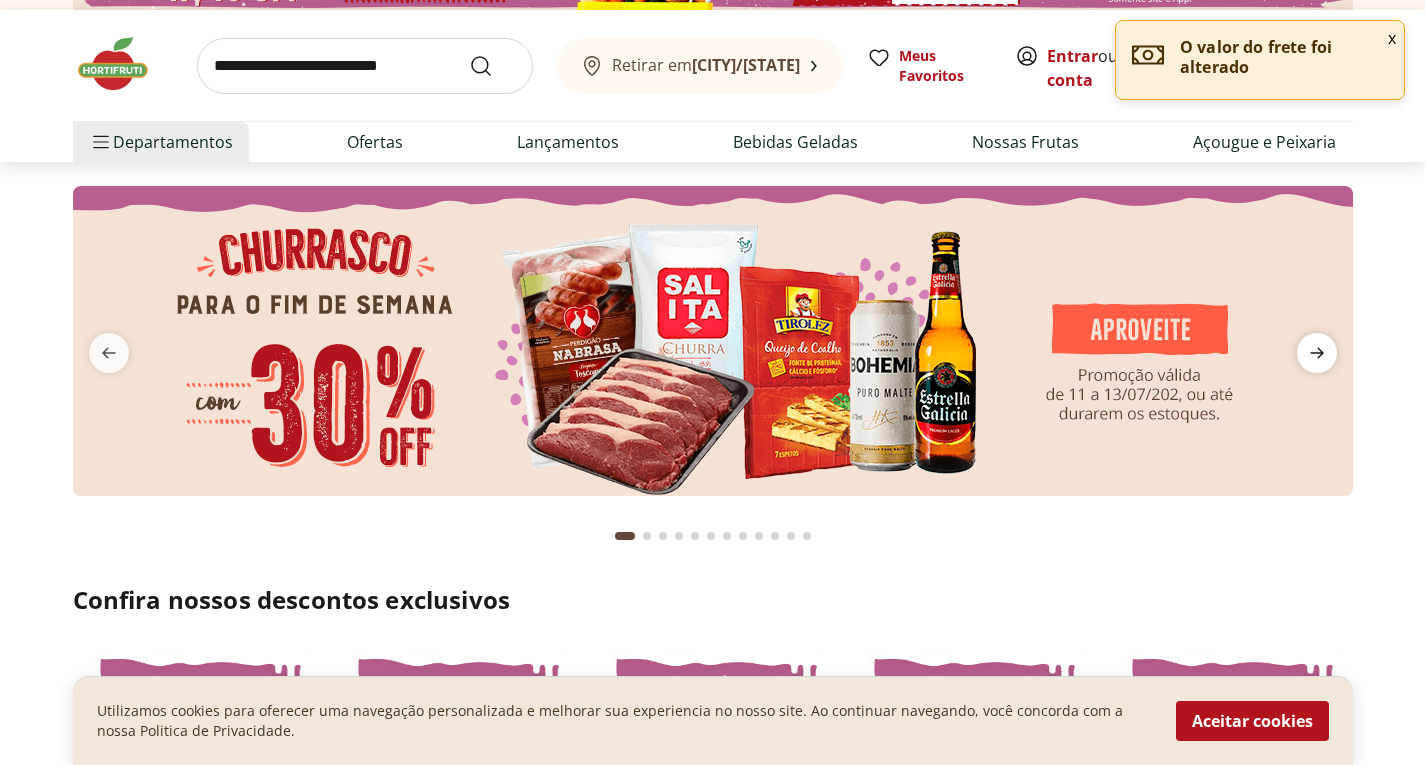 click 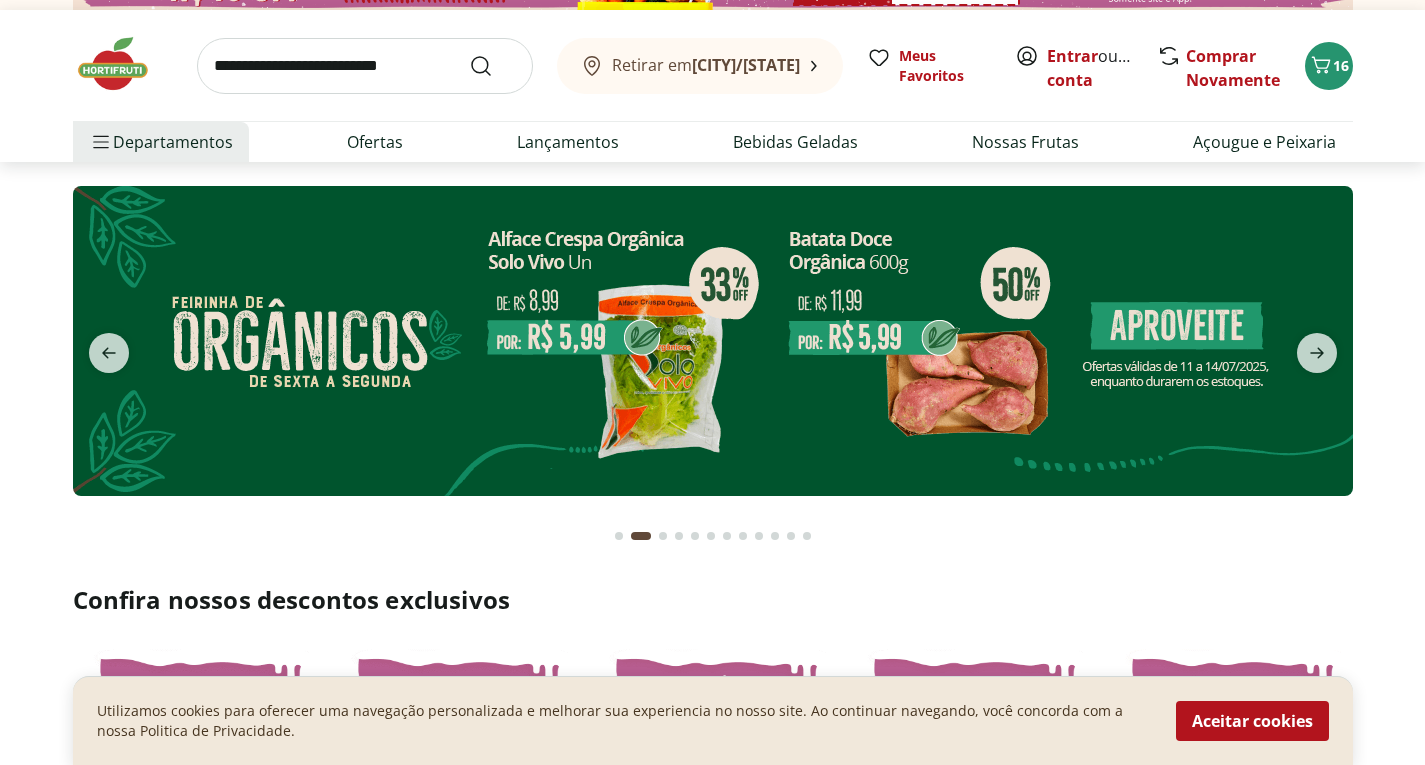 click at bounding box center (713, 341) 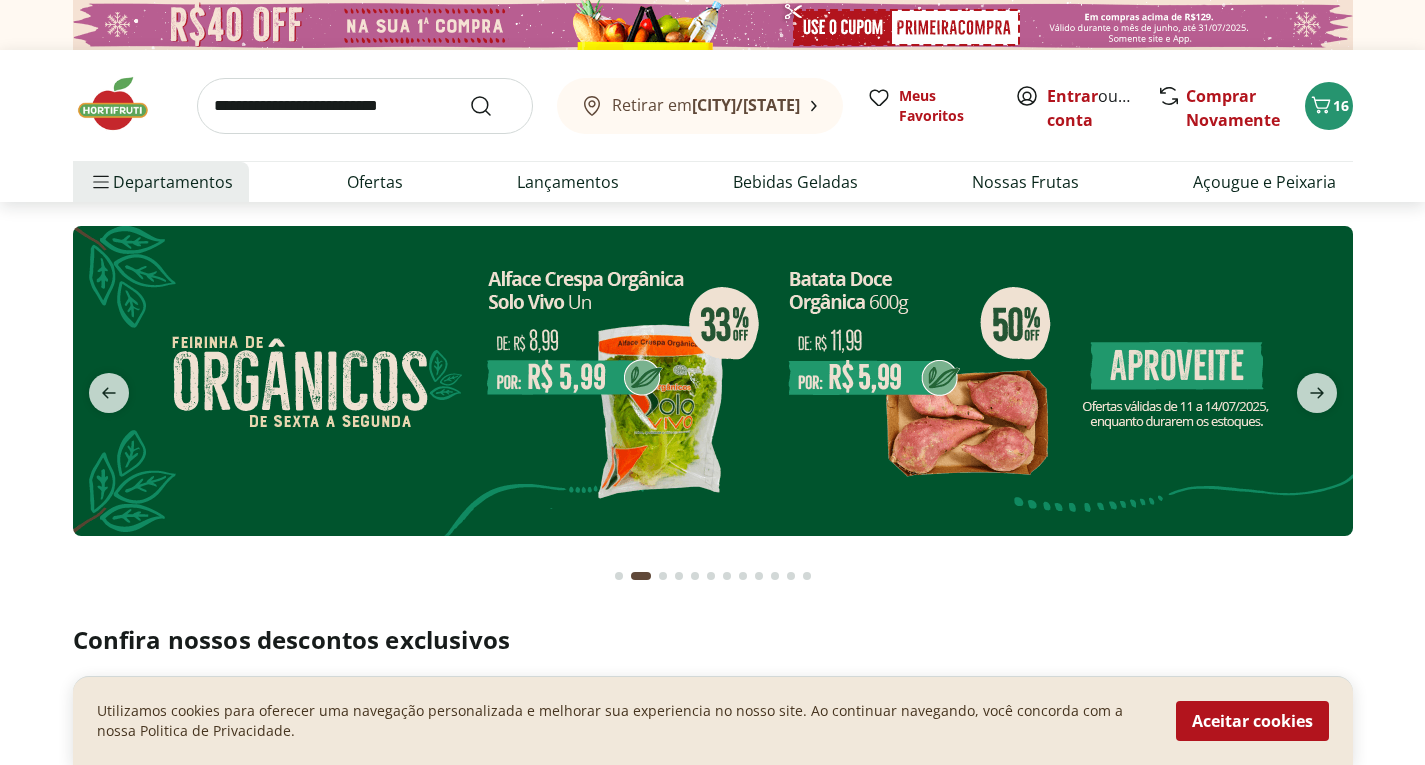 select on "**********" 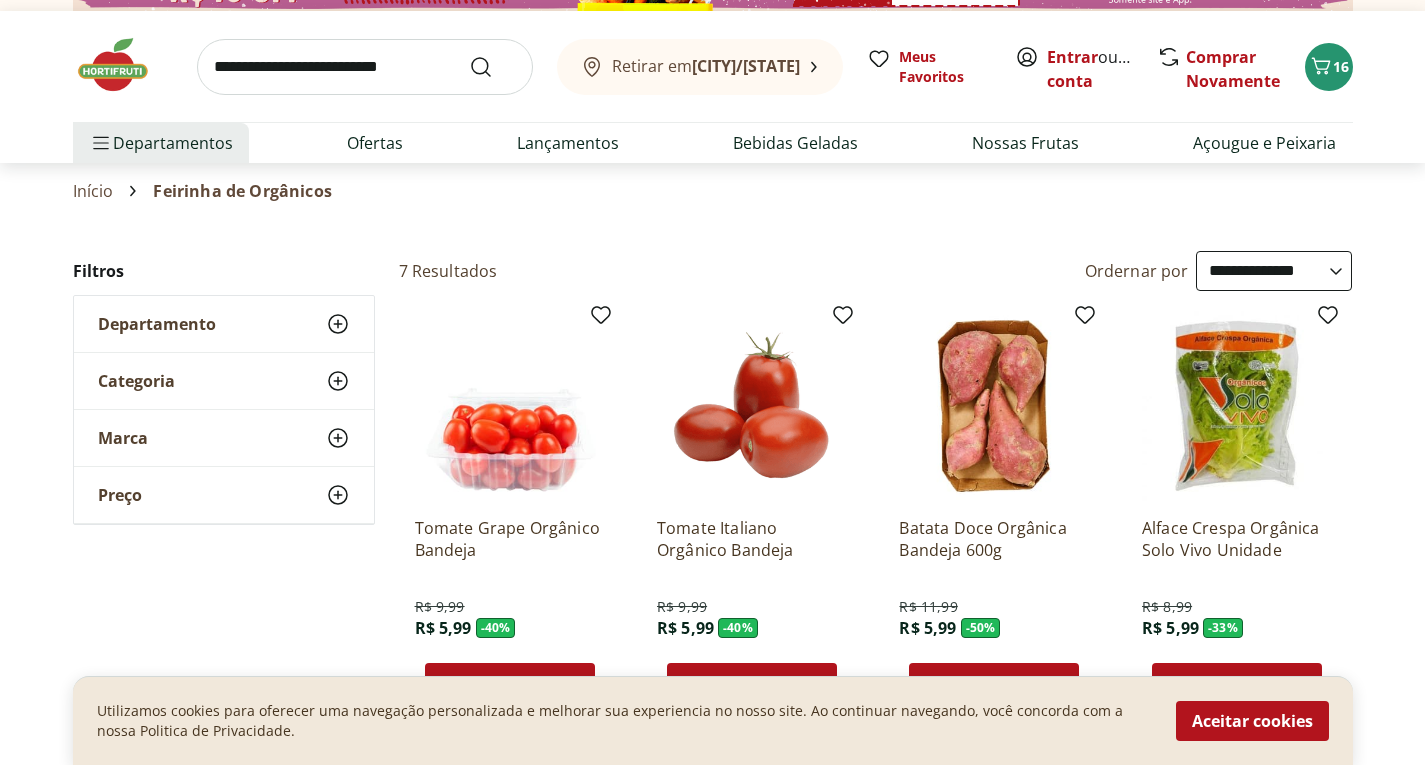 scroll, scrollTop: 0, scrollLeft: 0, axis: both 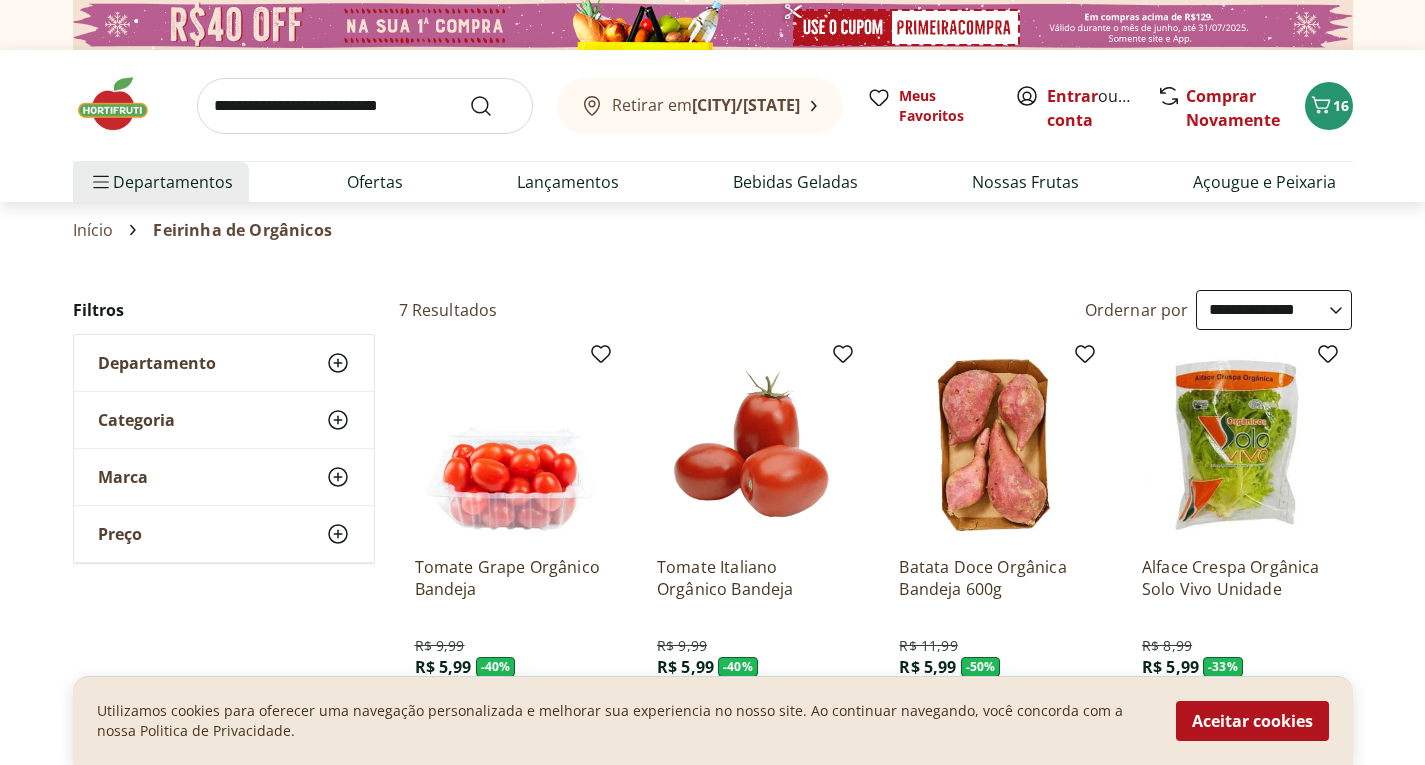 click at bounding box center (123, 104) 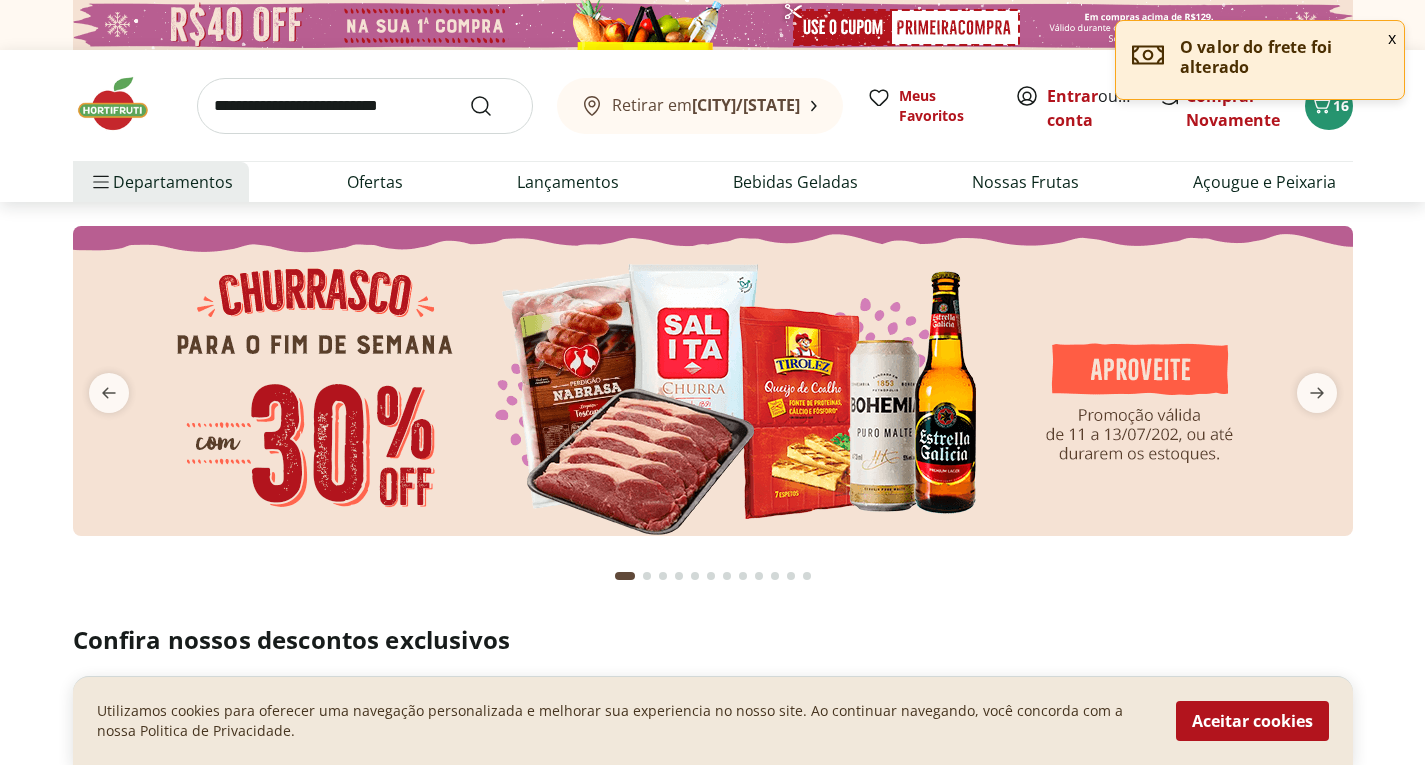click at bounding box center [713, 381] 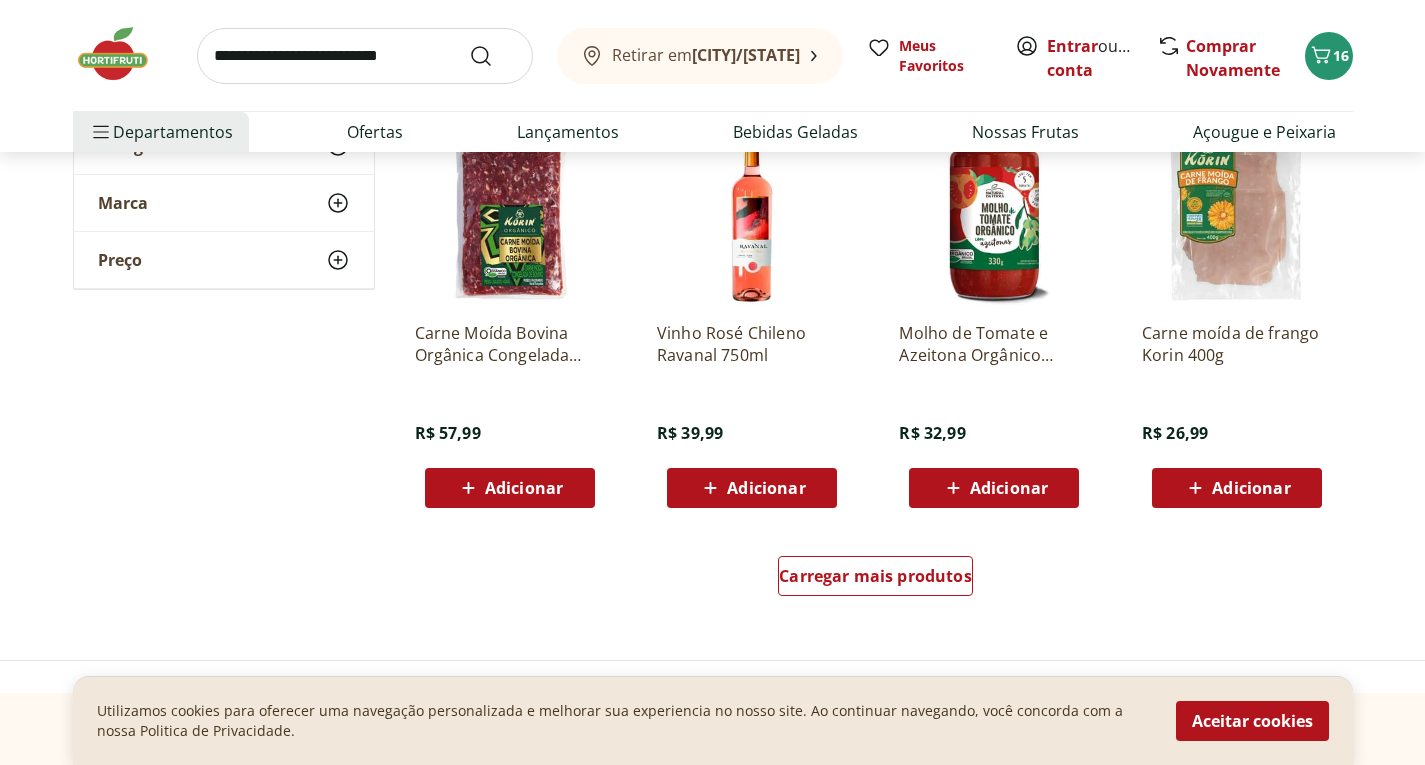 scroll, scrollTop: 1120, scrollLeft: 0, axis: vertical 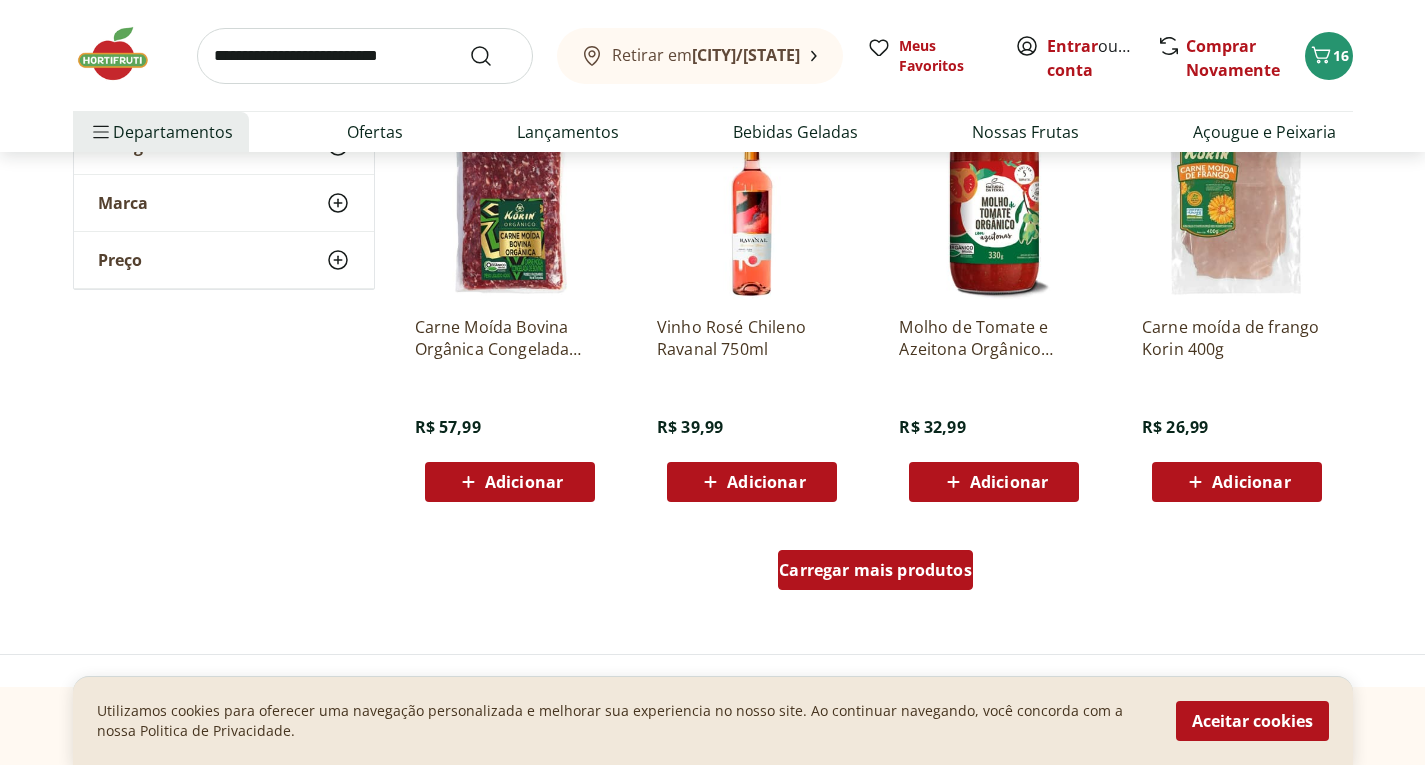 click on "Carregar mais produtos" at bounding box center (875, 570) 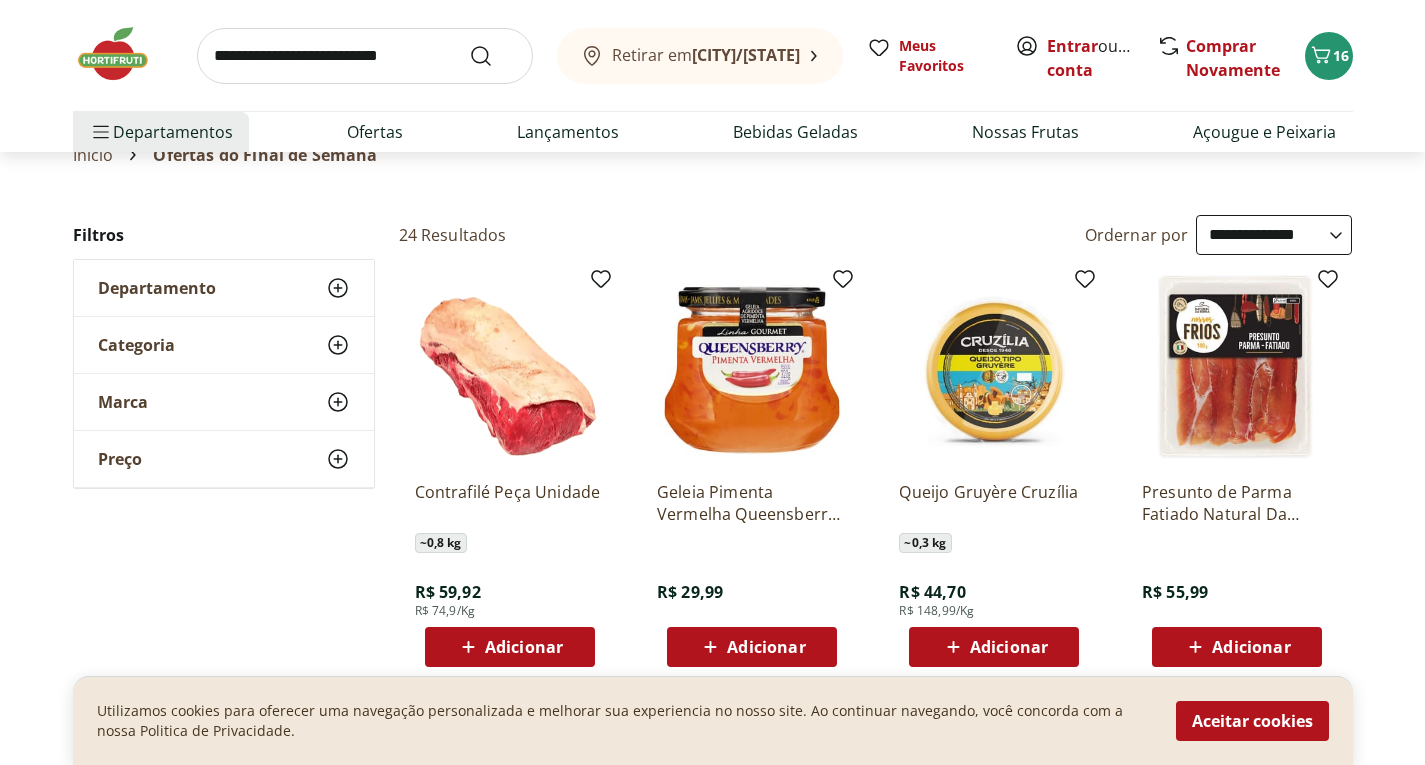 scroll, scrollTop: 0, scrollLeft: 0, axis: both 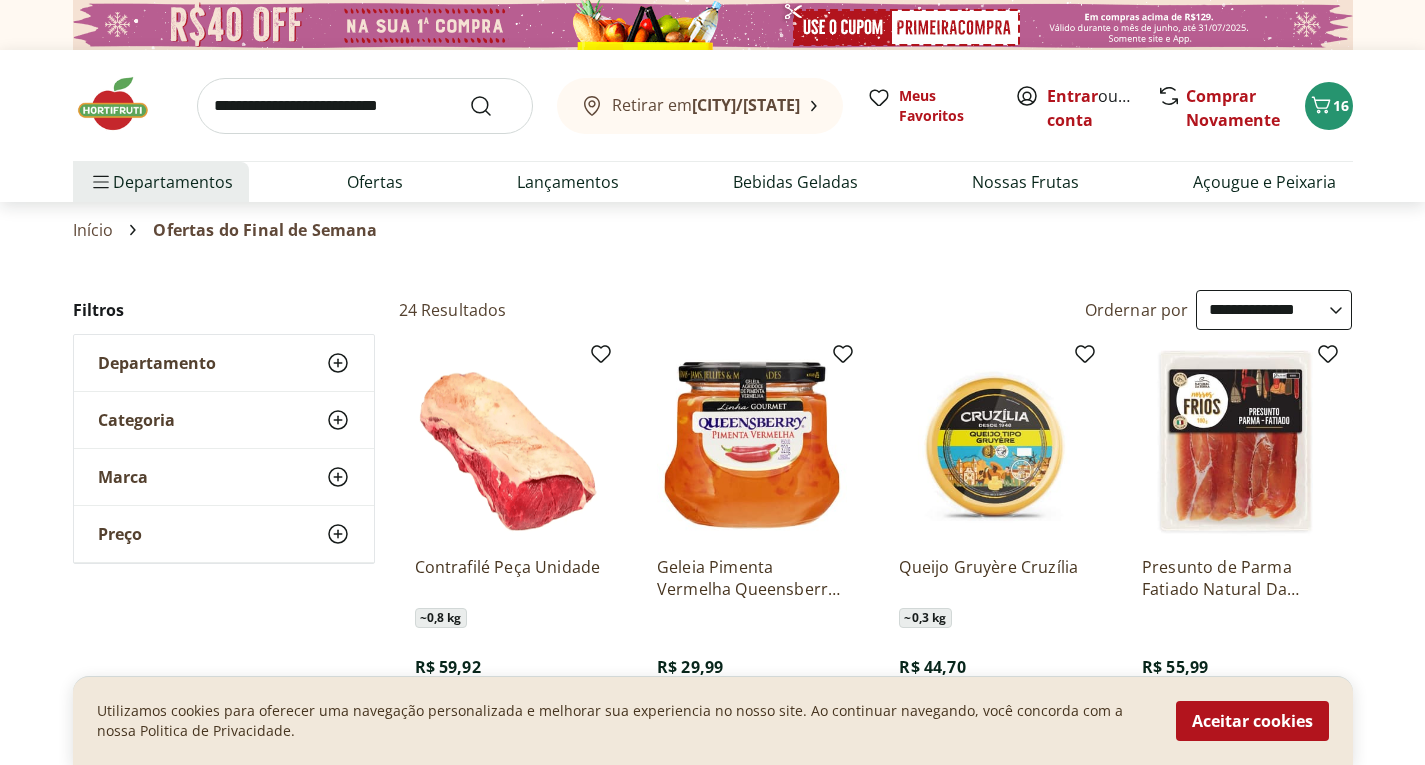 click at bounding box center [123, 104] 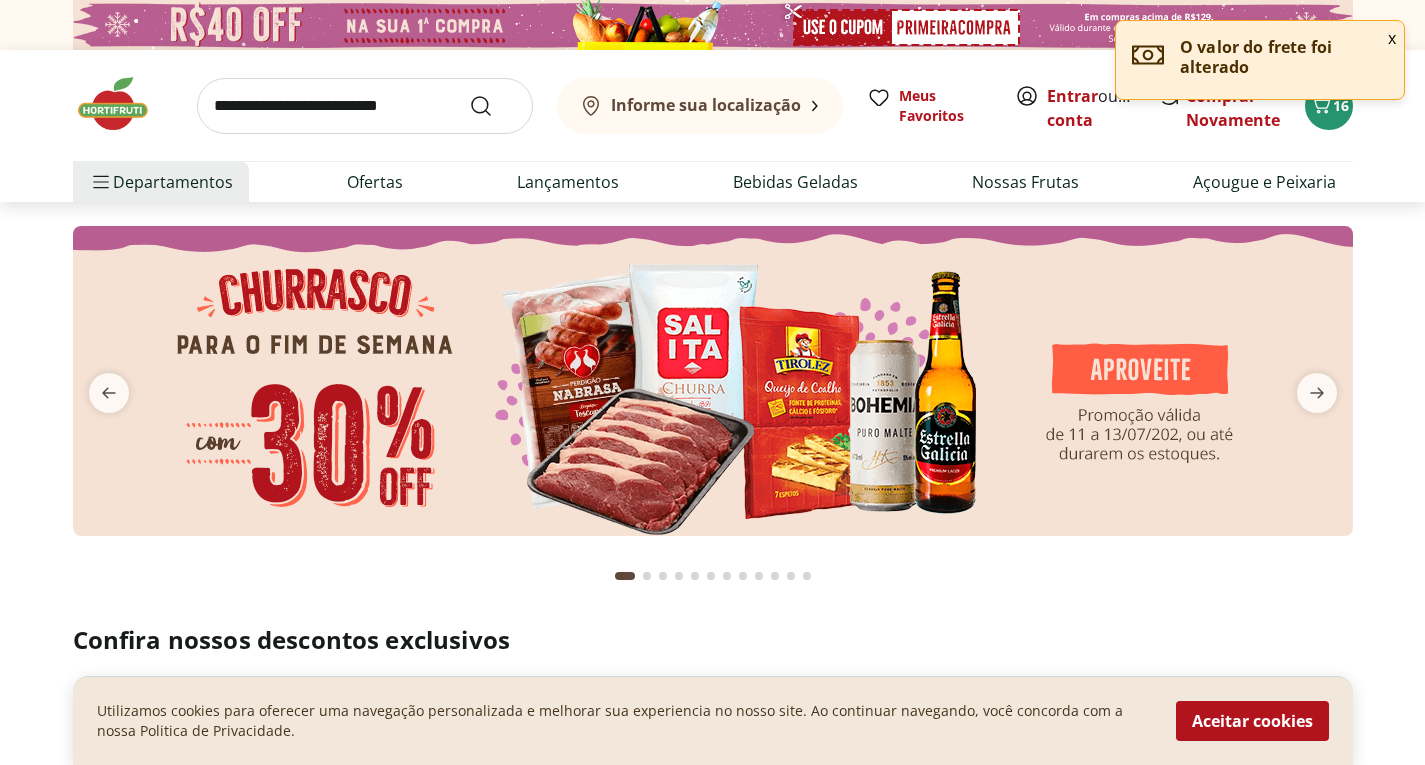 type on "*" 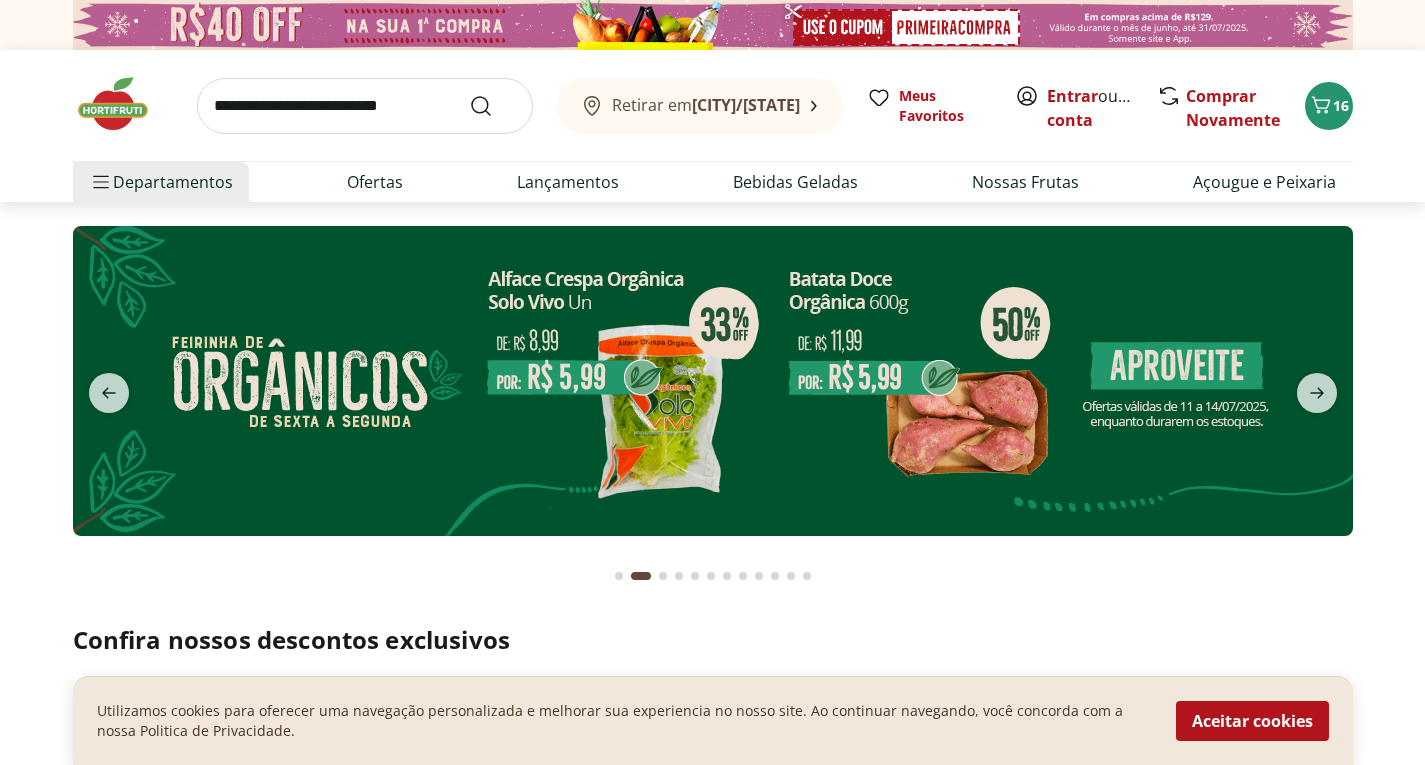 scroll, scrollTop: 40, scrollLeft: 0, axis: vertical 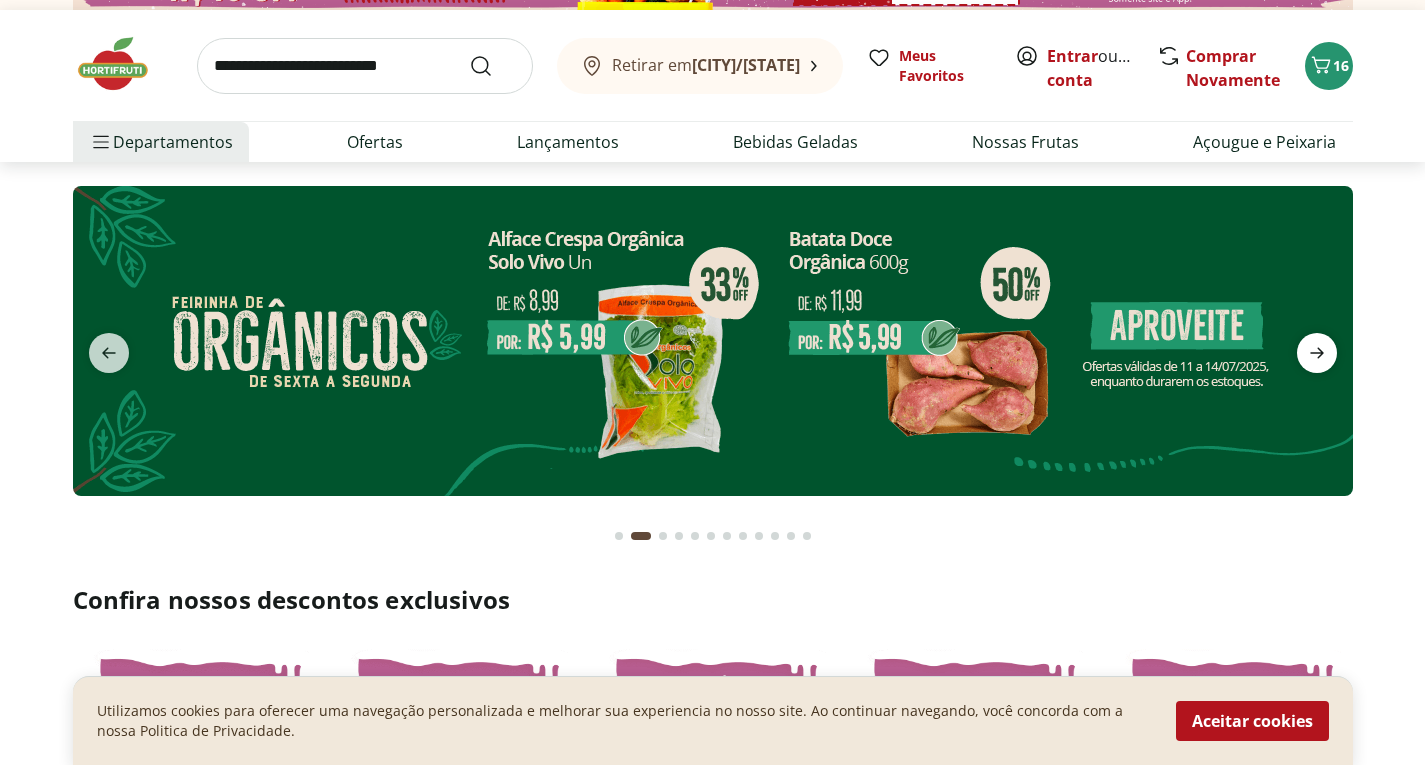 click 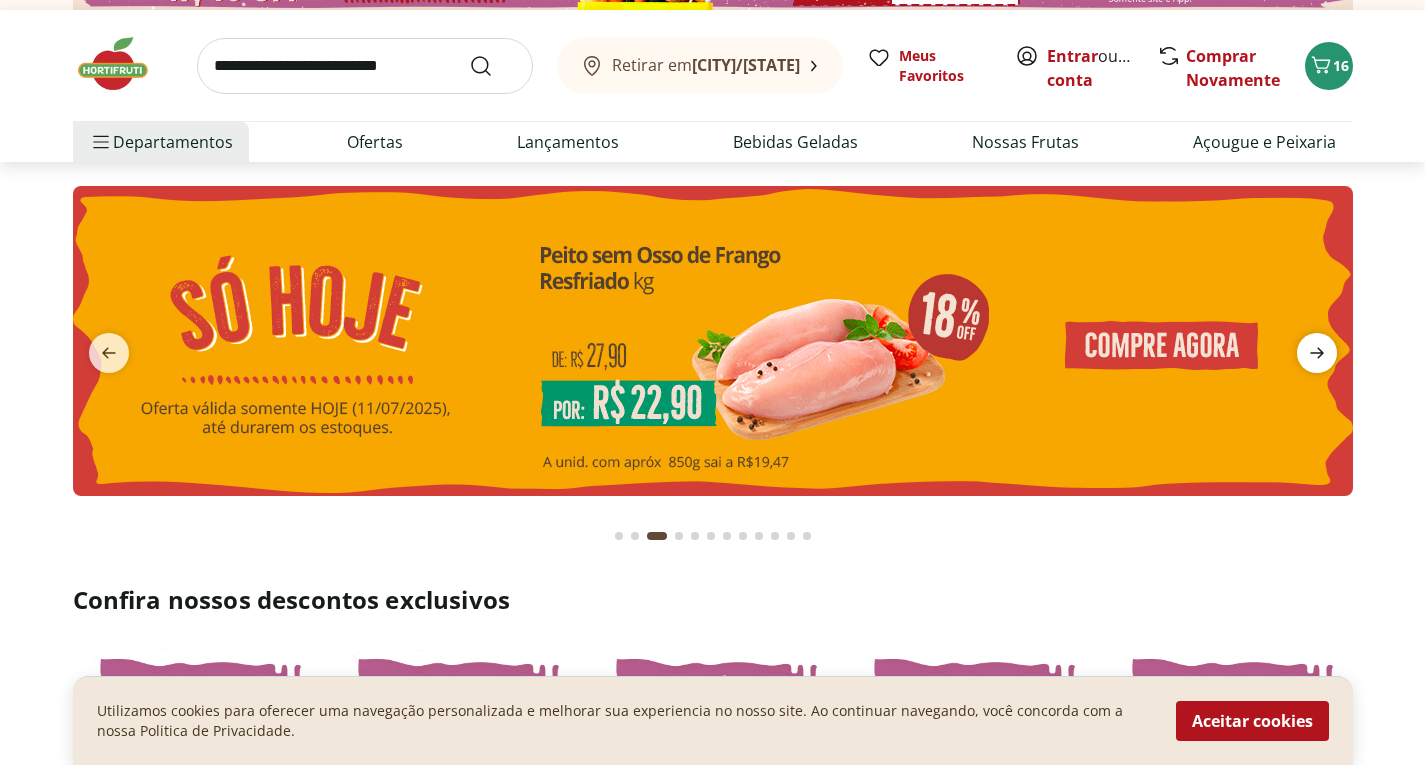 click 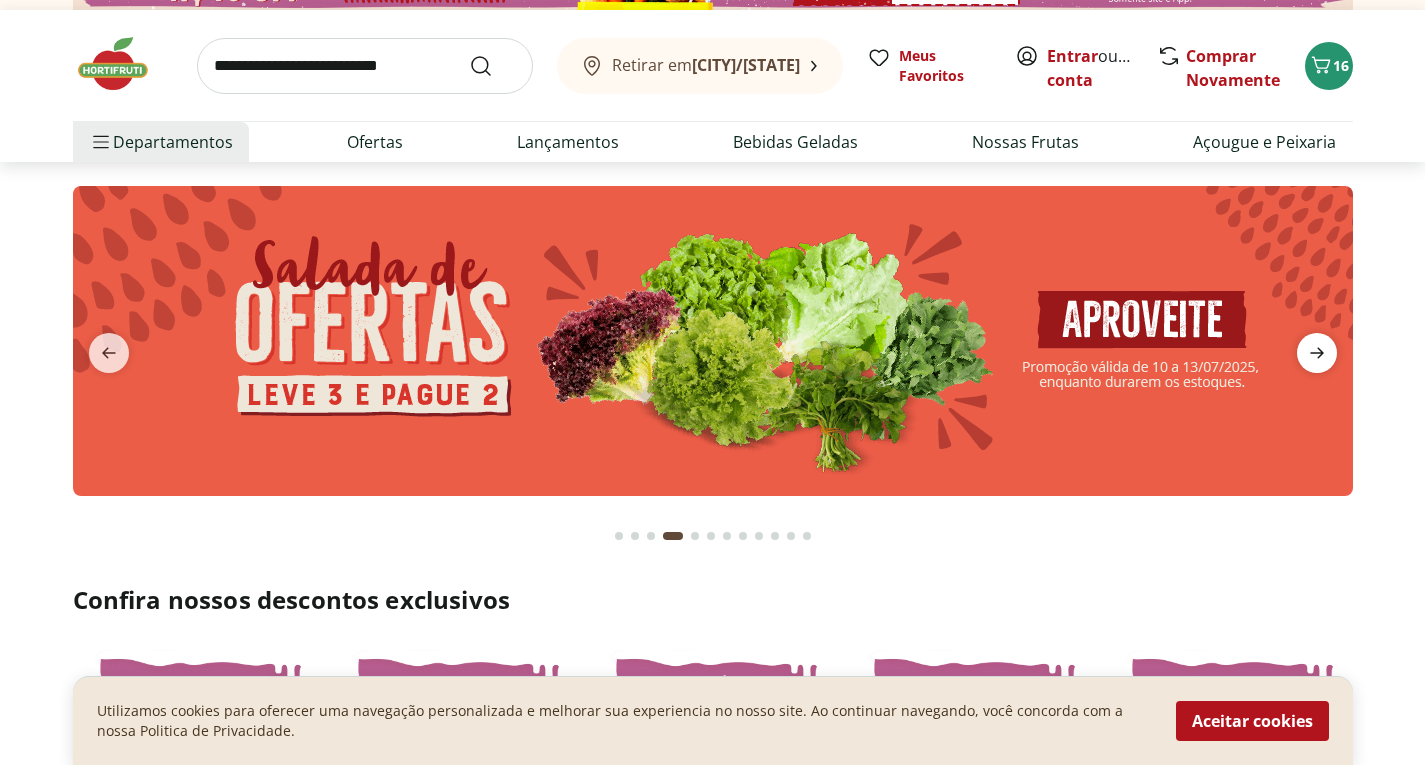click 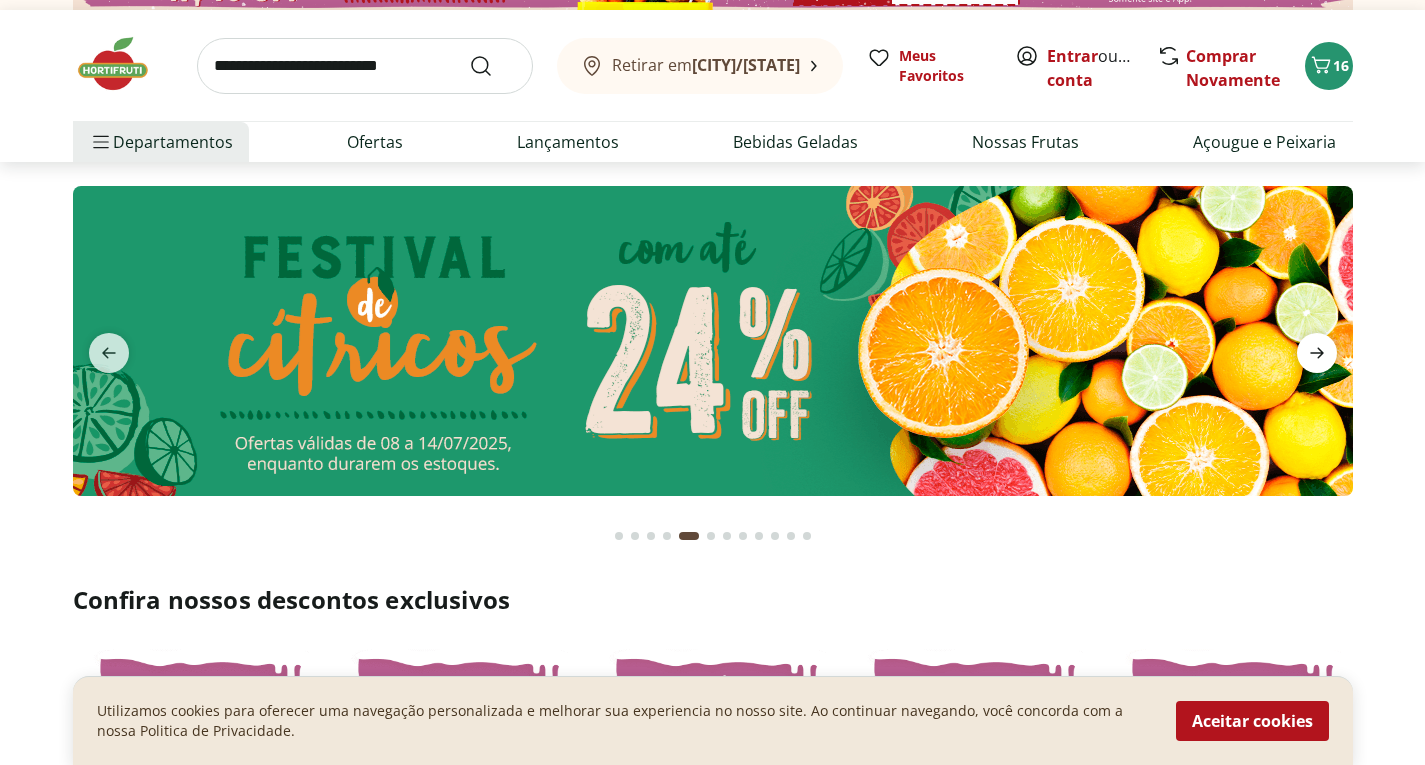 click at bounding box center [1317, 353] 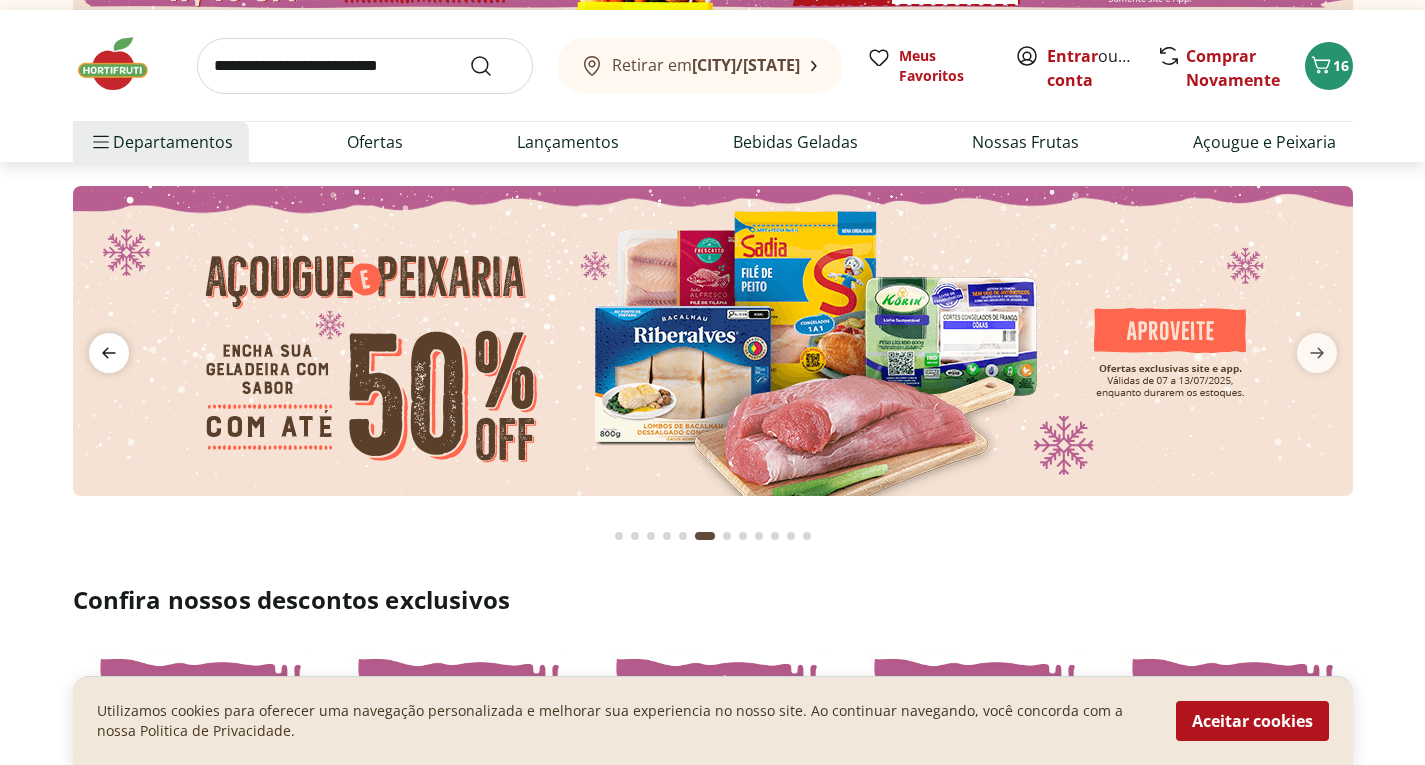 click at bounding box center [109, 353] 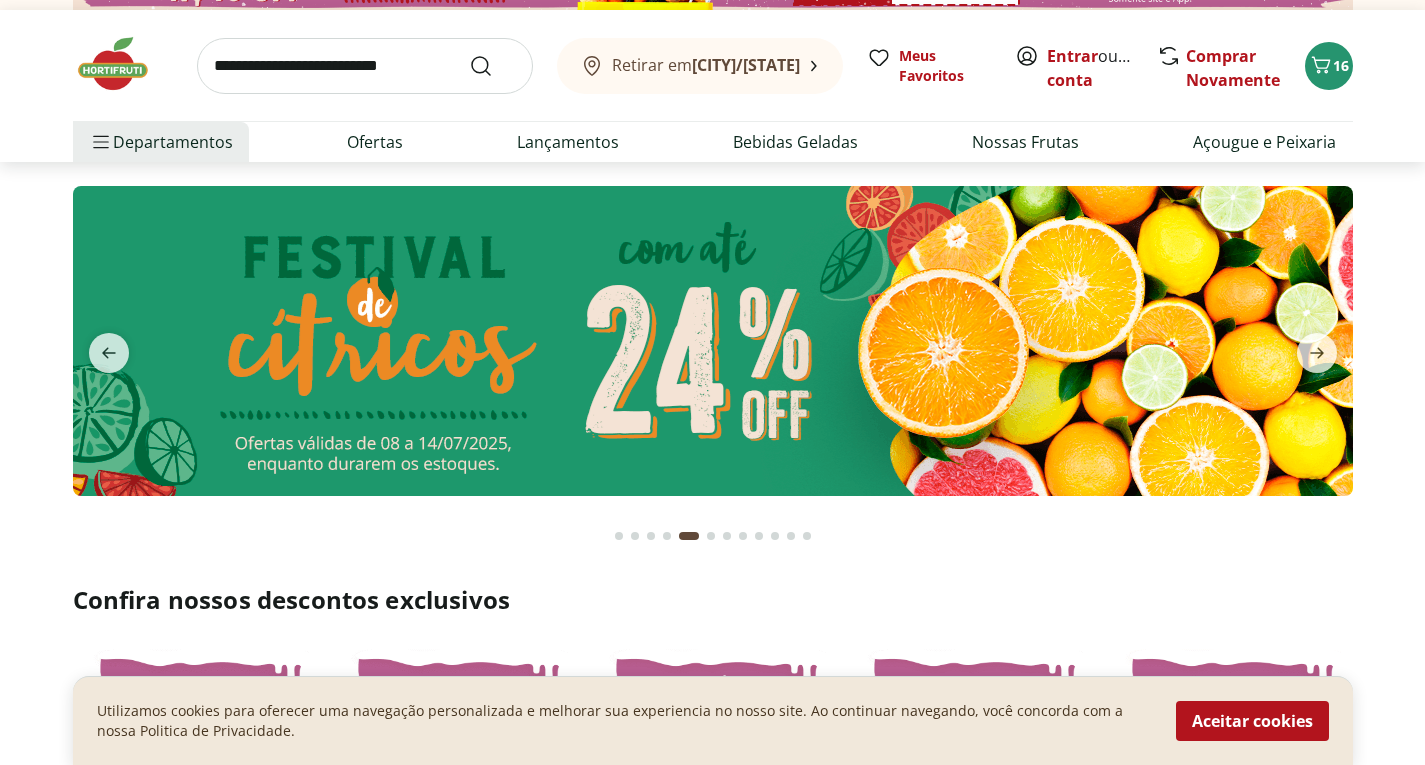 click at bounding box center [713, 341] 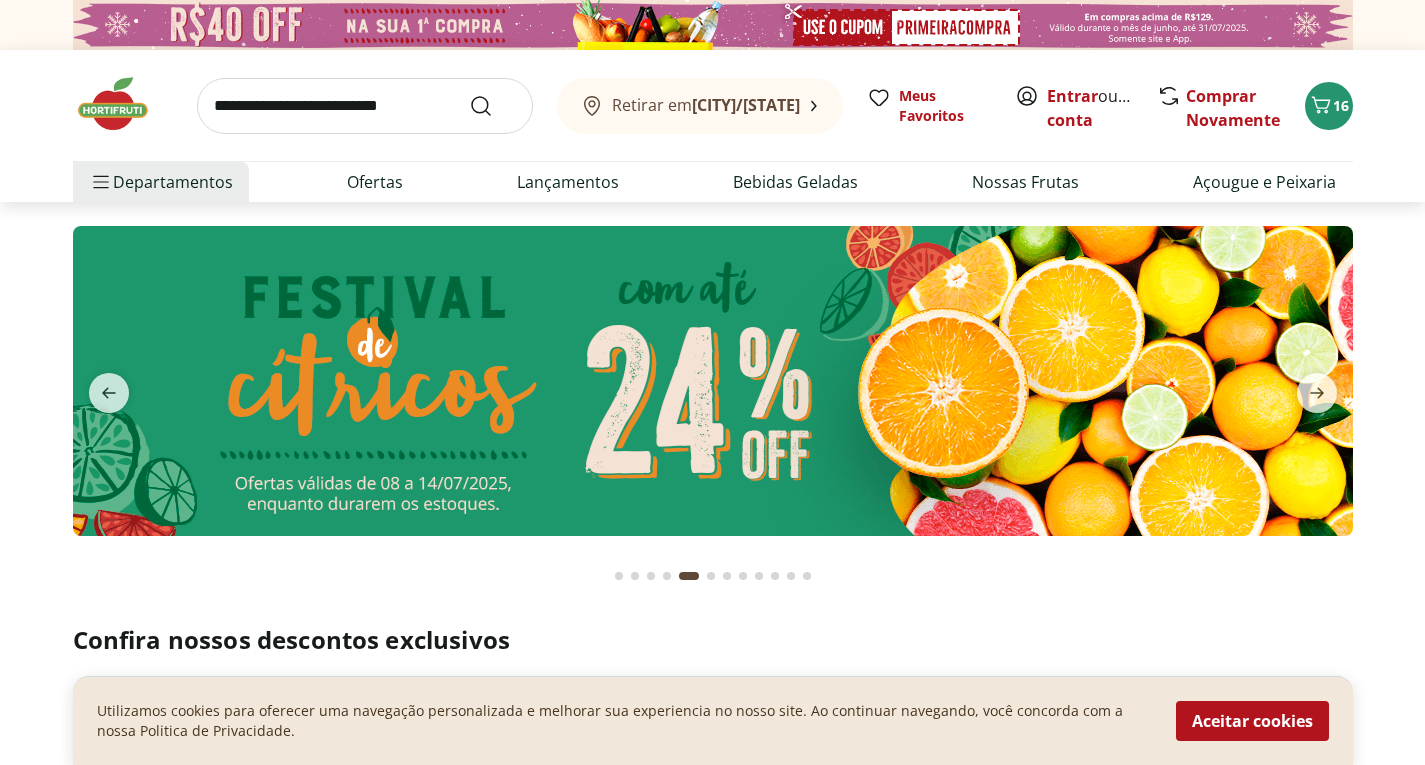 select on "**********" 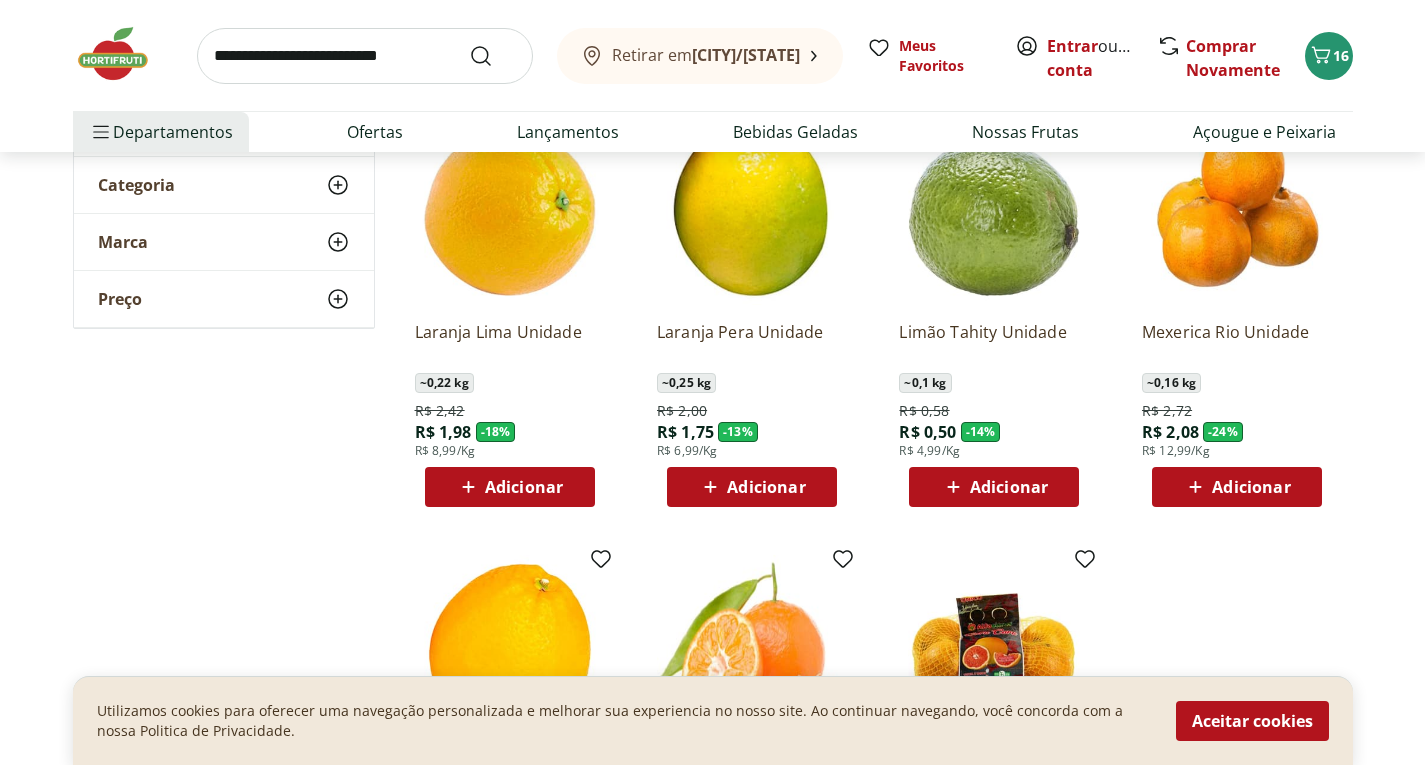 scroll, scrollTop: 240, scrollLeft: 0, axis: vertical 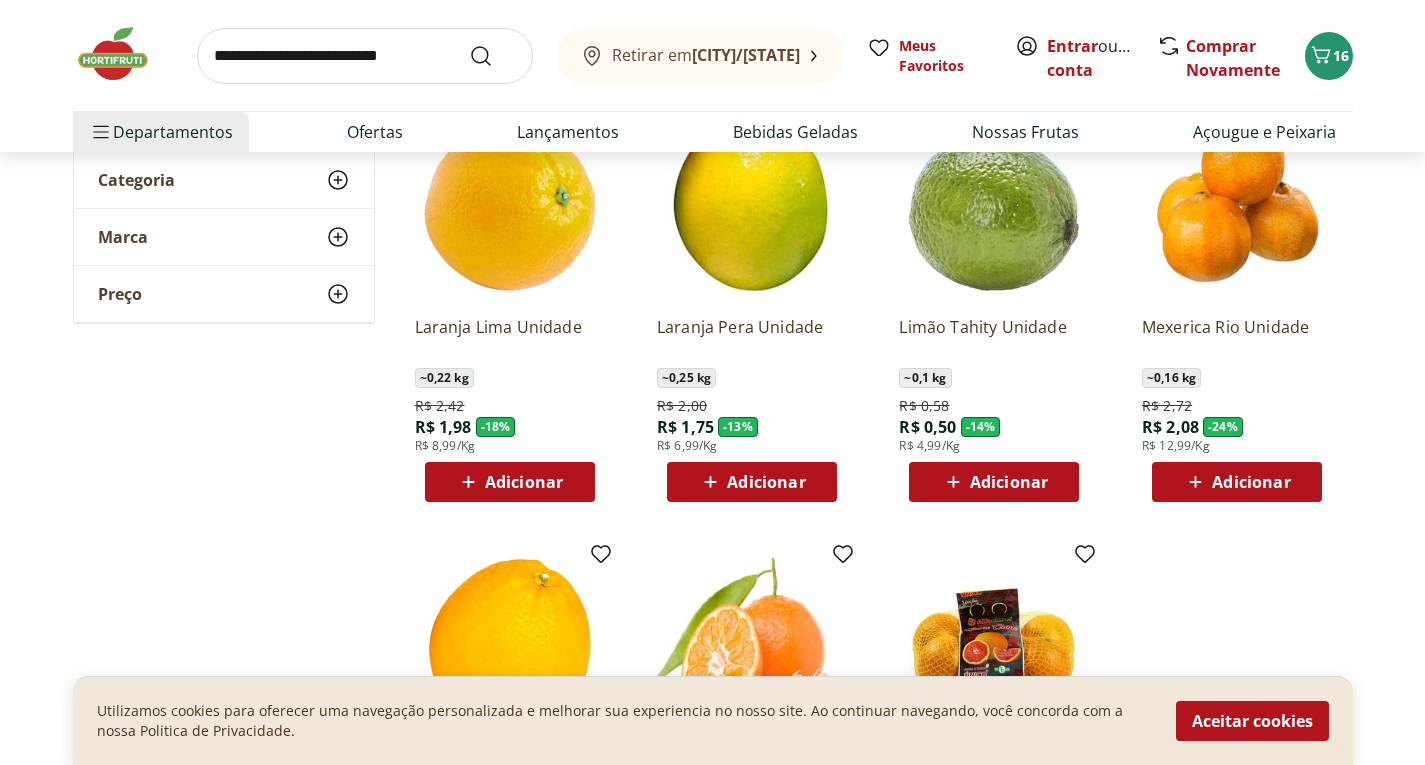click on "Laranja Lima Unidade ~ 0,22 kg R$ 2,42 R$ 1,98 - 18 % R$ 8,99/Kg Adicionar Laranja Pera Unidade ~ 0,25 kg R$ 2,00 R$ 1,75 - 13 % R$ 6,99/Kg Adicionar Limão Tahity Unidade ~ 0,1 kg R$ 0,58 R$ 0,50 - 14 % R$ 4,99/Kg Adicionar Mexerica Rio Unidade ~ 0,16 kg R$ 2,72 R$ 2,08 - 24 % R$ 12,99/Kg Adicionar Laranja Bahia Importada ~ 0,38 kg R$ 5,70 R$ 4,94 - 13 % R$ 12,99/Kg Adicionar Tangerina Orielee Unidade ~ 0,486 kg R$ 5,83 R$ 4,86 - 17 % R$ 9,99/Kg Adicionar Laranja Bahia Cara-Cara Pacote 1,5kg R$ 18,99 R$ 15,99 - 16 % Adicionar" at bounding box center [876, 526] 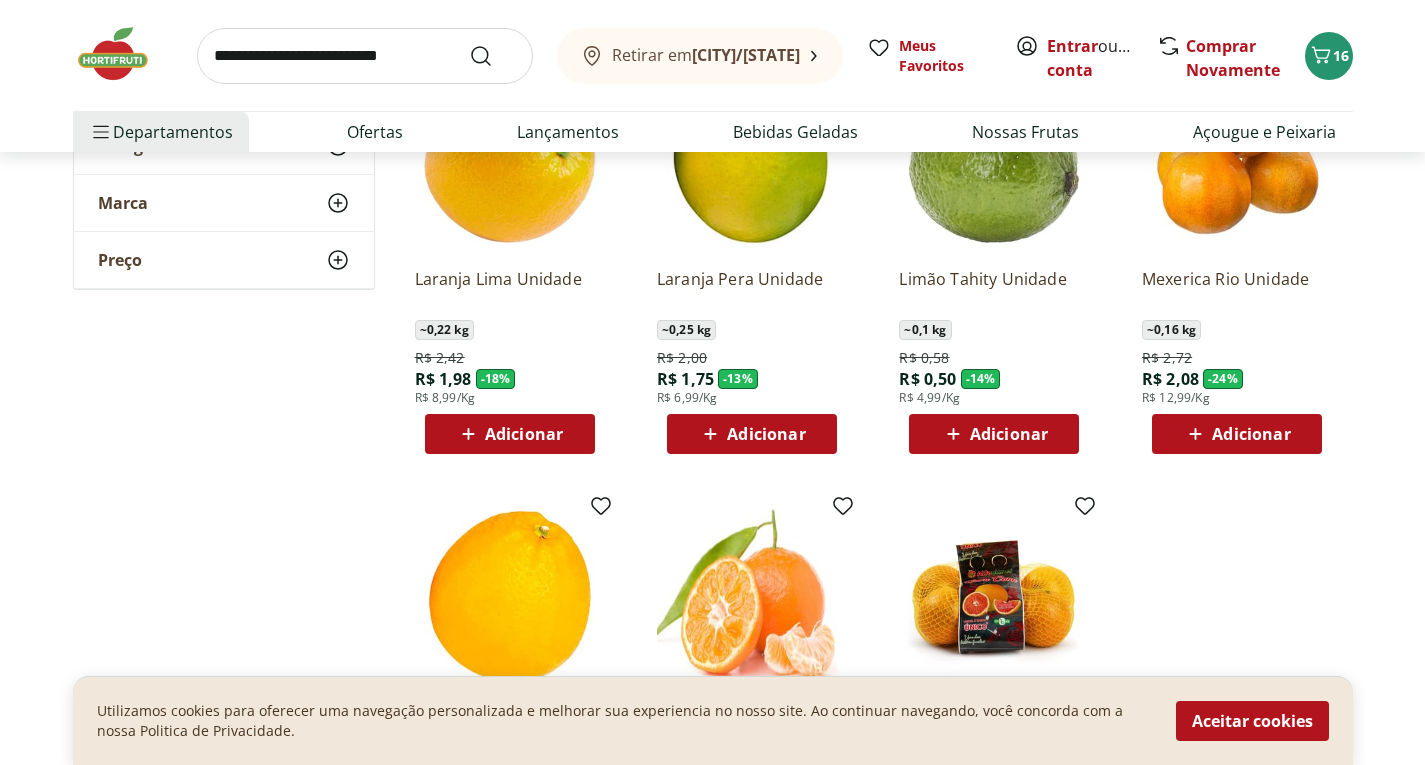 scroll, scrollTop: 240, scrollLeft: 0, axis: vertical 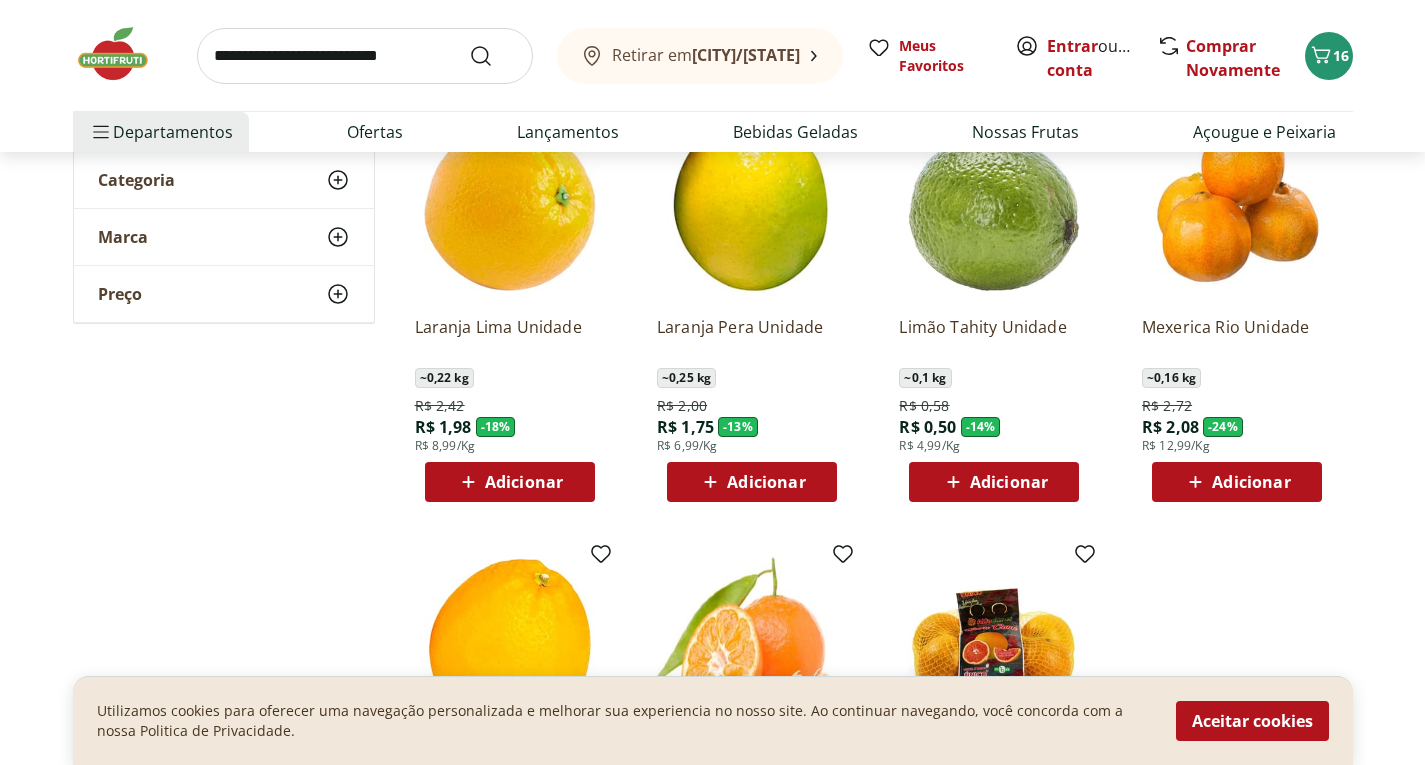 click on "Adicionar" at bounding box center [766, 482] 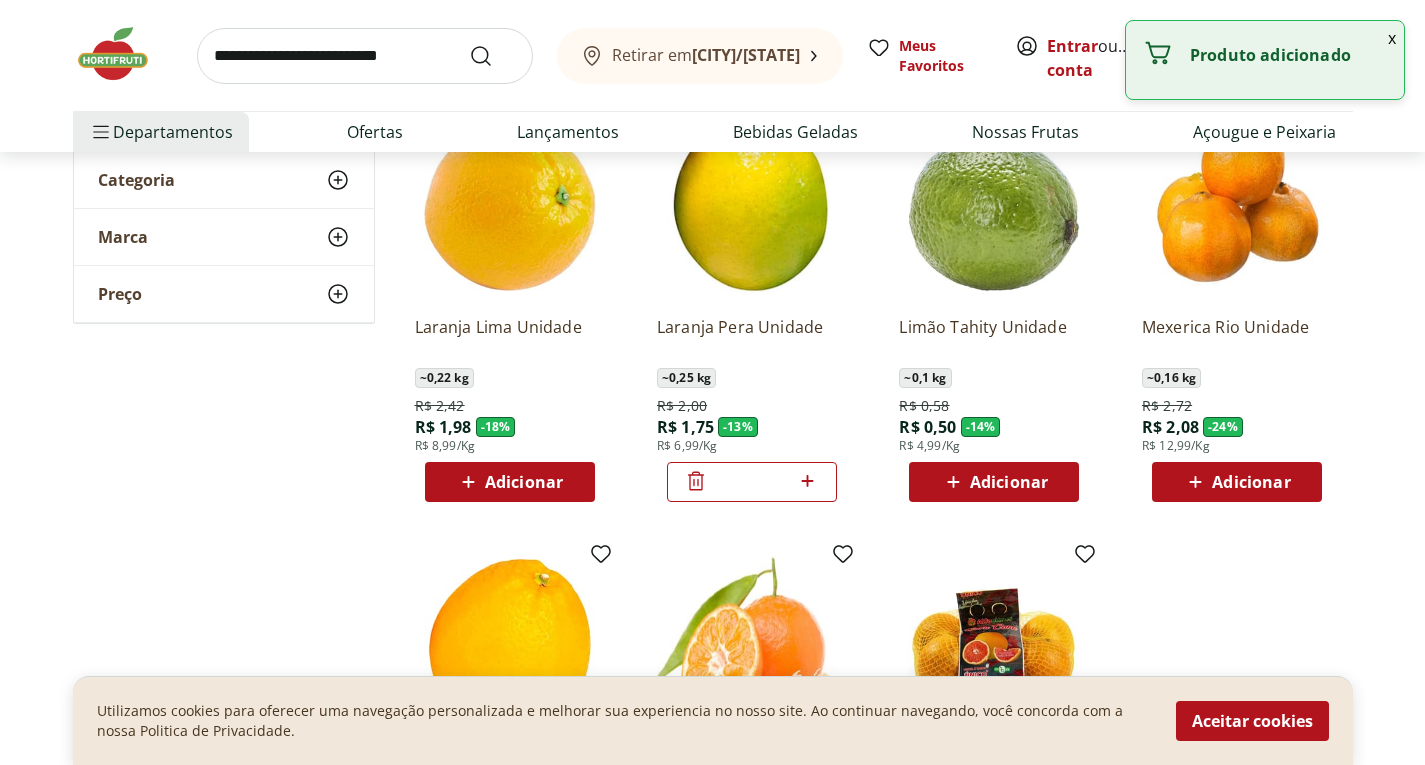 click 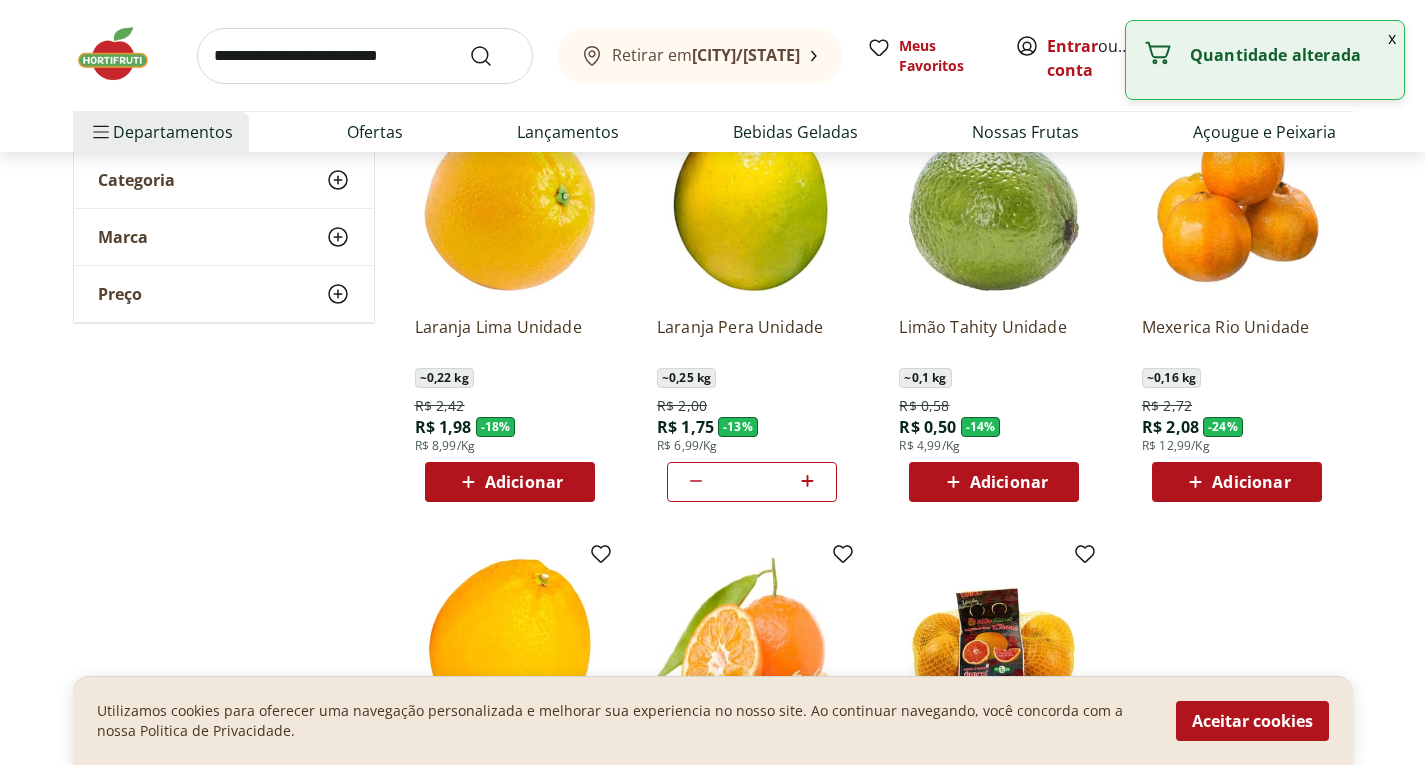 click 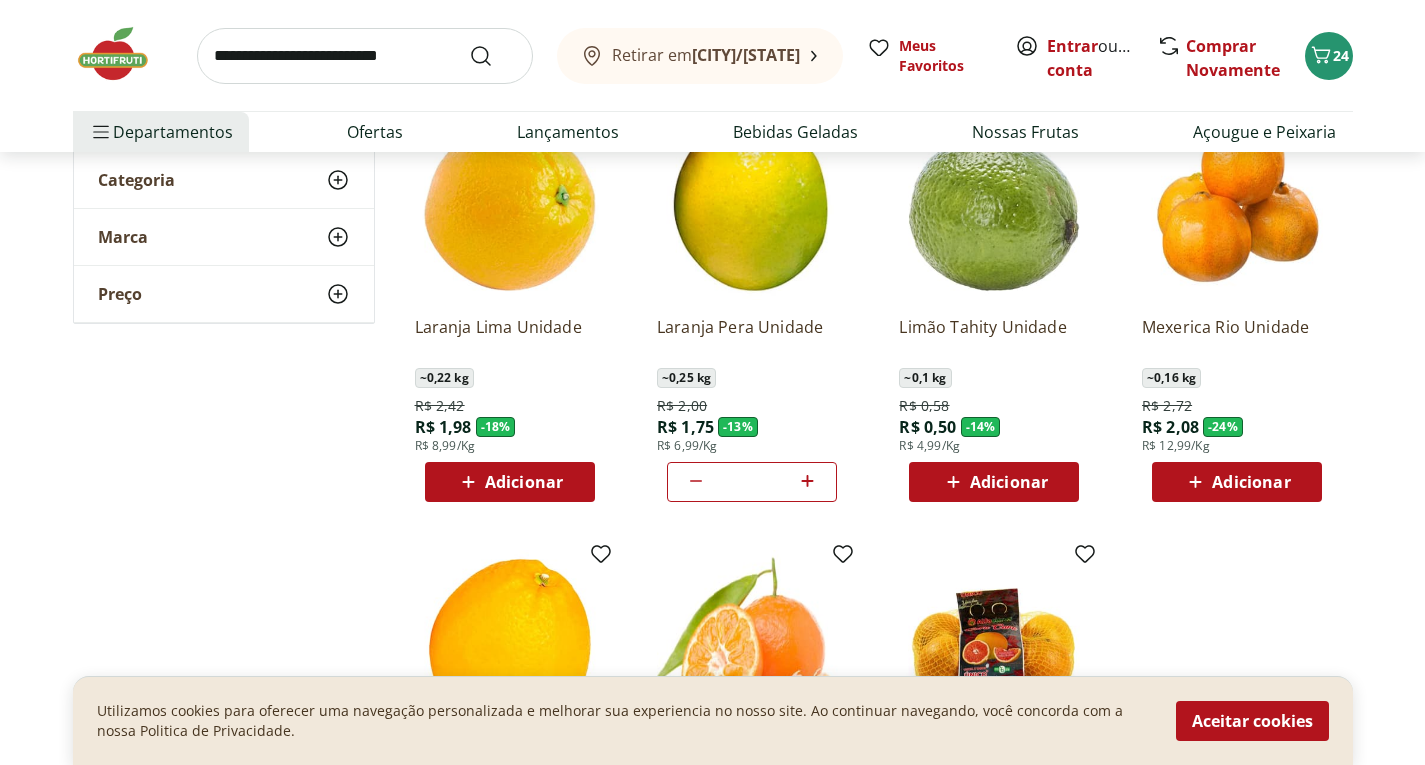 click at bounding box center (123, 54) 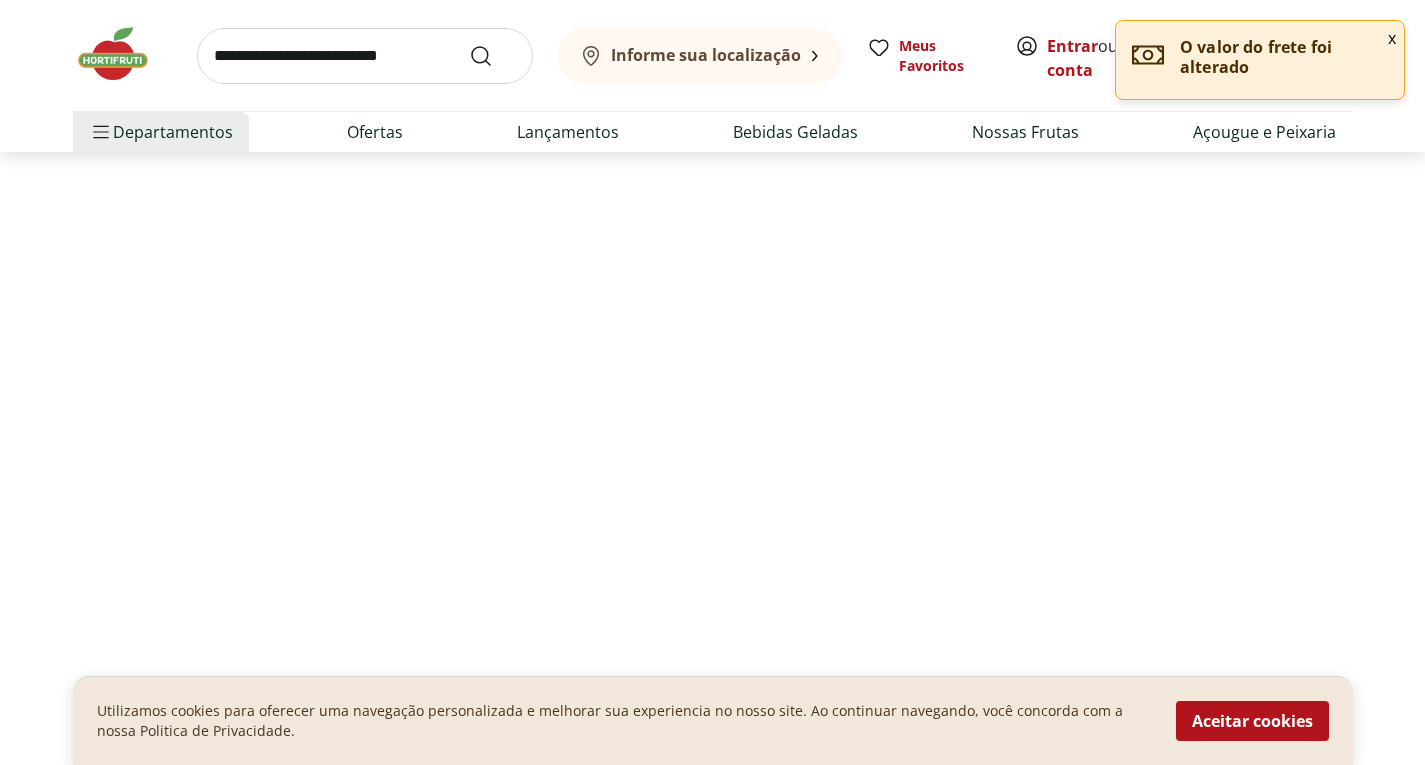 scroll, scrollTop: 0, scrollLeft: 0, axis: both 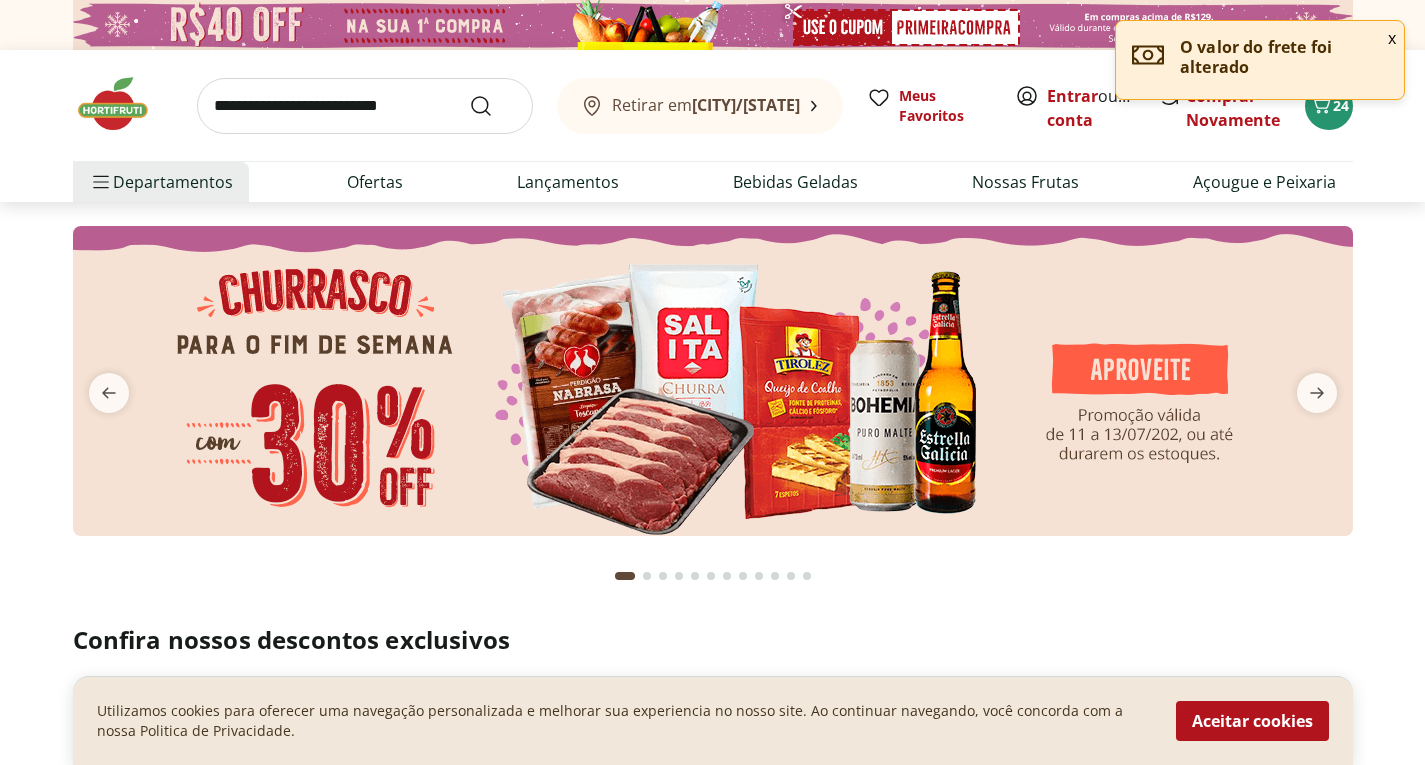 click at bounding box center [712, 401] 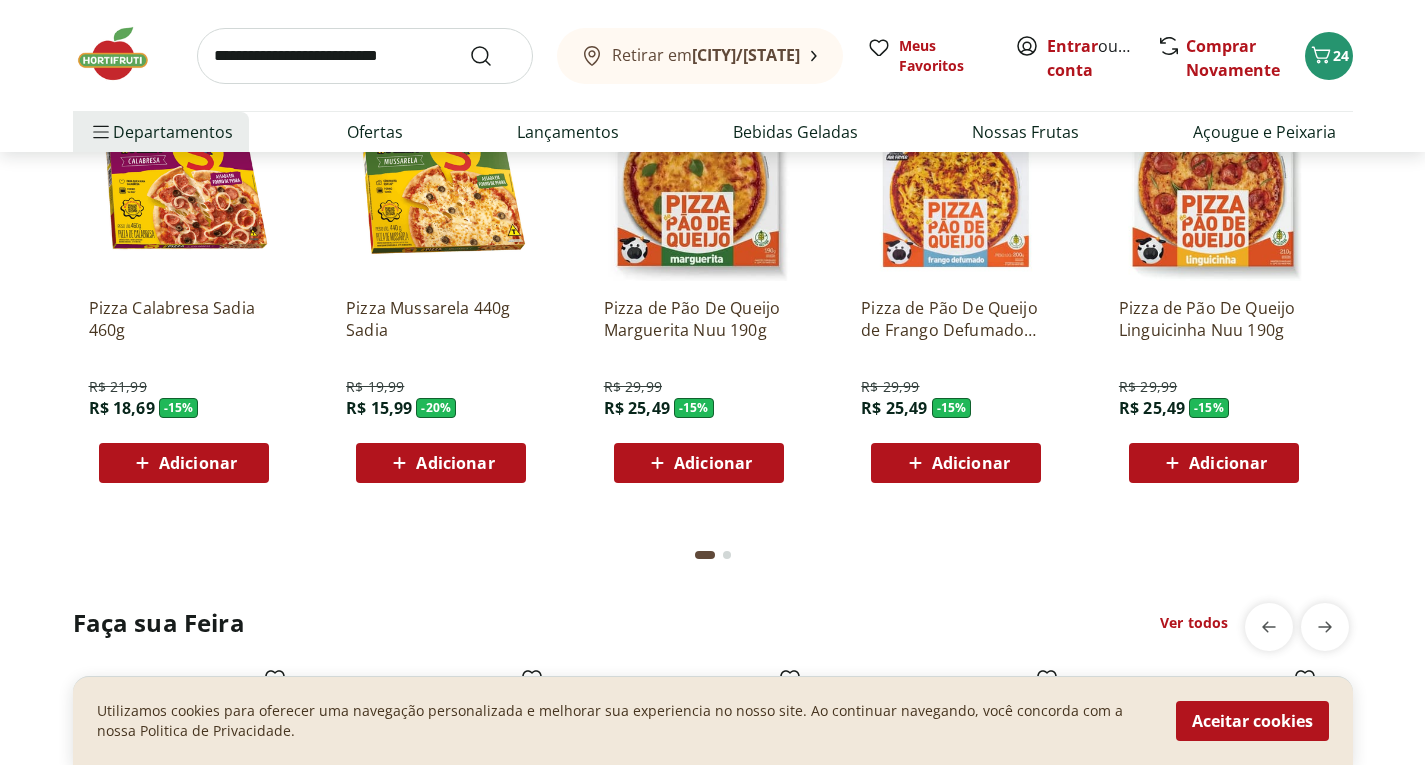 scroll, scrollTop: 2280, scrollLeft: 0, axis: vertical 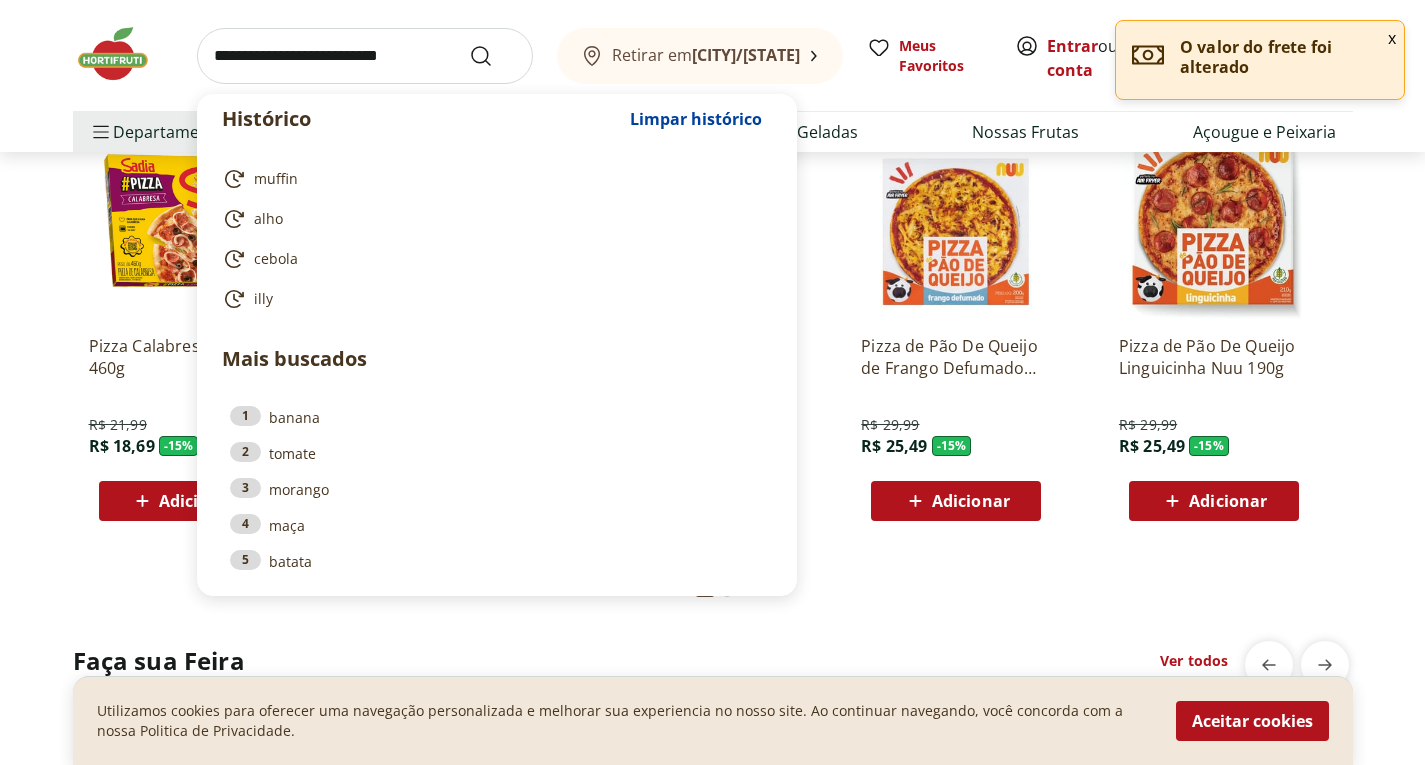 click at bounding box center (365, 56) 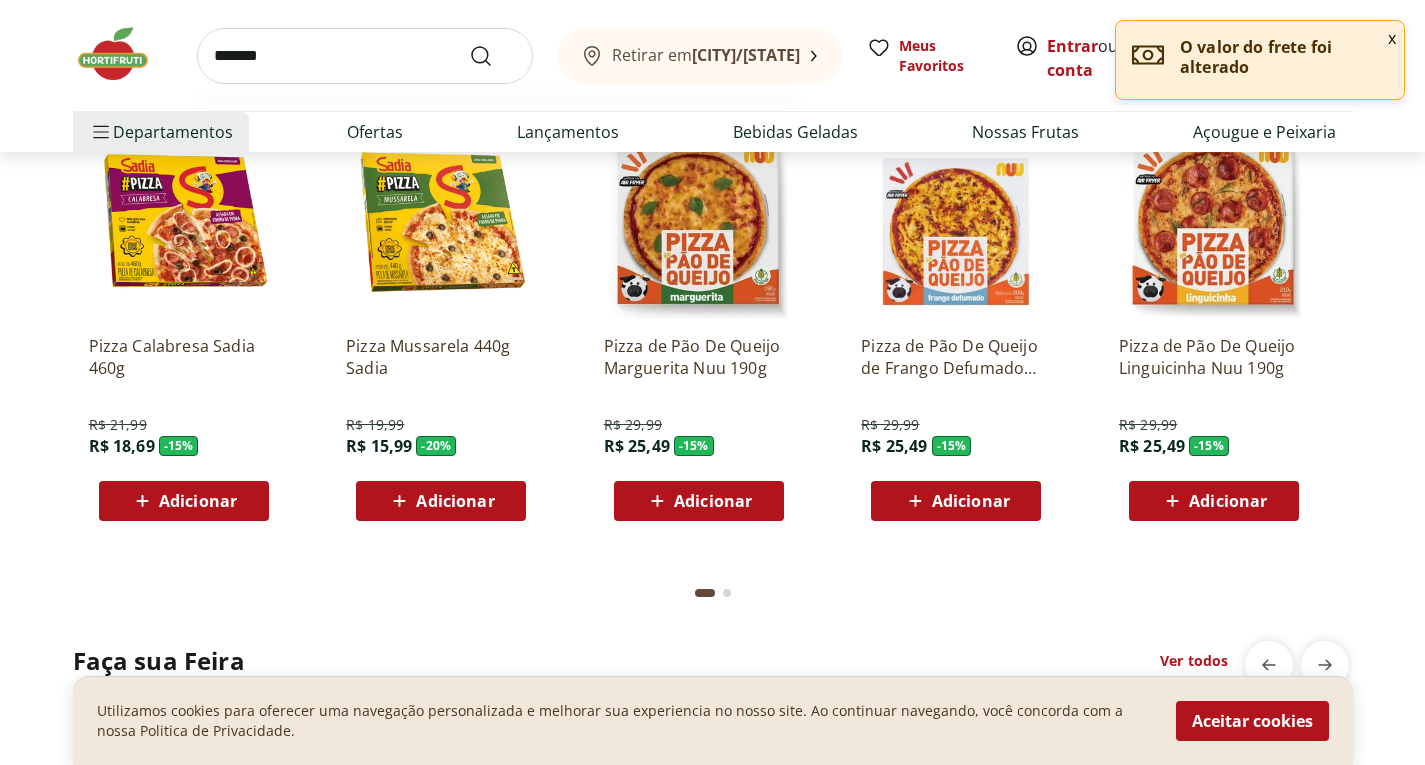 type on "*******" 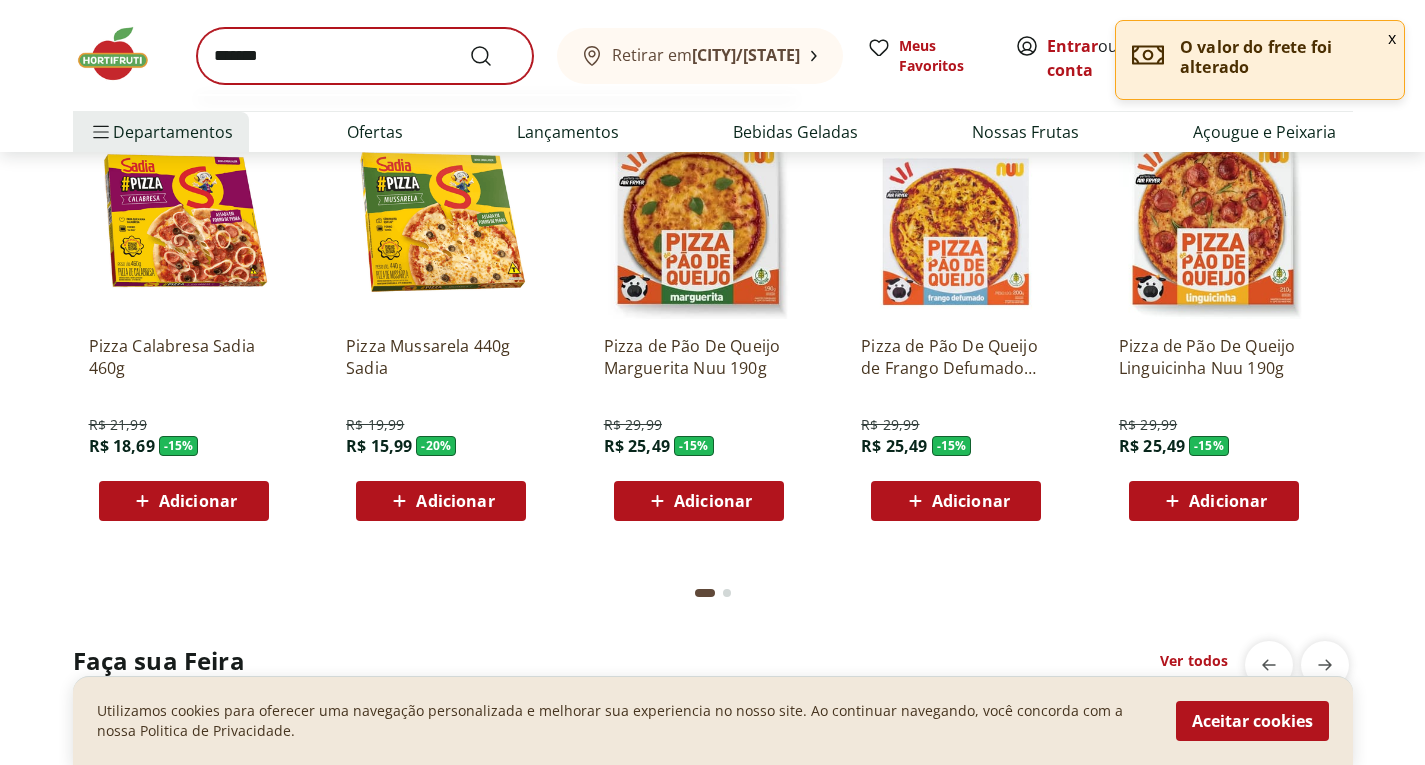 scroll, scrollTop: 0, scrollLeft: 0, axis: both 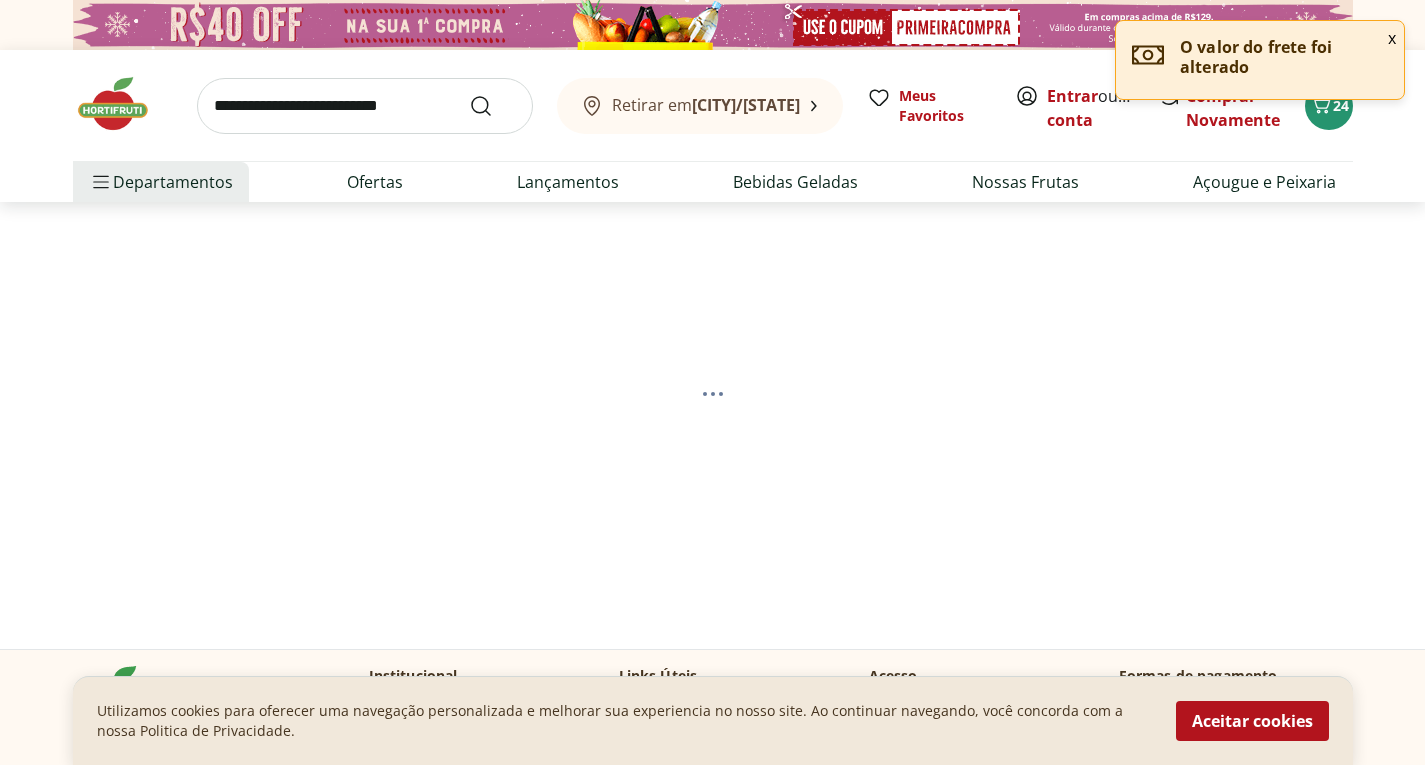 select on "**********" 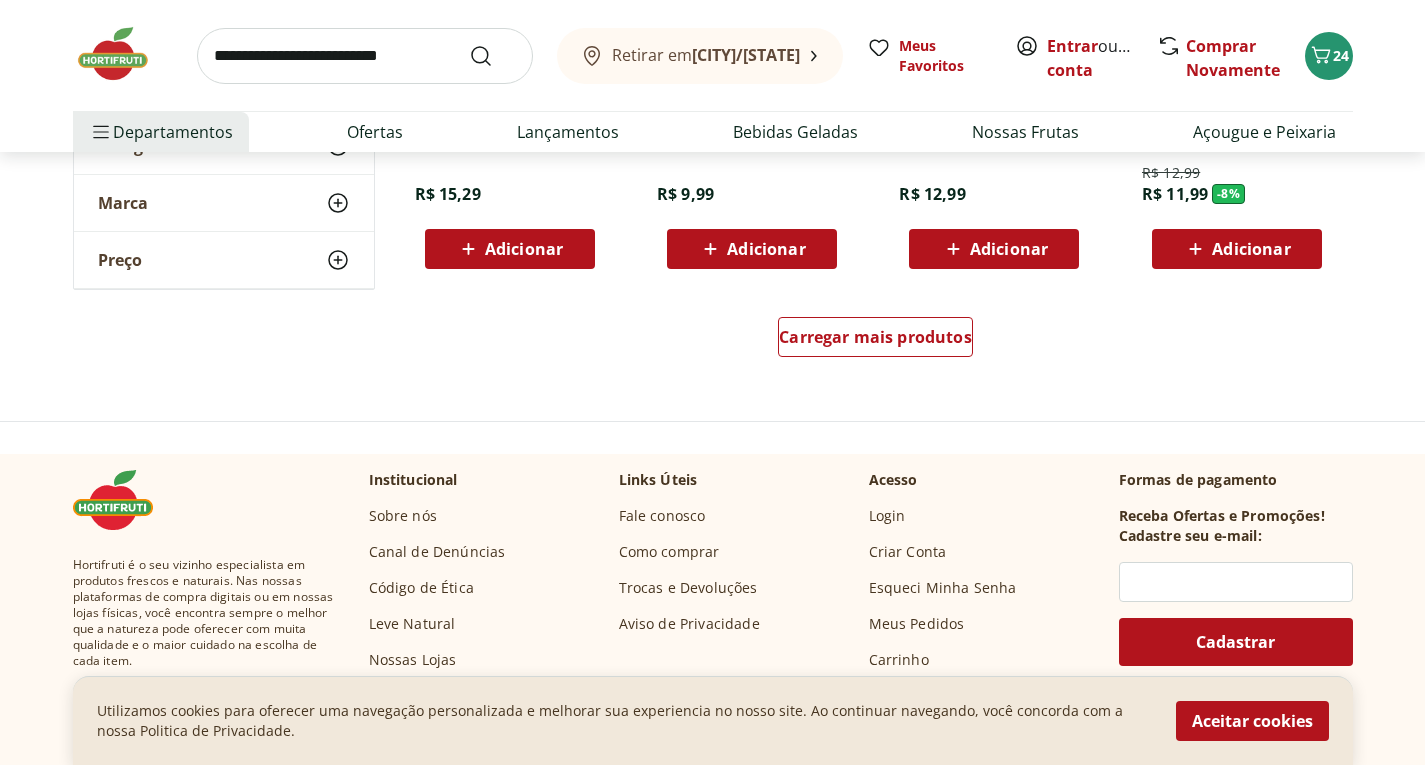 scroll, scrollTop: 1480, scrollLeft: 0, axis: vertical 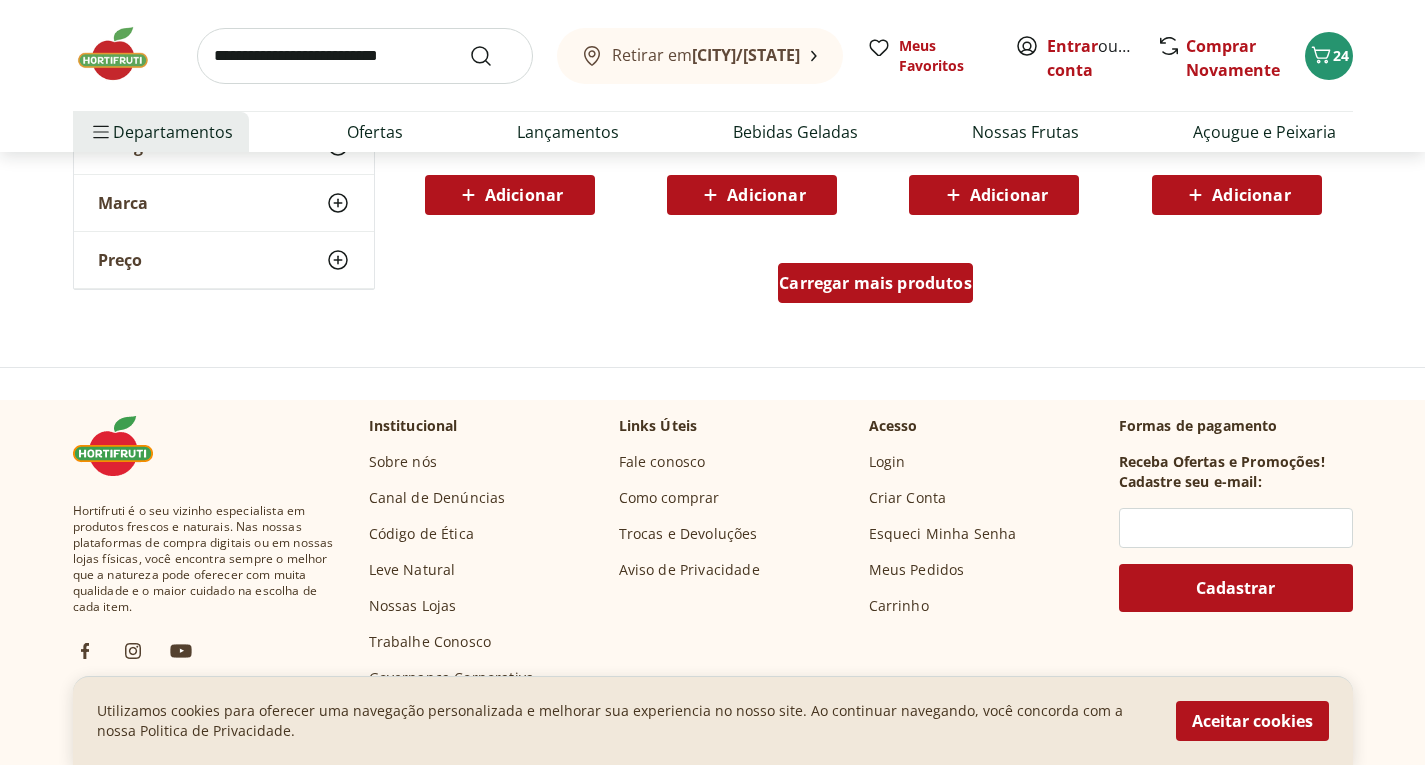 click on "Carregar mais produtos" at bounding box center (875, 283) 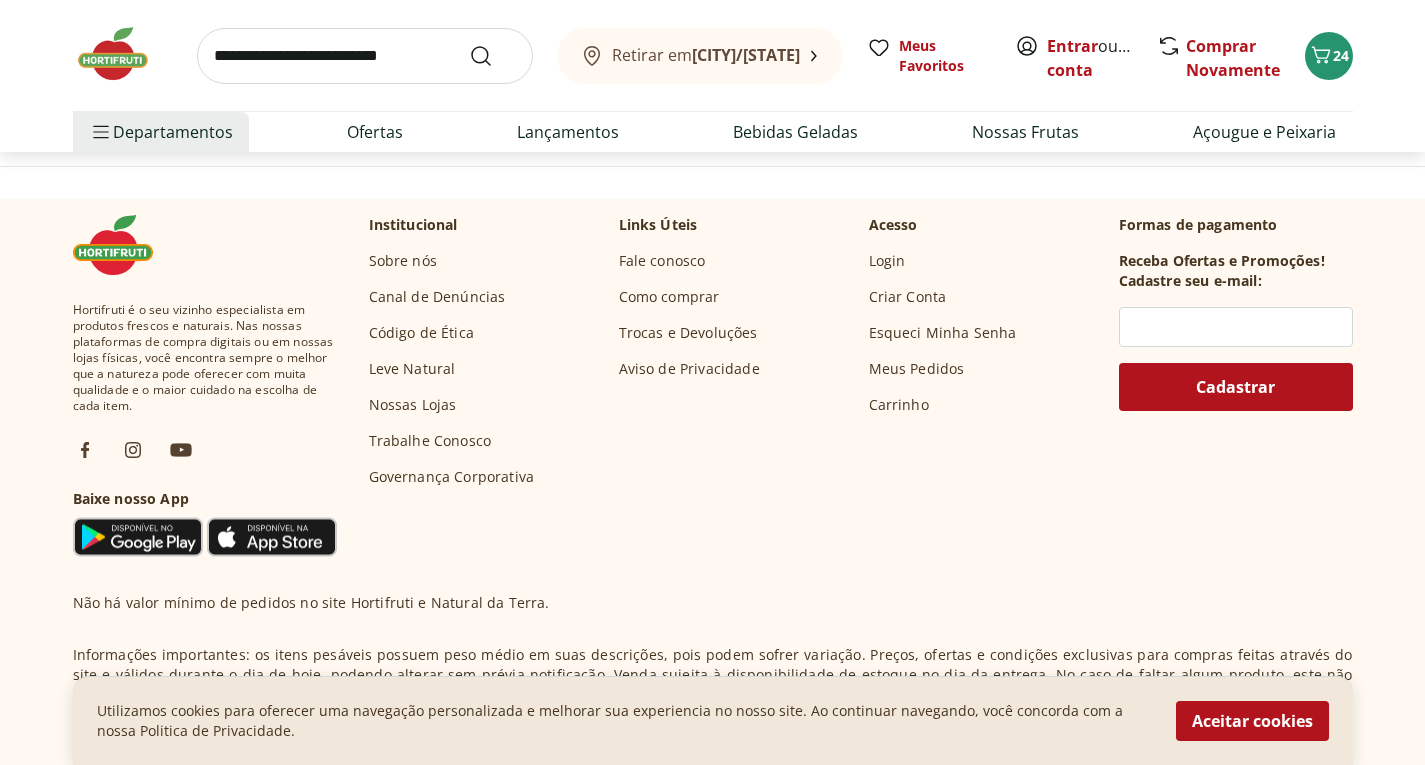 scroll, scrollTop: 2480, scrollLeft: 0, axis: vertical 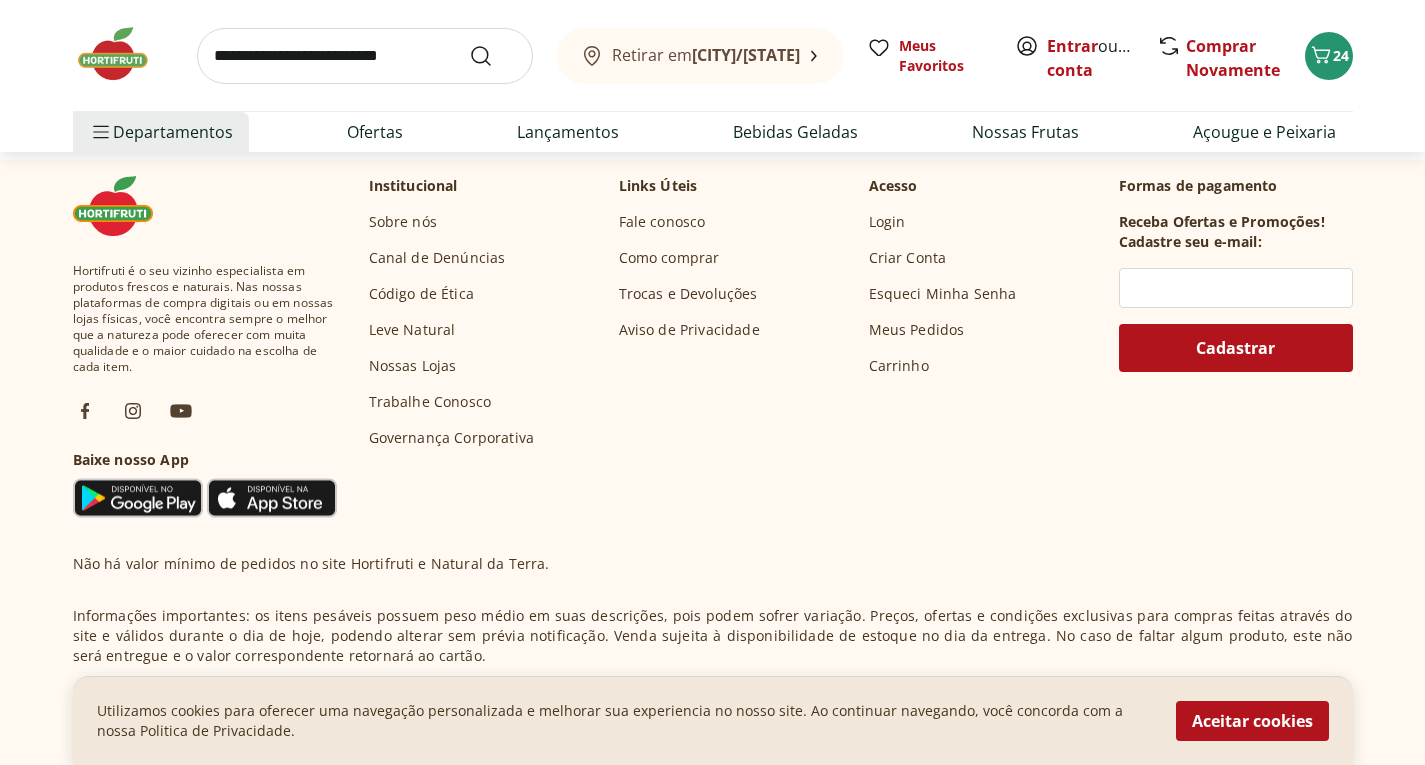 click at bounding box center (123, 54) 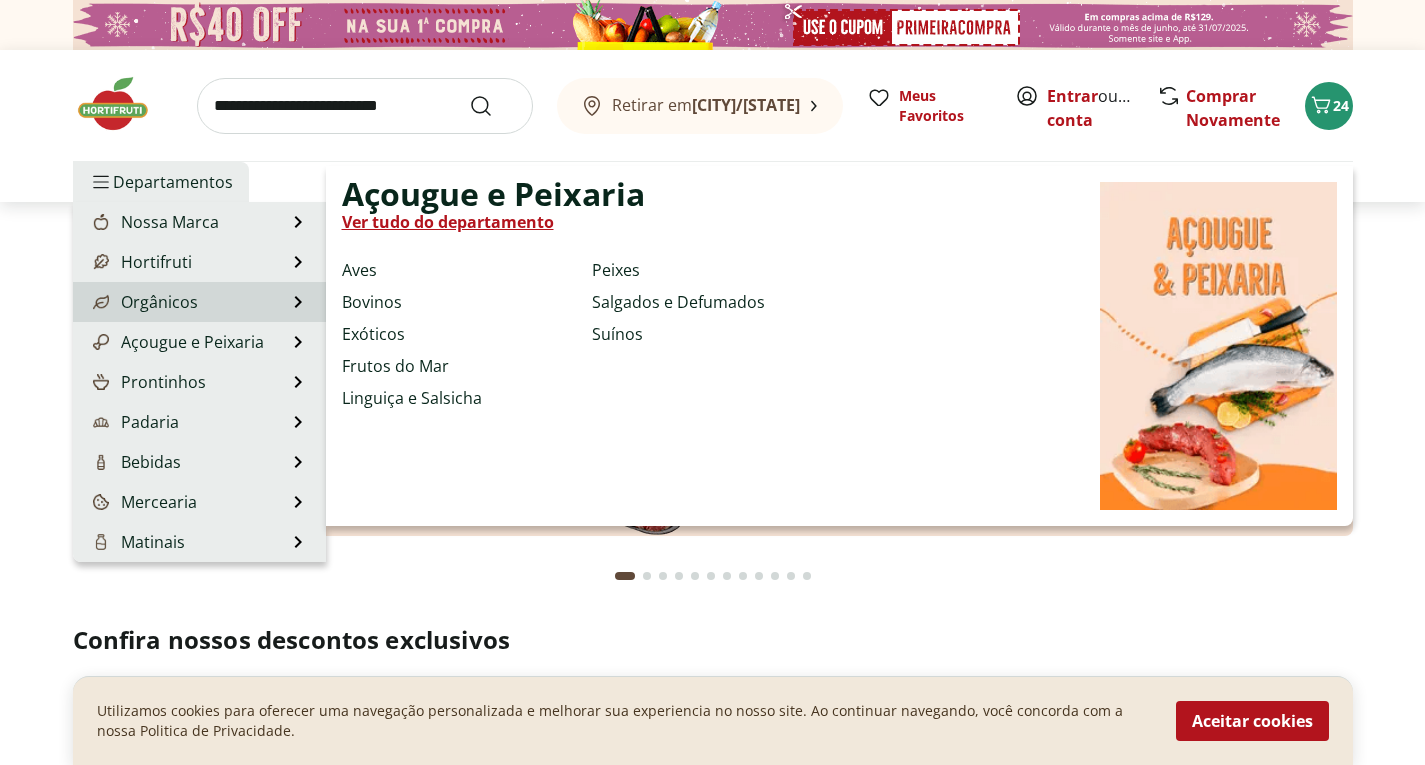 scroll, scrollTop: 40, scrollLeft: 0, axis: vertical 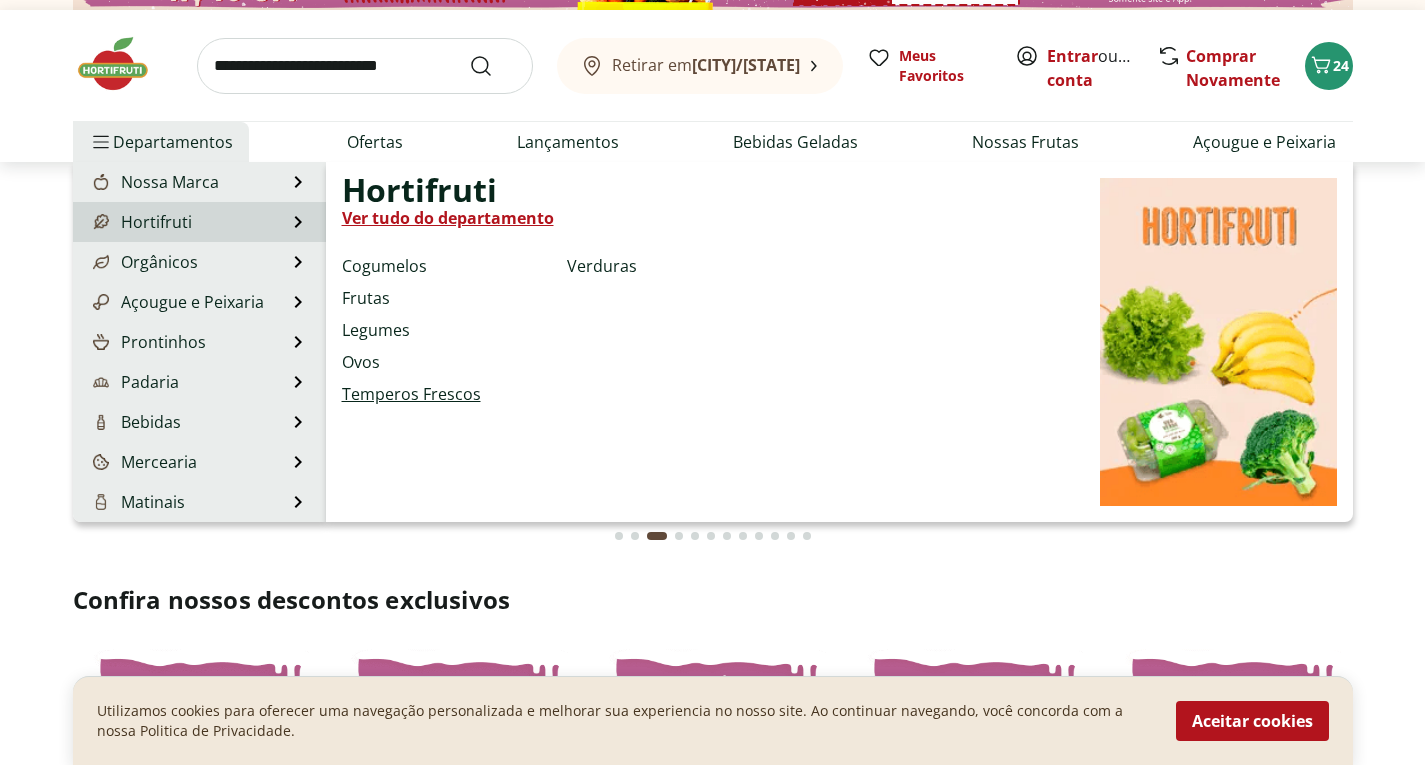 click on "Temperos Frescos" at bounding box center [411, 394] 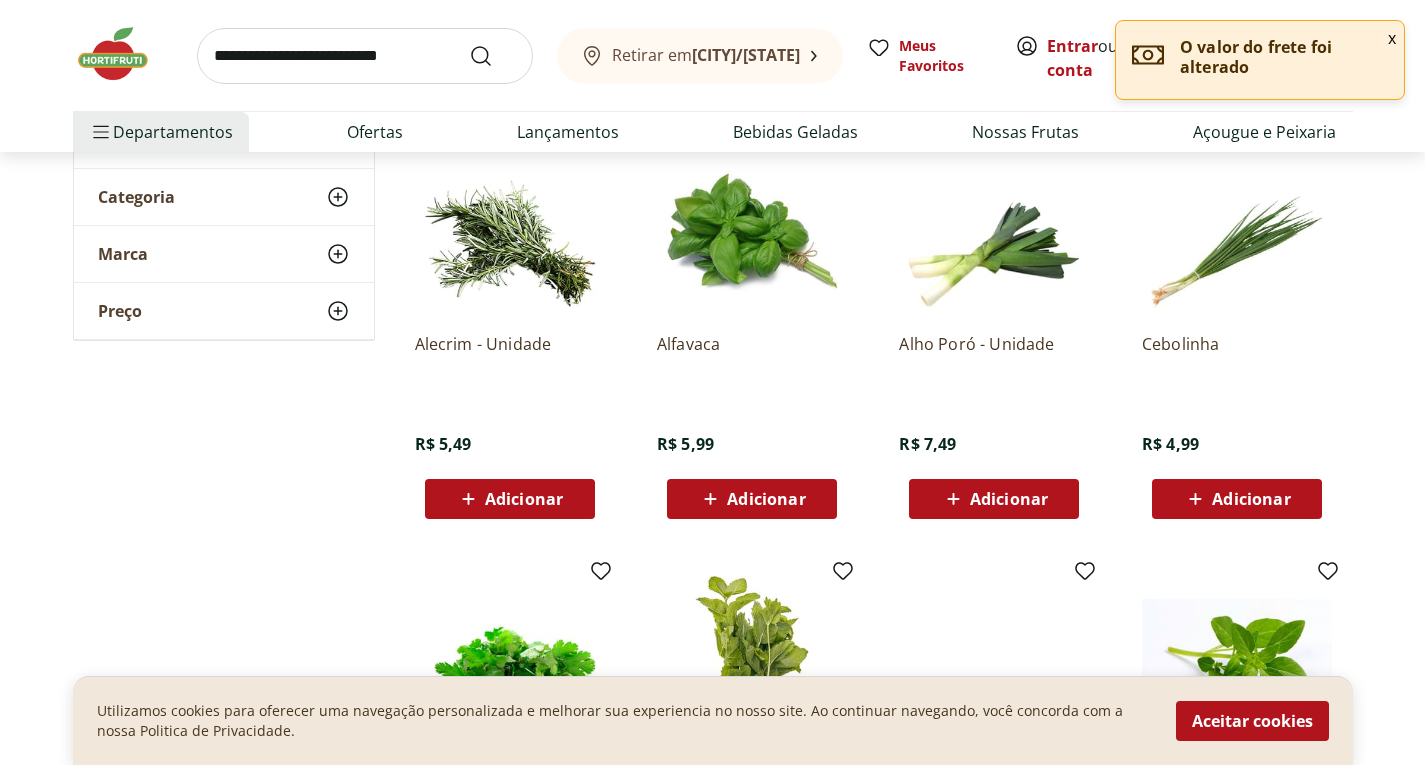 scroll, scrollTop: 240, scrollLeft: 0, axis: vertical 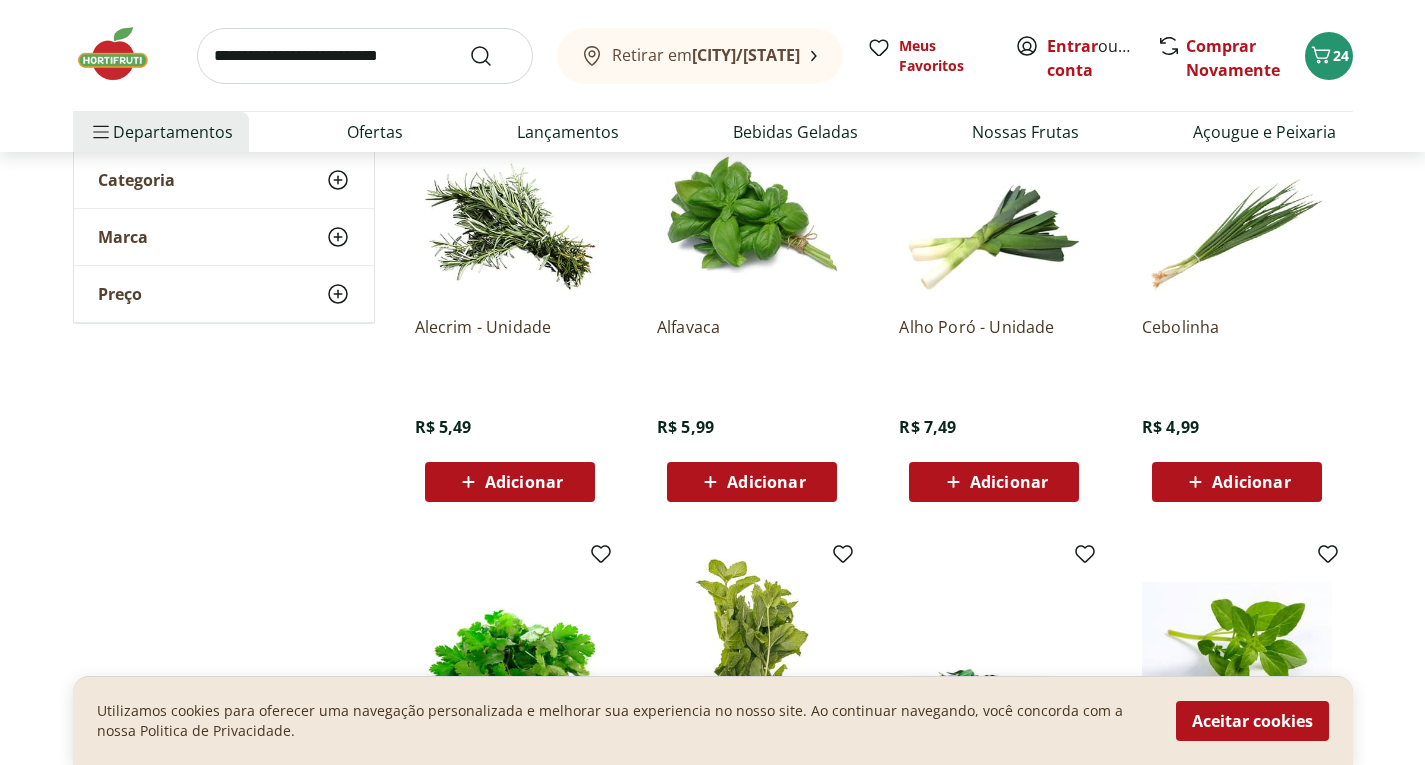 click on "Adicionar" at bounding box center [524, 482] 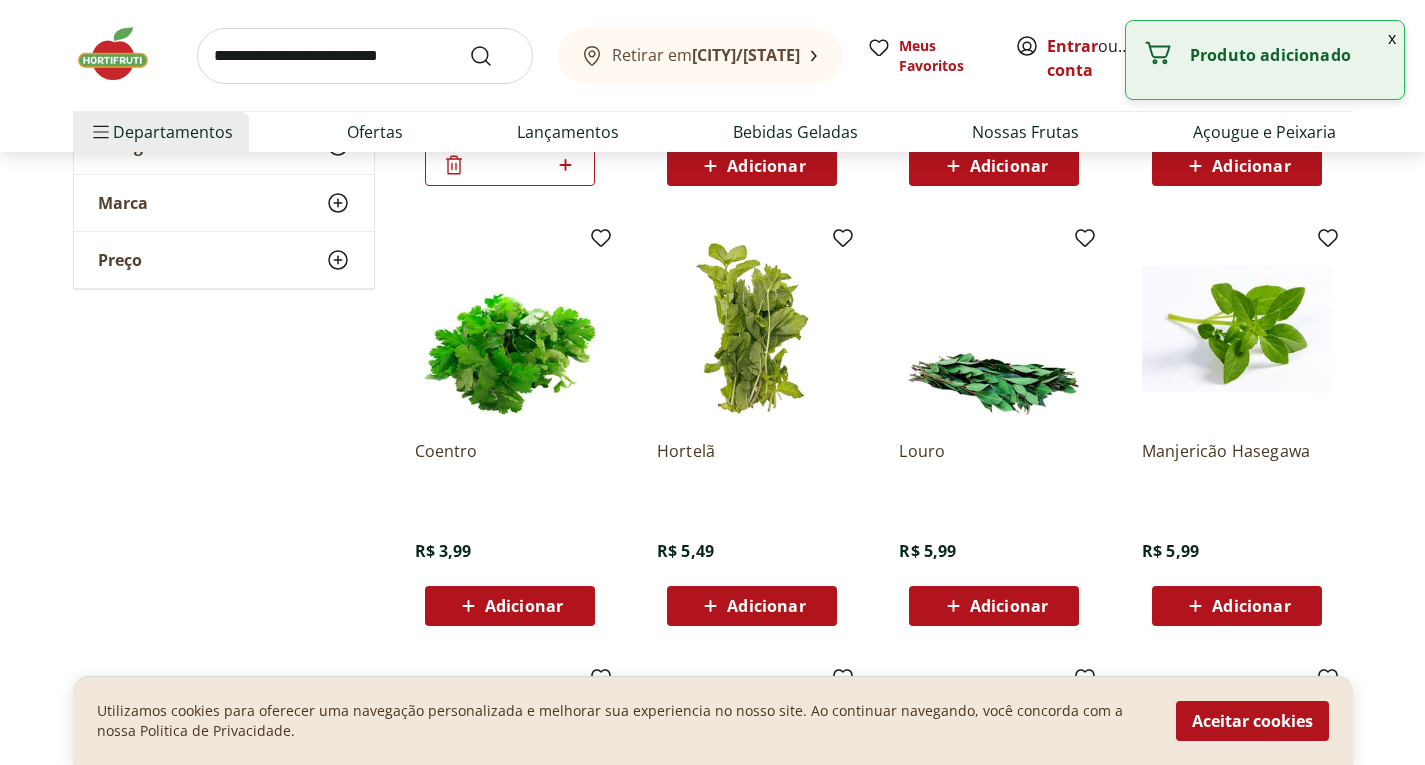 scroll, scrollTop: 560, scrollLeft: 0, axis: vertical 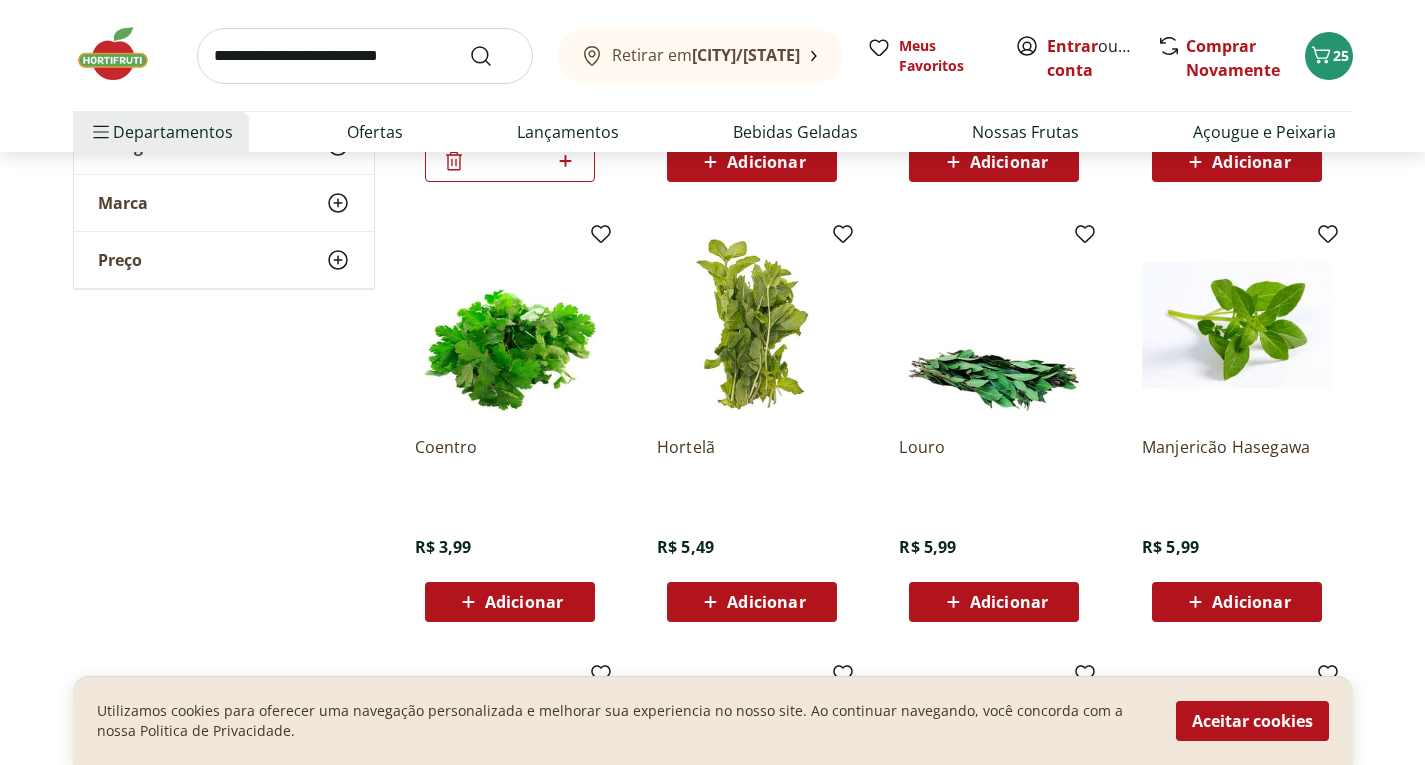 click on "Adicionar" at bounding box center [1009, 602] 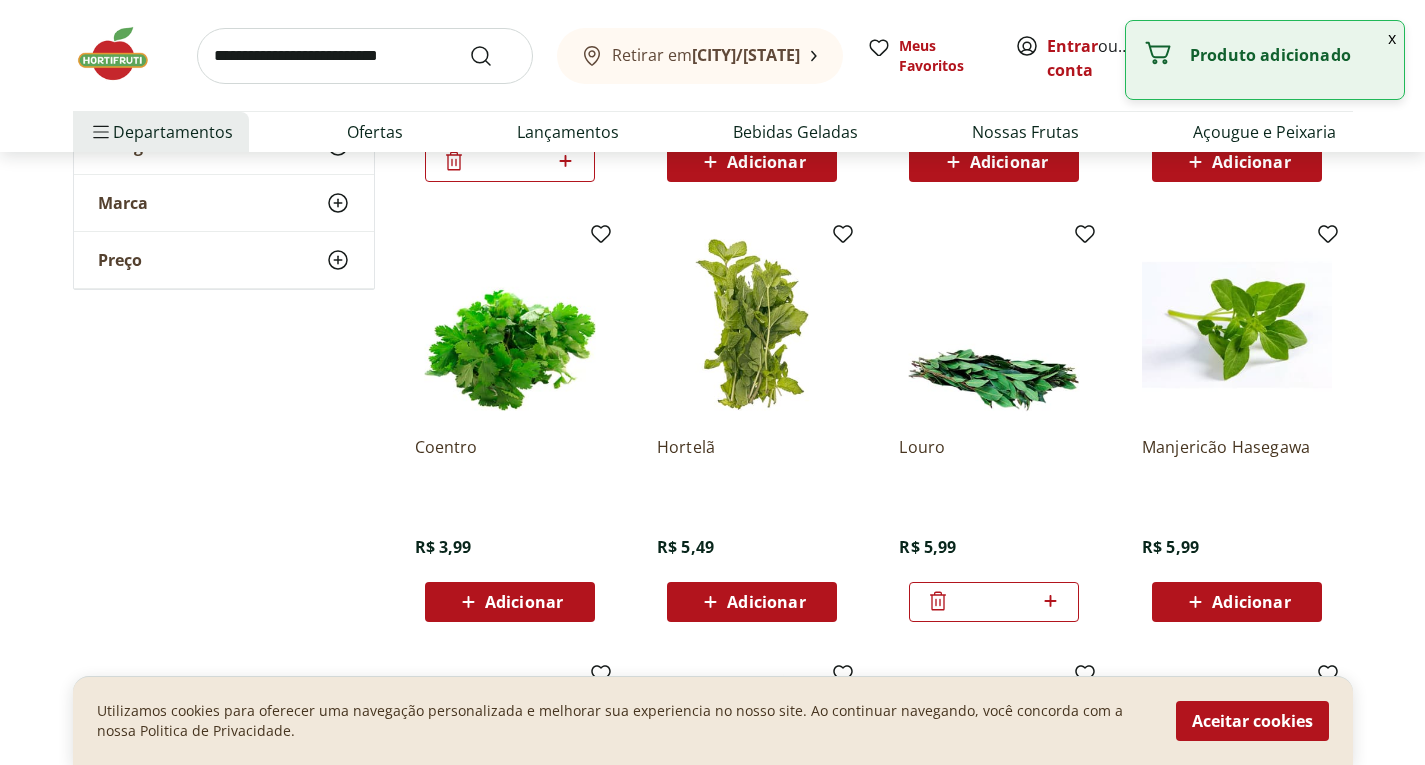 click on "**********" at bounding box center (713, 456) 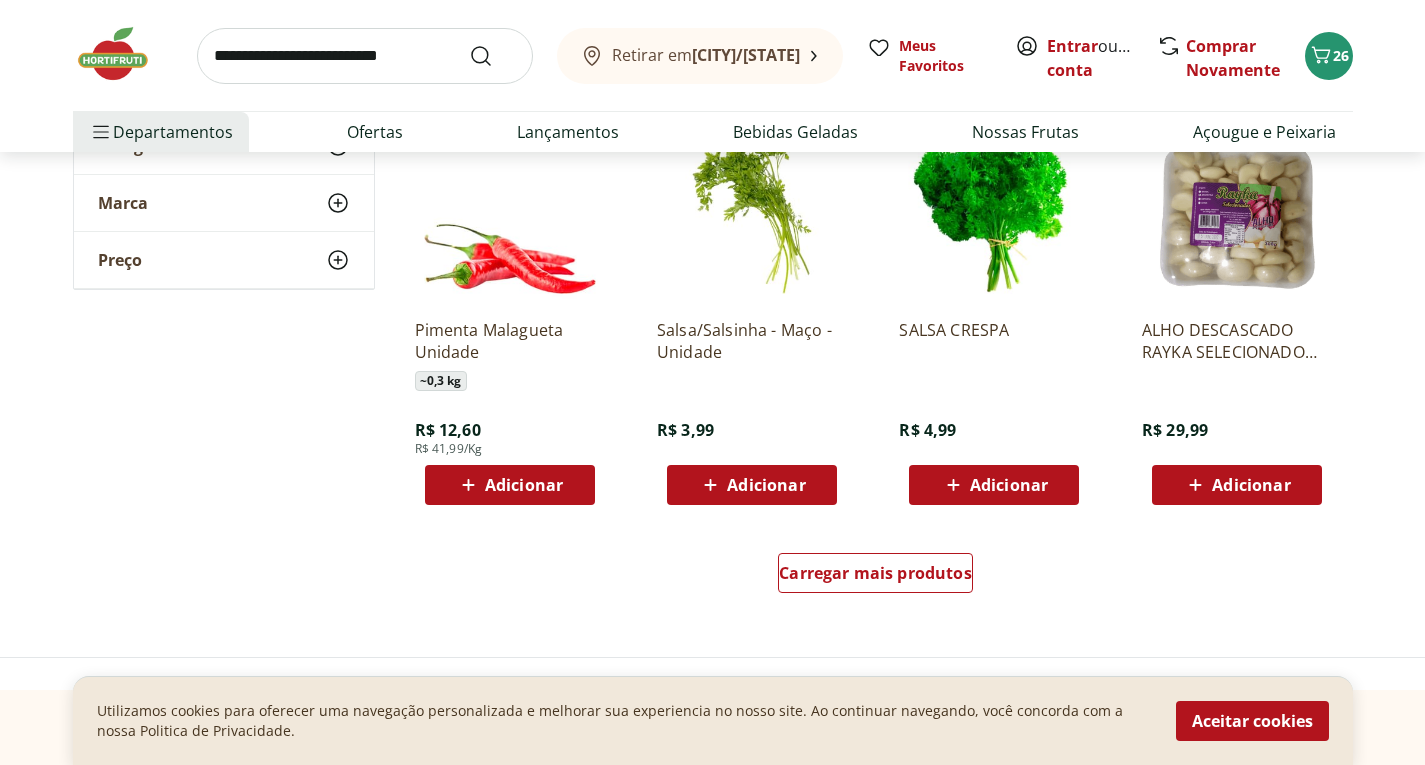 scroll, scrollTop: 1120, scrollLeft: 0, axis: vertical 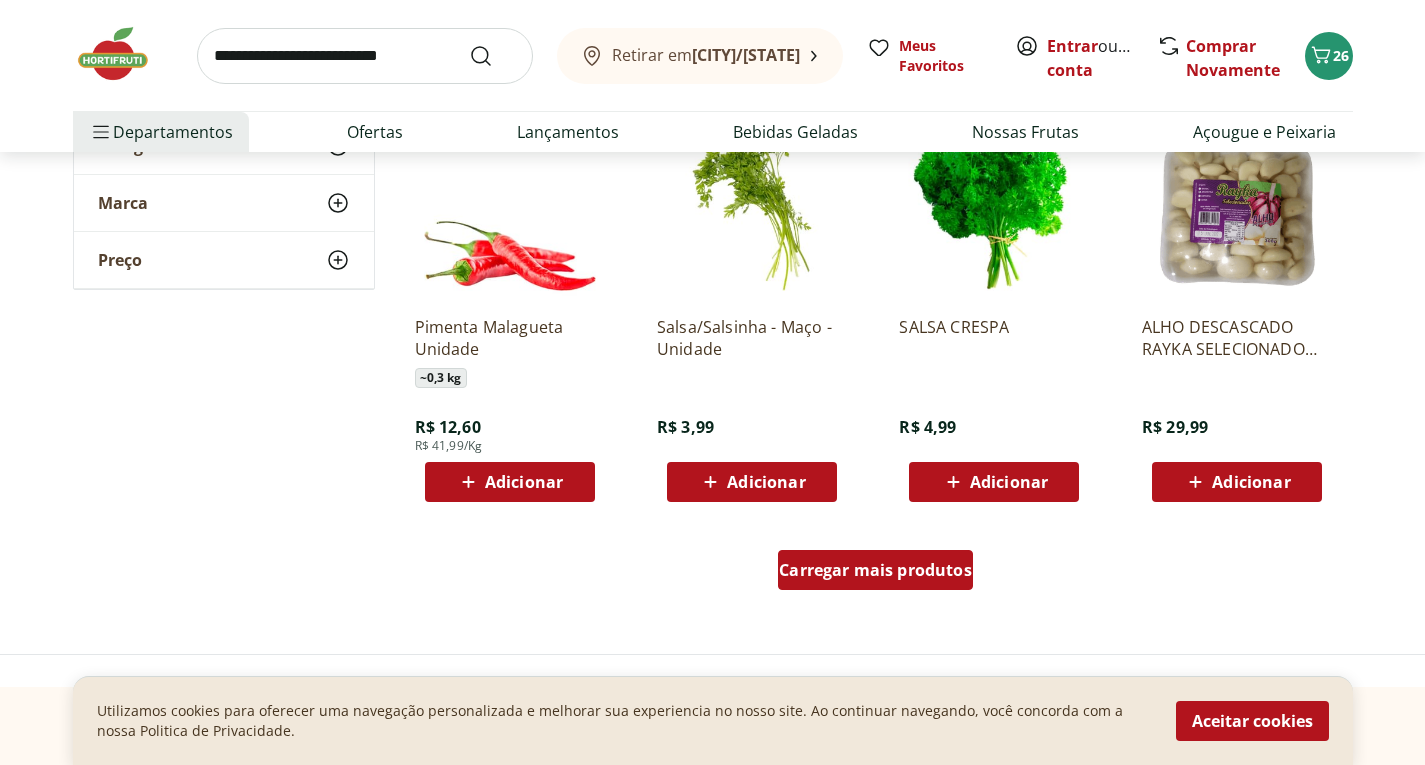 click on "Carregar mais produtos" at bounding box center (875, 570) 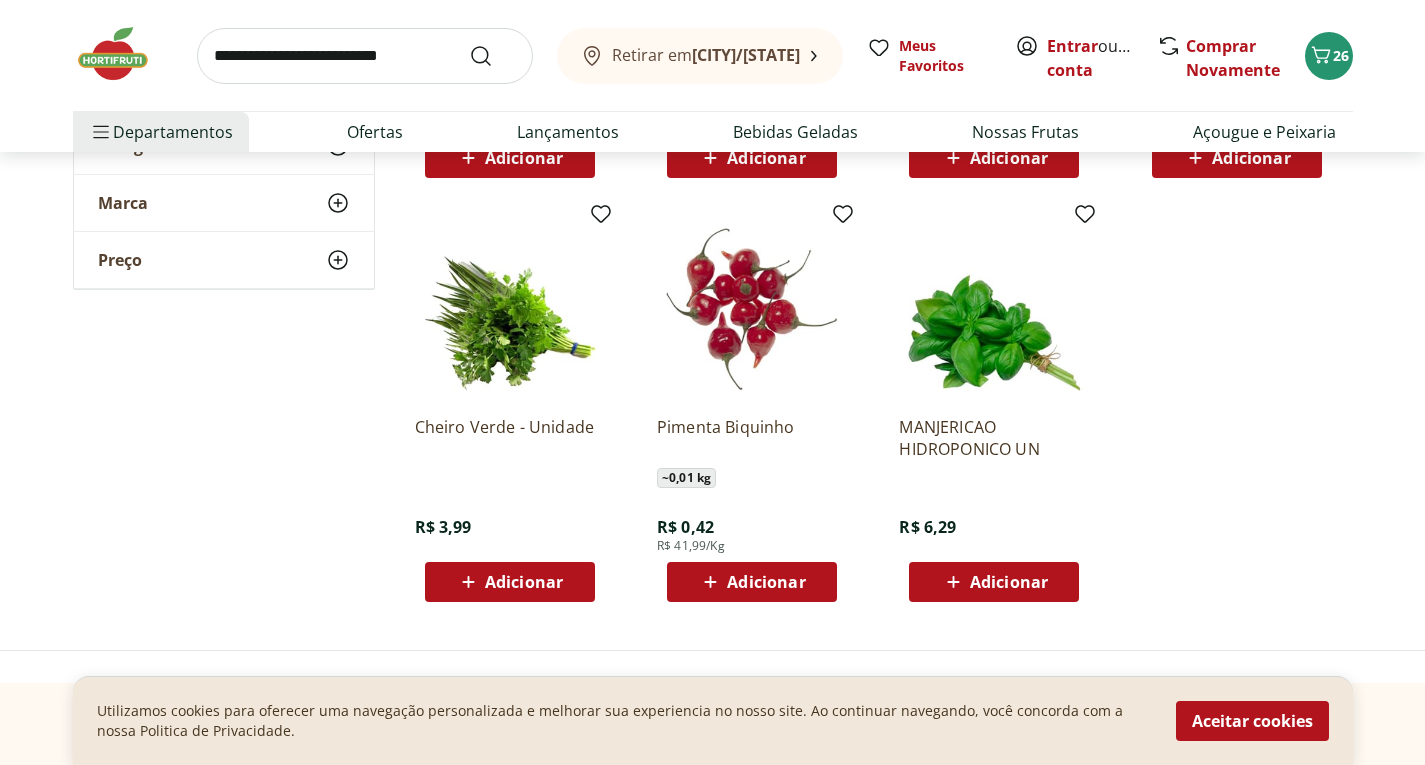 scroll, scrollTop: 1440, scrollLeft: 0, axis: vertical 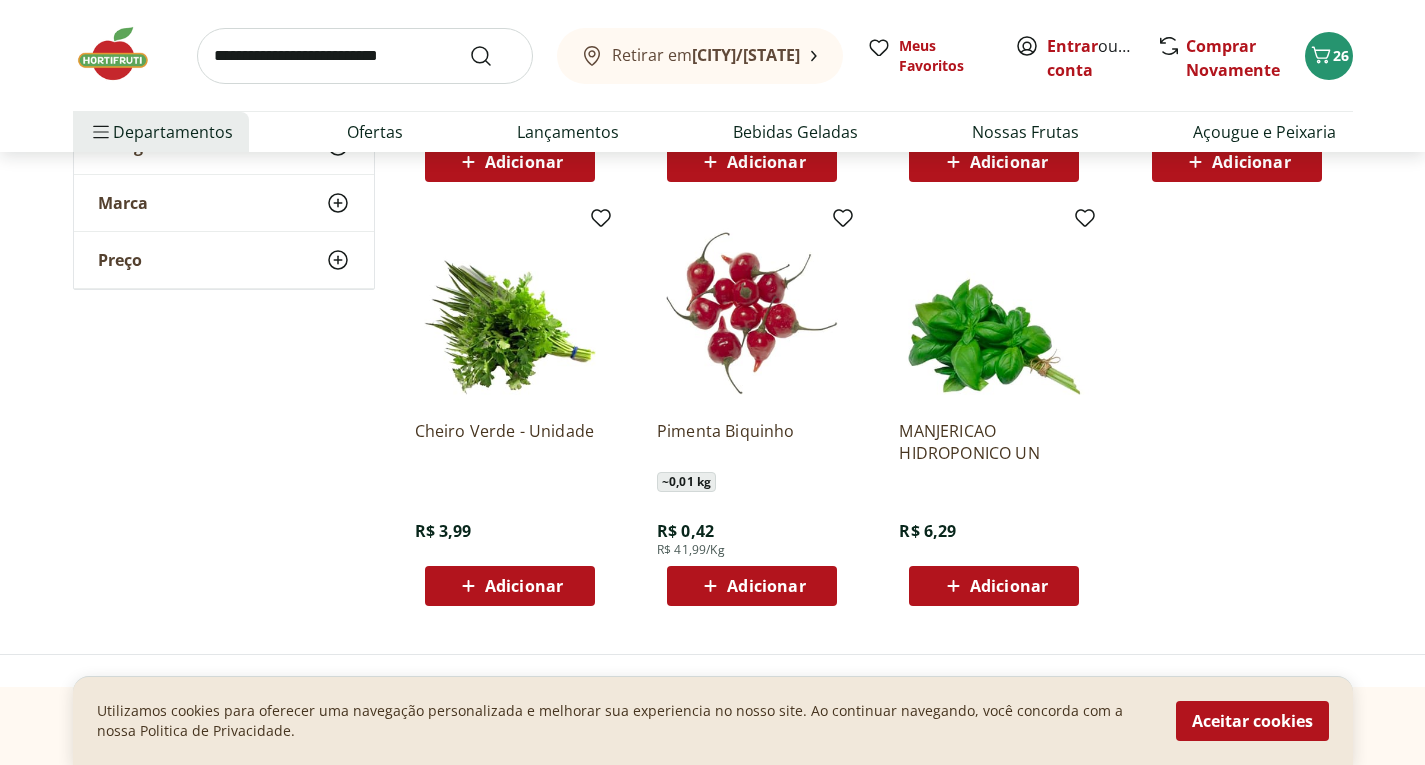 click on "Adicionar" at bounding box center (510, 586) 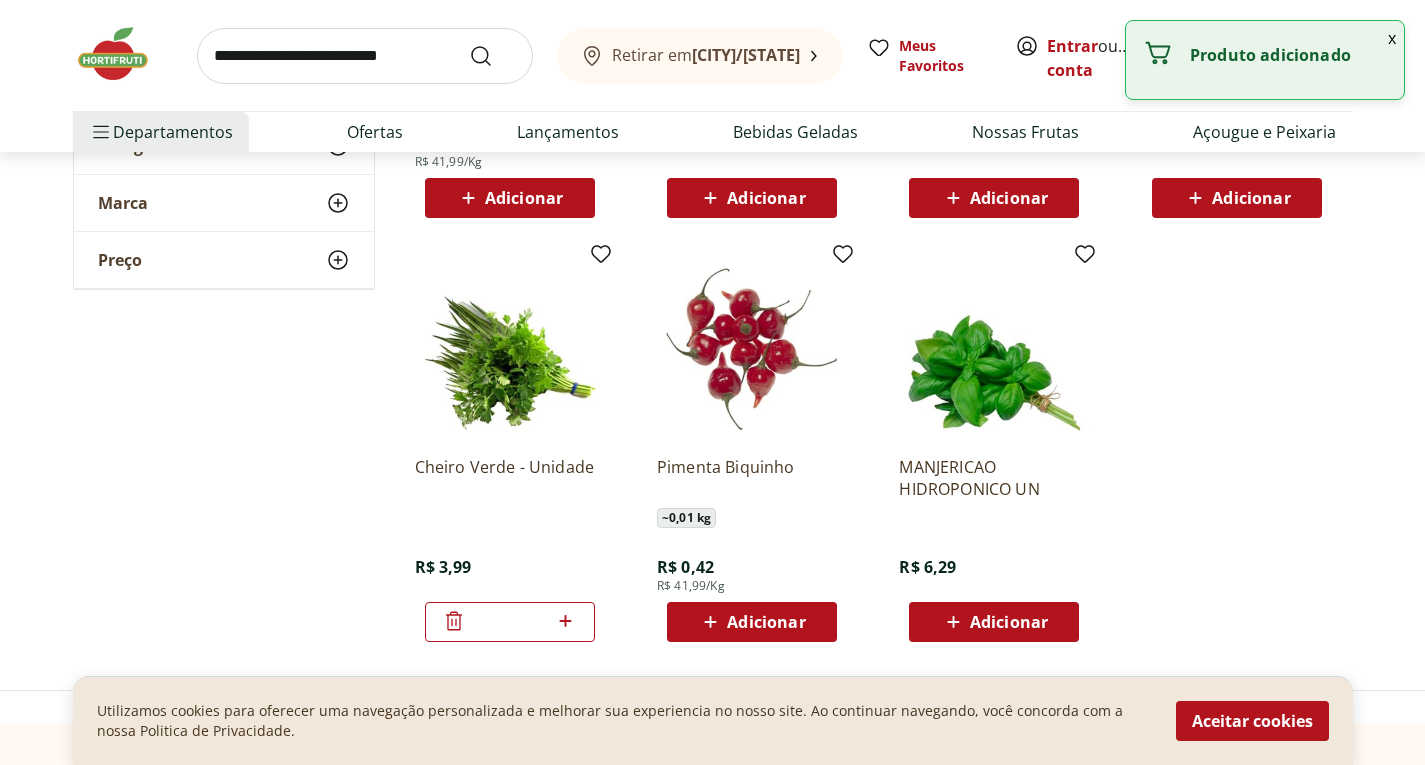click on "**********" at bounding box center [713, -228] 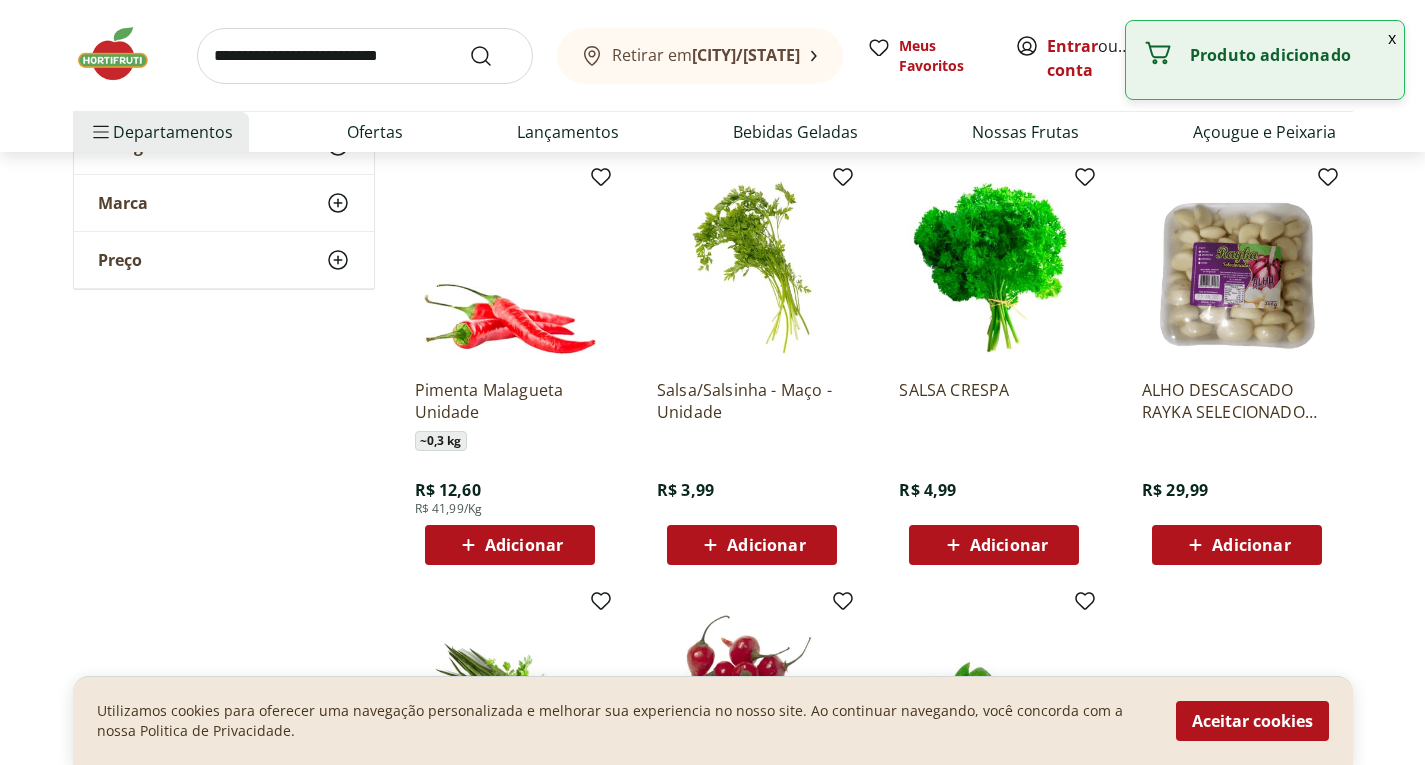 scroll, scrollTop: 1000, scrollLeft: 0, axis: vertical 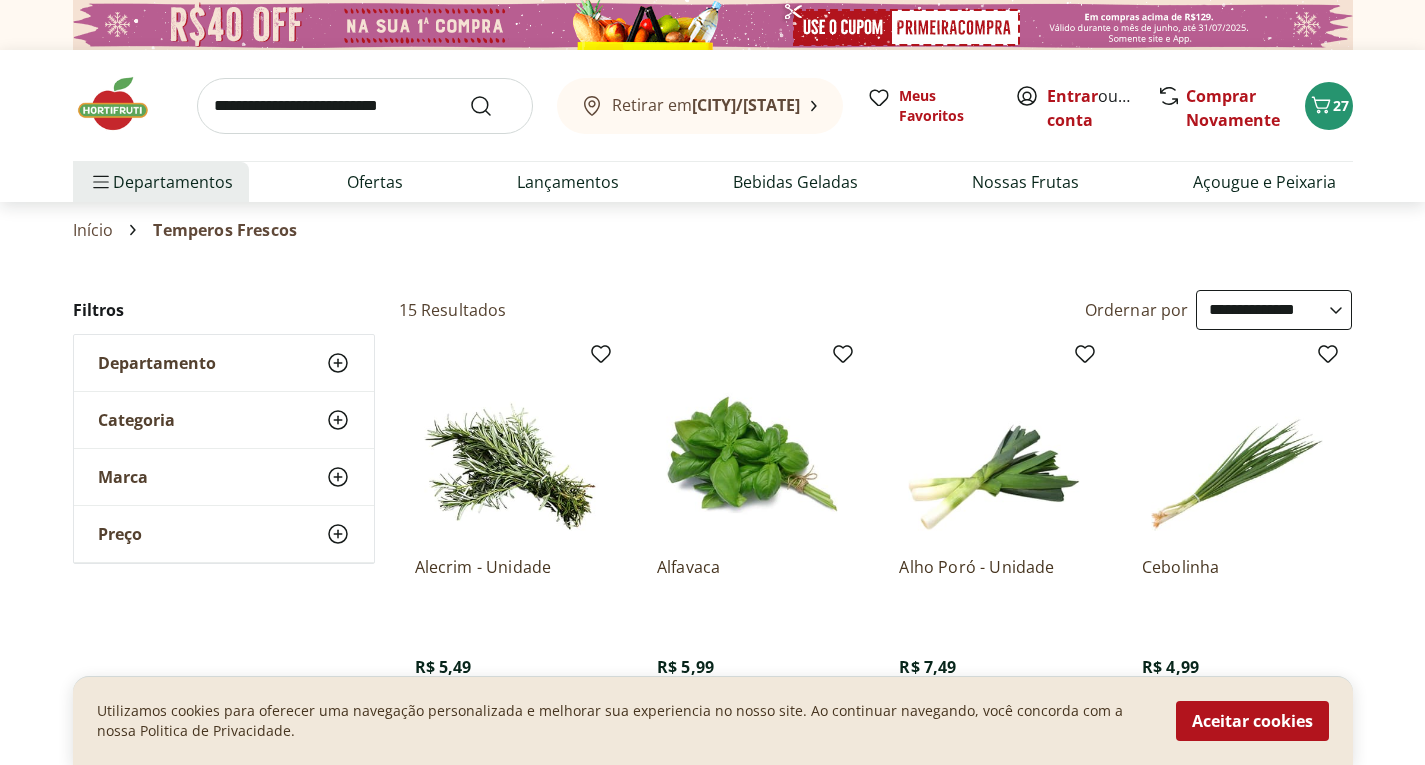 select on "**********" 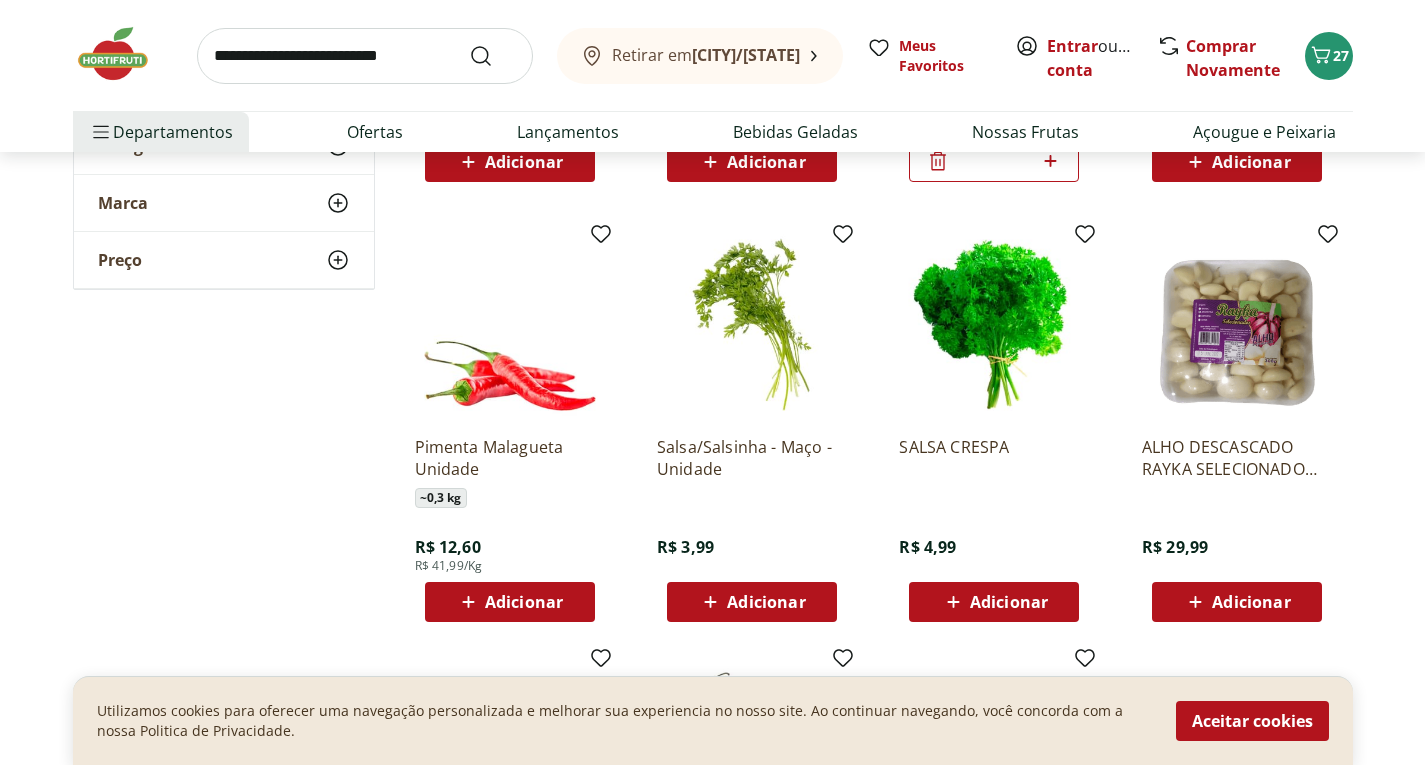scroll, scrollTop: 0, scrollLeft: 0, axis: both 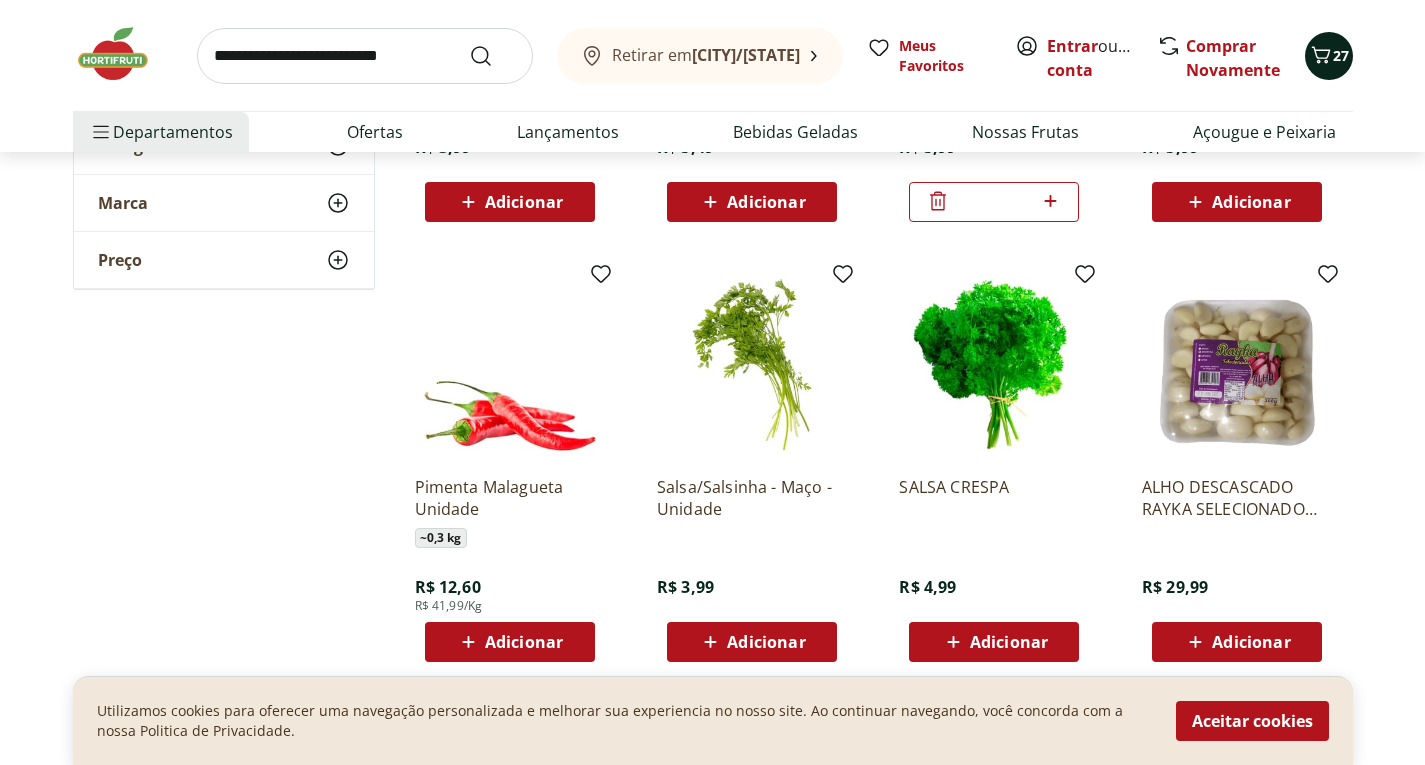 click at bounding box center (1321, 56) 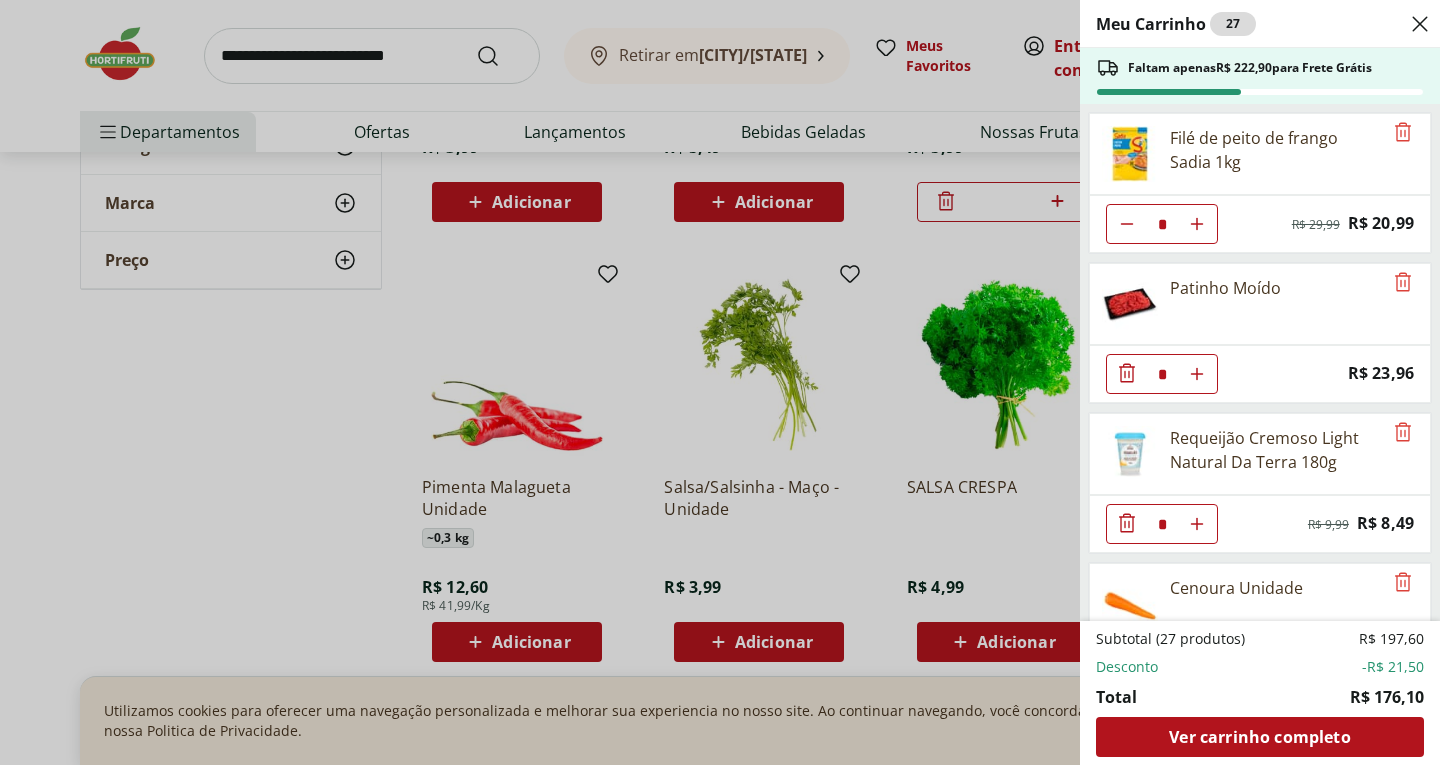 drag, startPoint x: 1436, startPoint y: 158, endPoint x: 1435, endPoint y: 179, distance: 21.023796 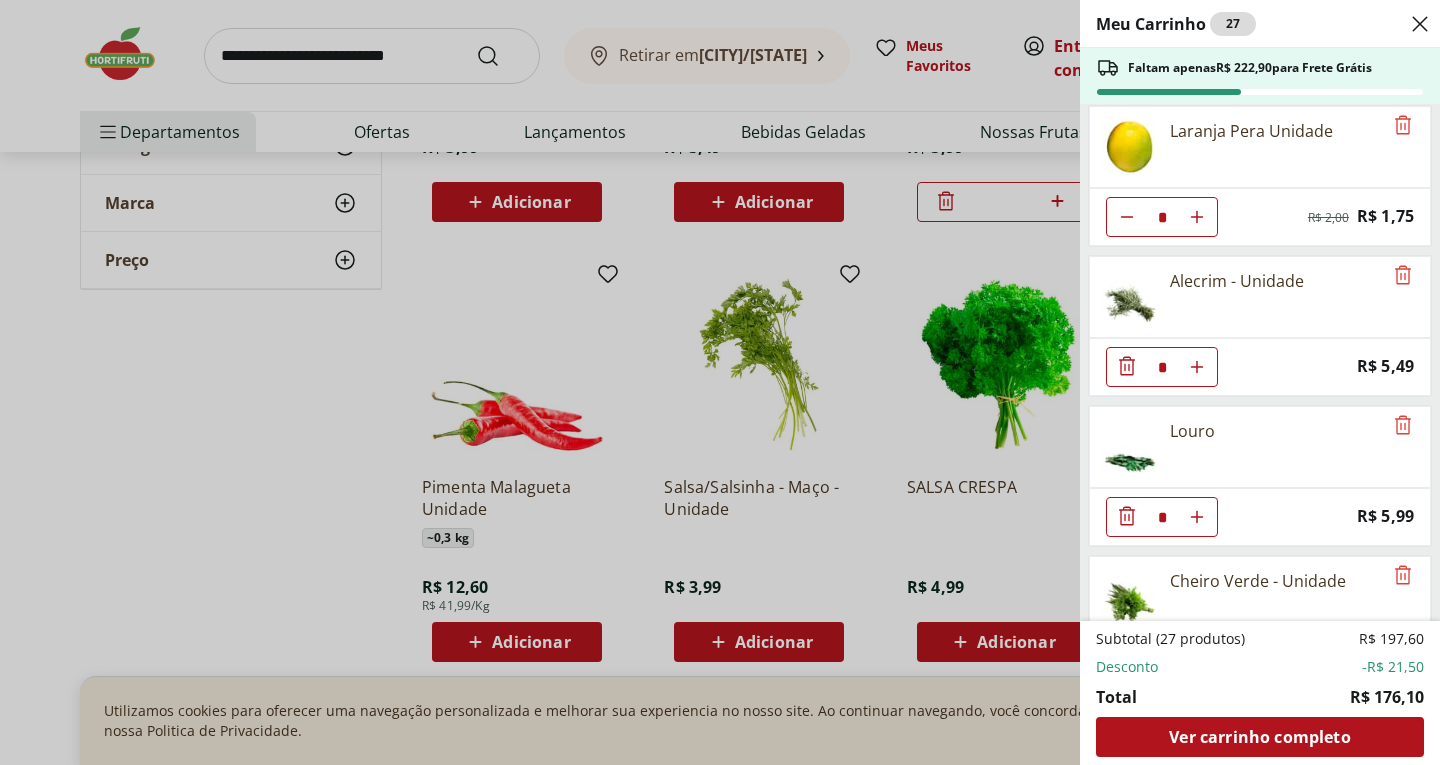 scroll, scrollTop: 1441, scrollLeft: 0, axis: vertical 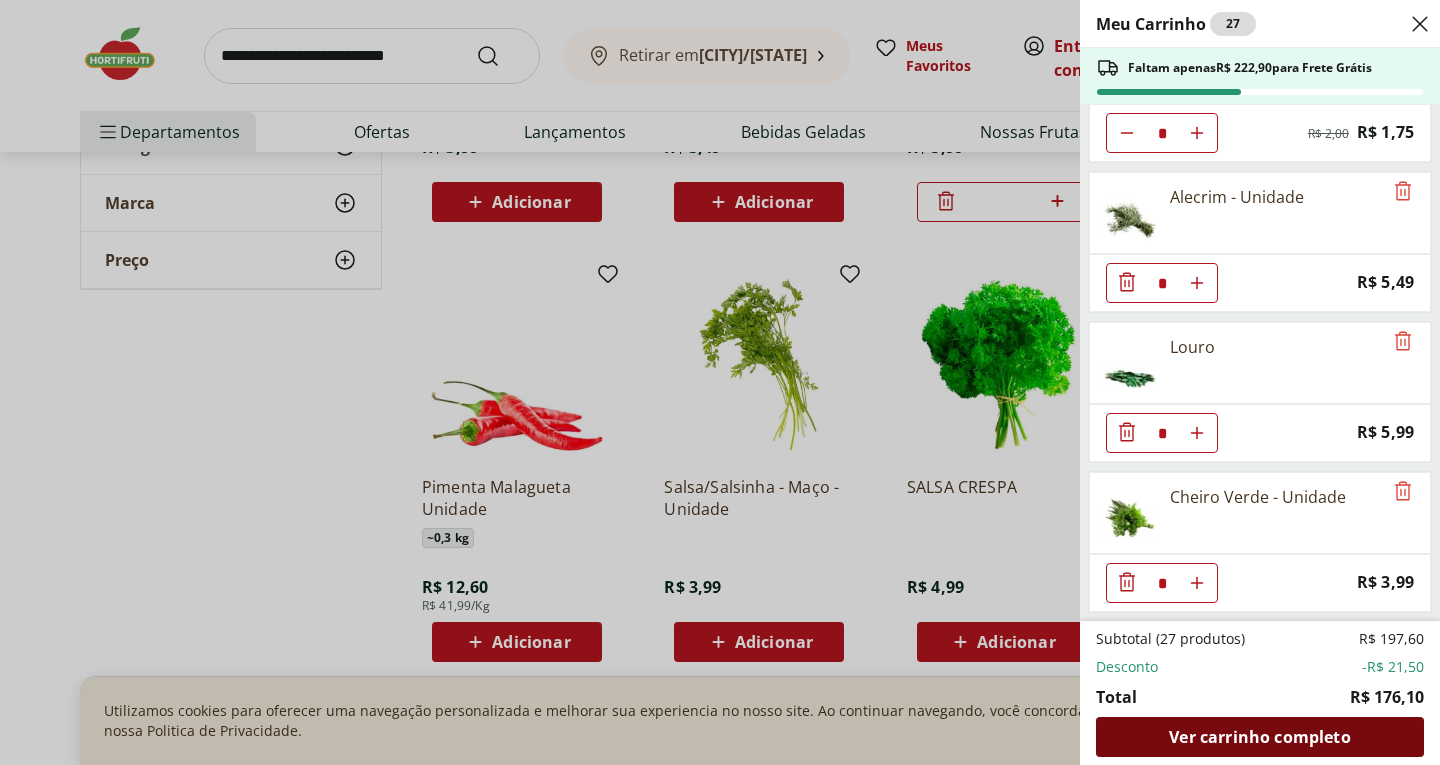 click on "Ver carrinho completo" at bounding box center (1259, 737) 